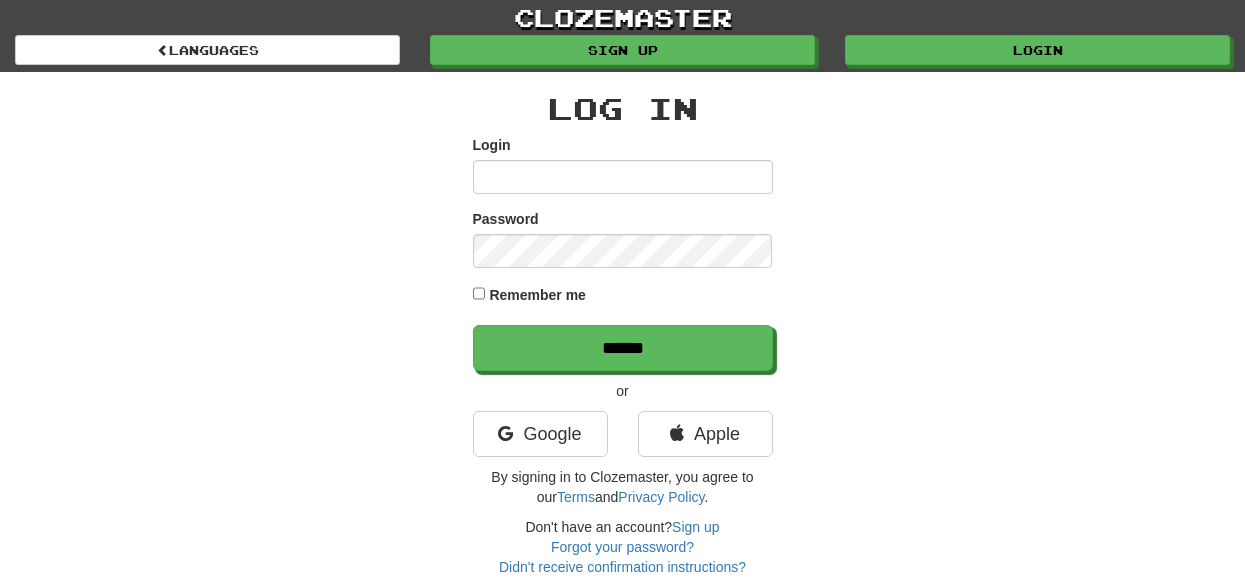 scroll, scrollTop: 0, scrollLeft: 0, axis: both 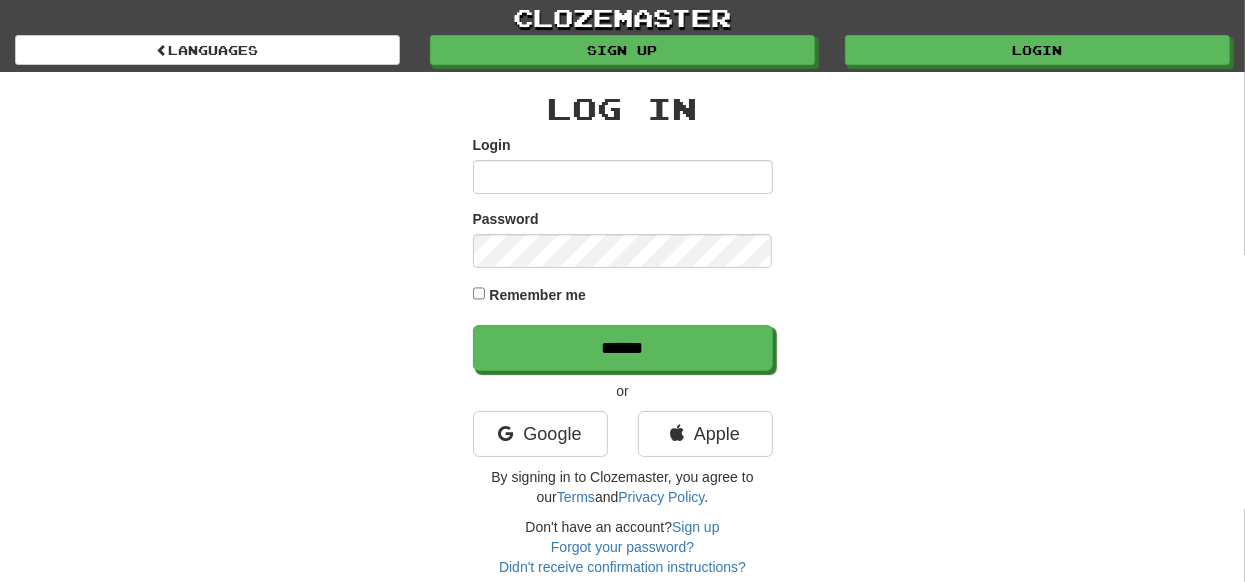 click on "Log In" at bounding box center (623, 108) 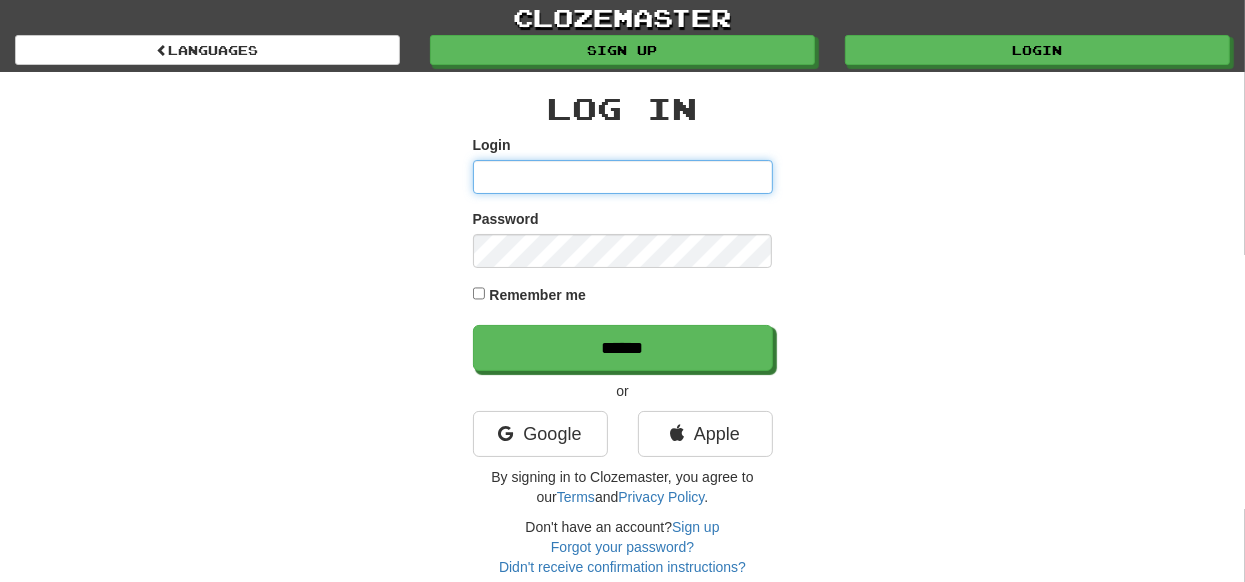 click on "Login" at bounding box center (623, 177) 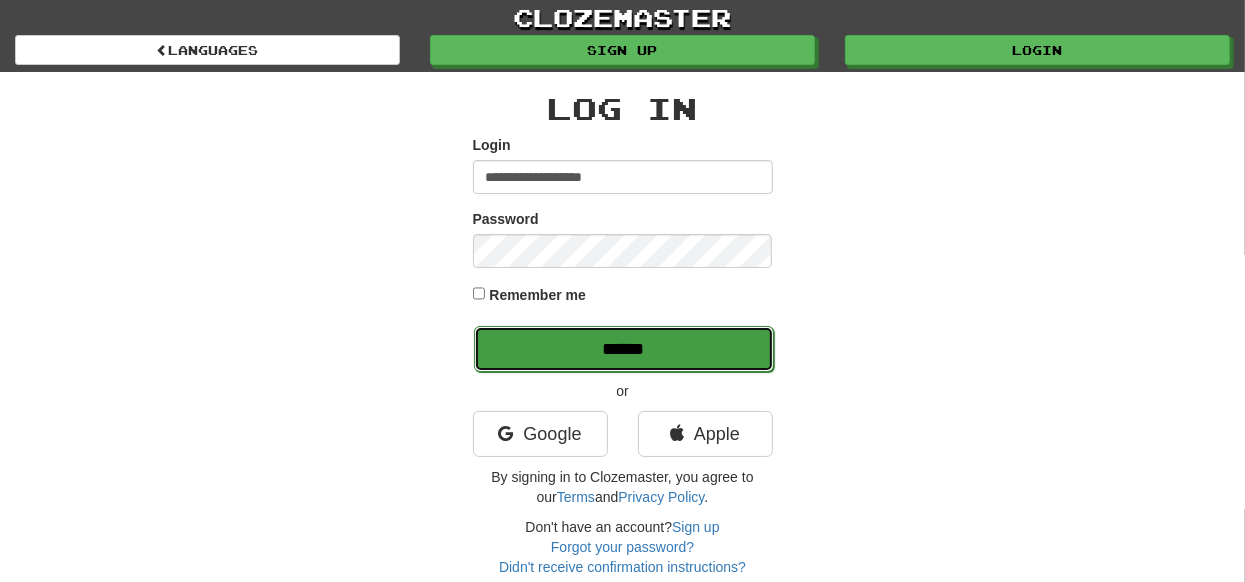 click on "******" at bounding box center [624, 349] 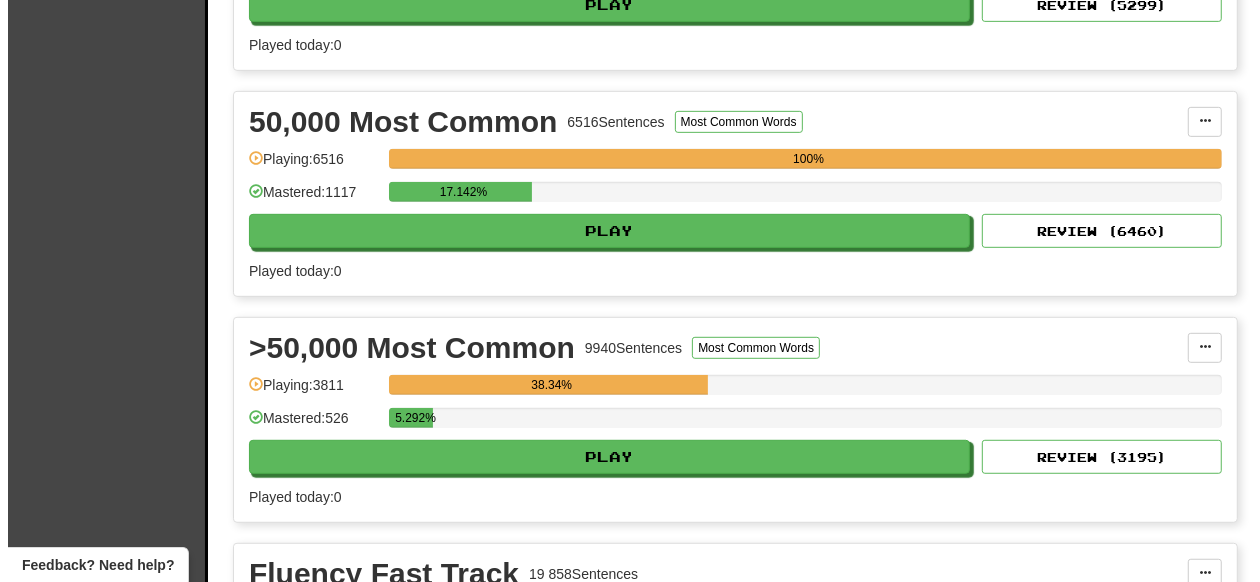 scroll, scrollTop: 700, scrollLeft: 0, axis: vertical 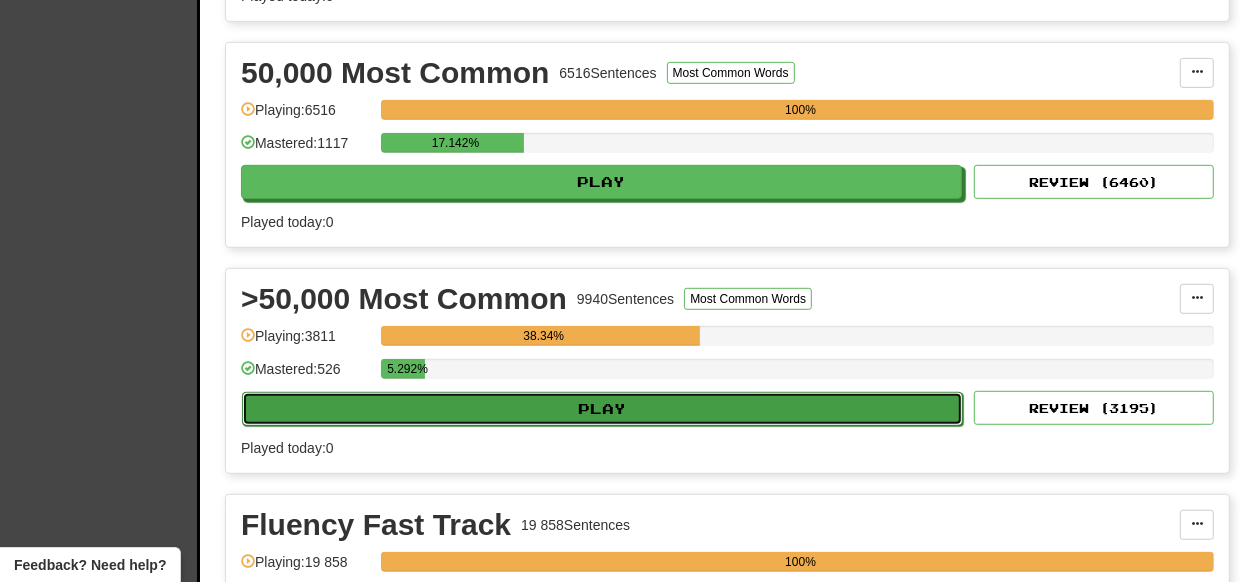 click on "Play" at bounding box center (602, 409) 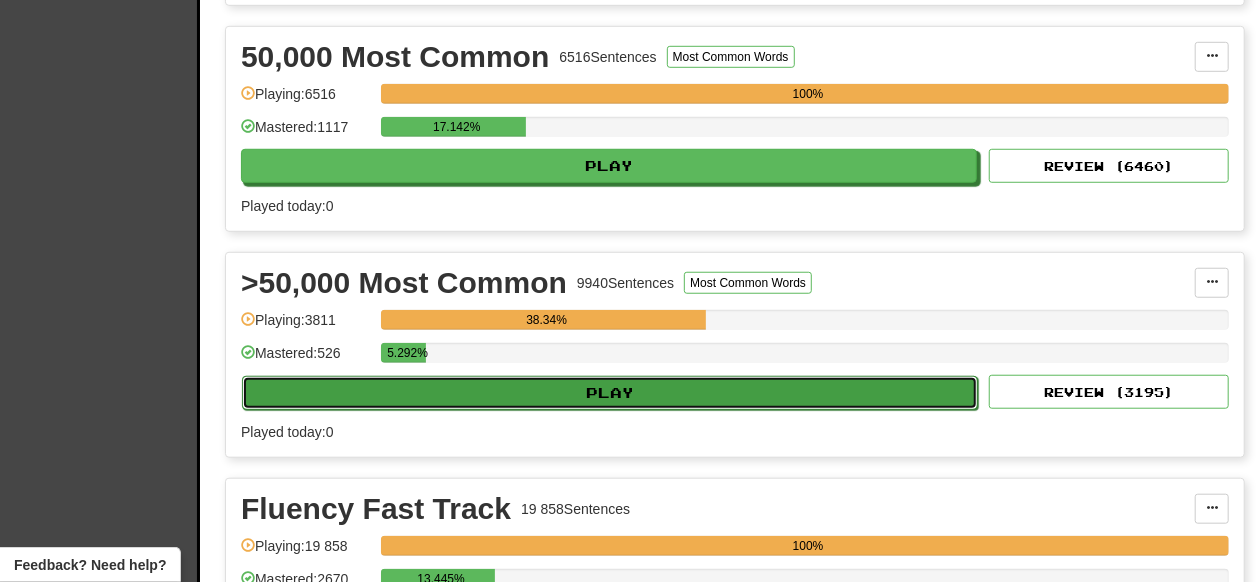 select on "**" 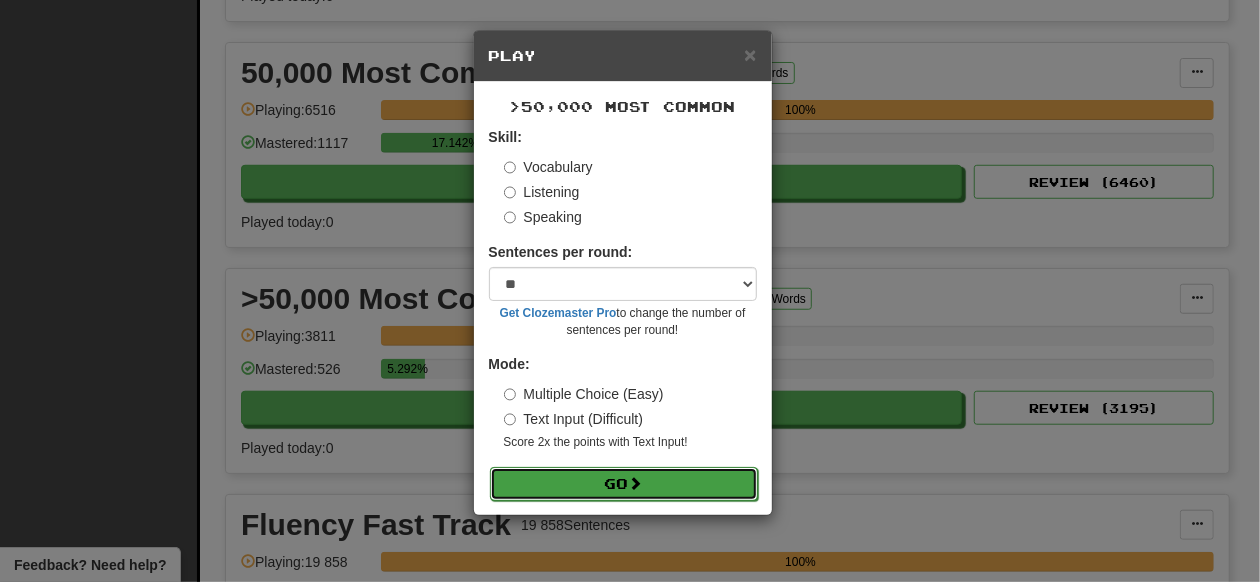 click on "Go" at bounding box center [624, 484] 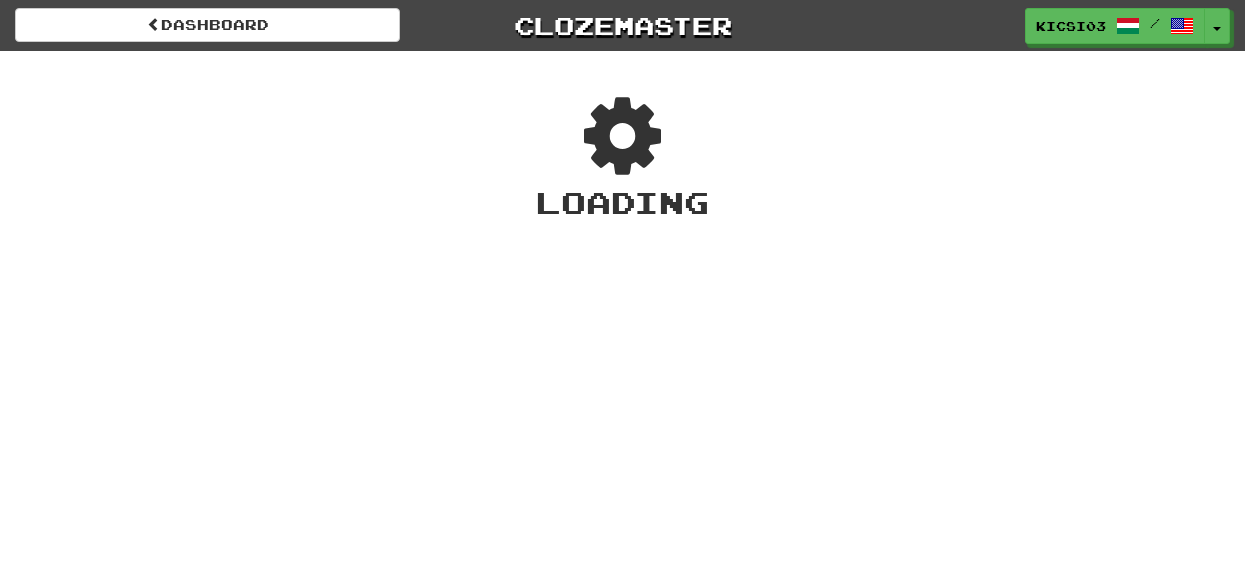 scroll, scrollTop: 0, scrollLeft: 0, axis: both 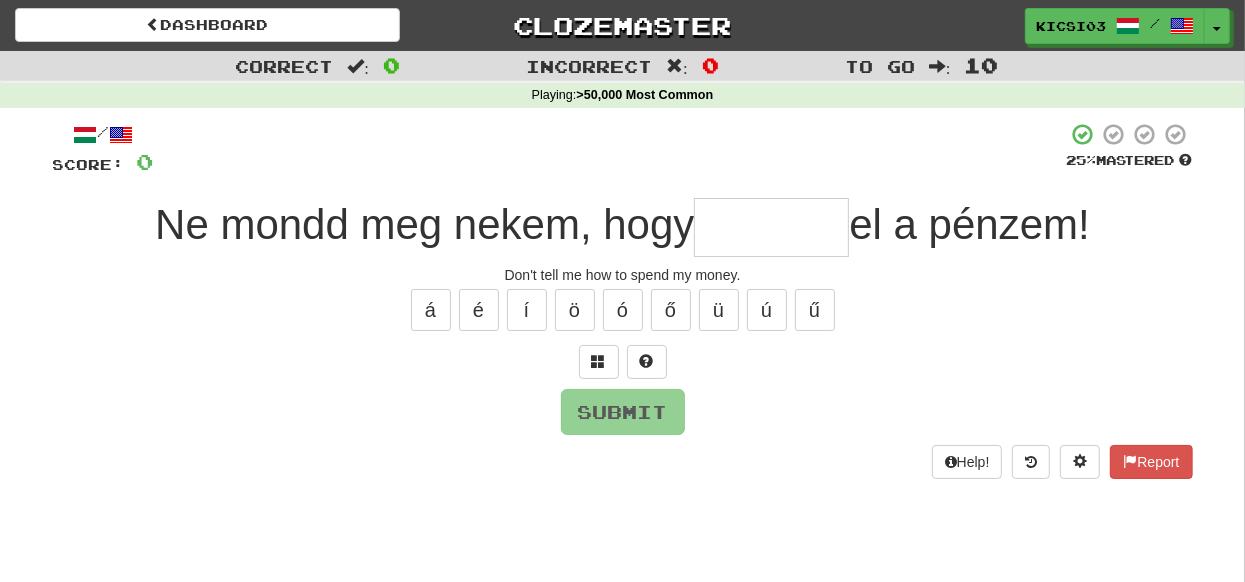 click on "Ne mondd meg nekem, hogy" at bounding box center (424, 224) 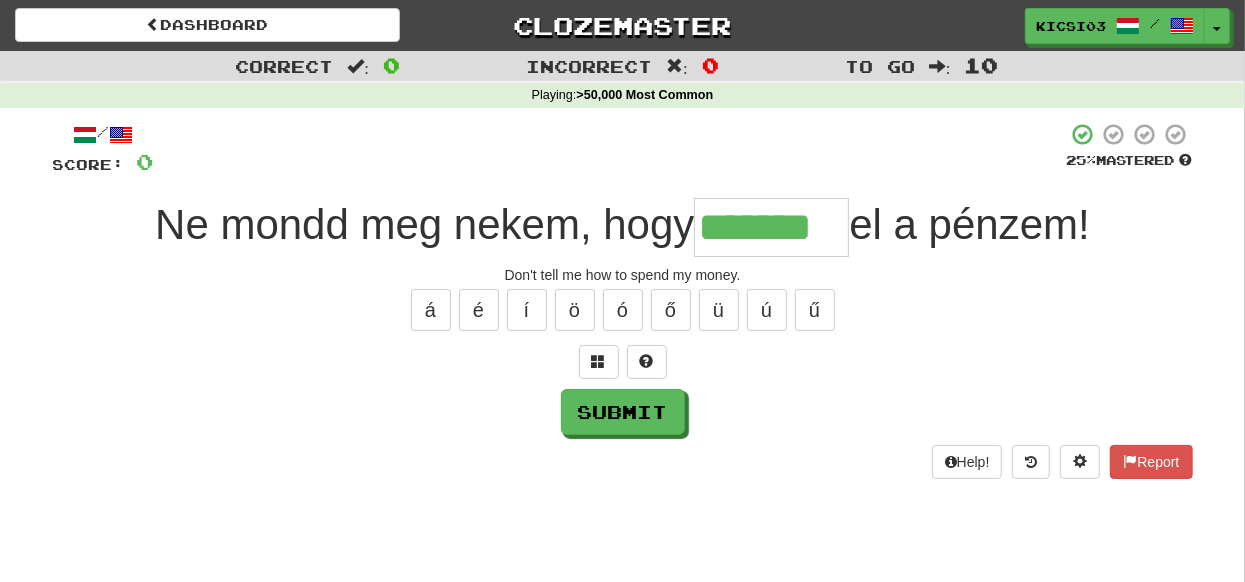 type on "*******" 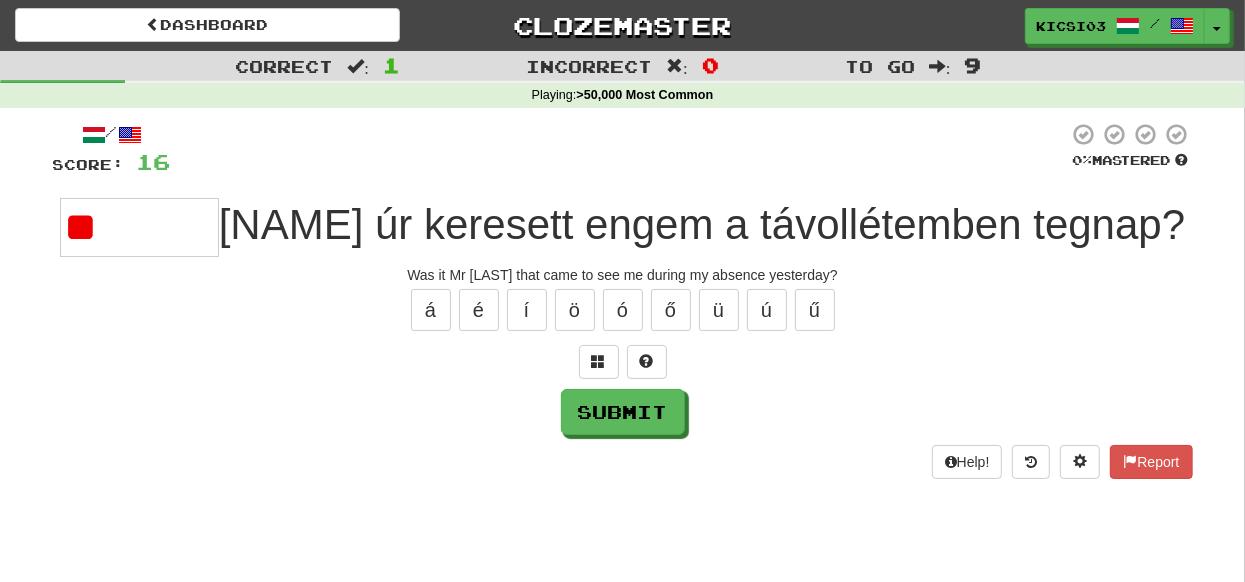type on "*" 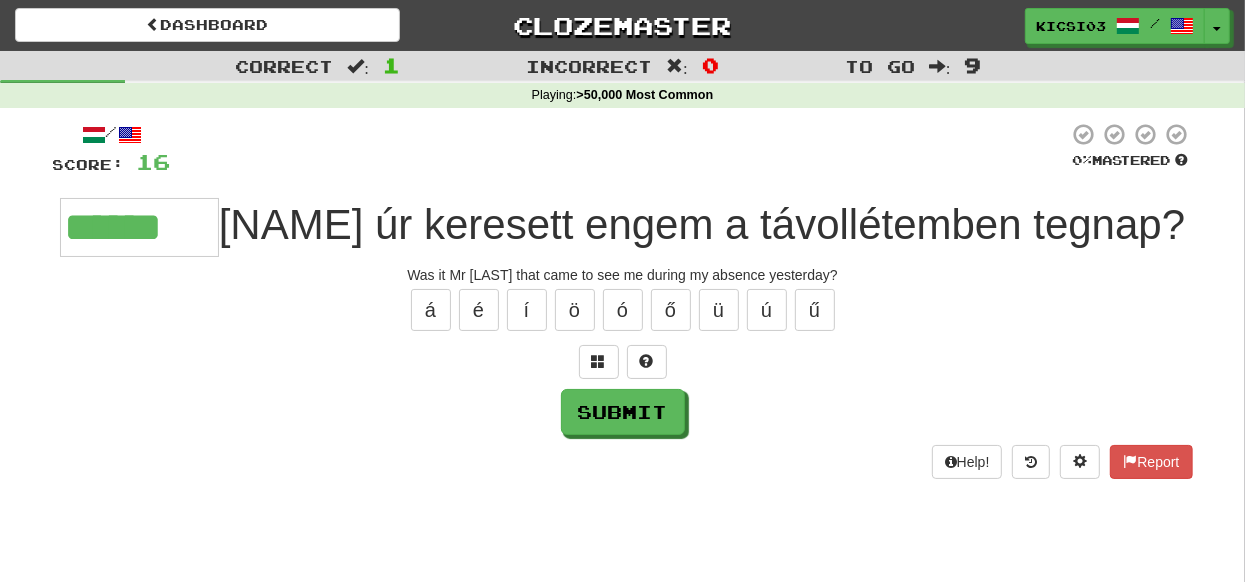 type on "******" 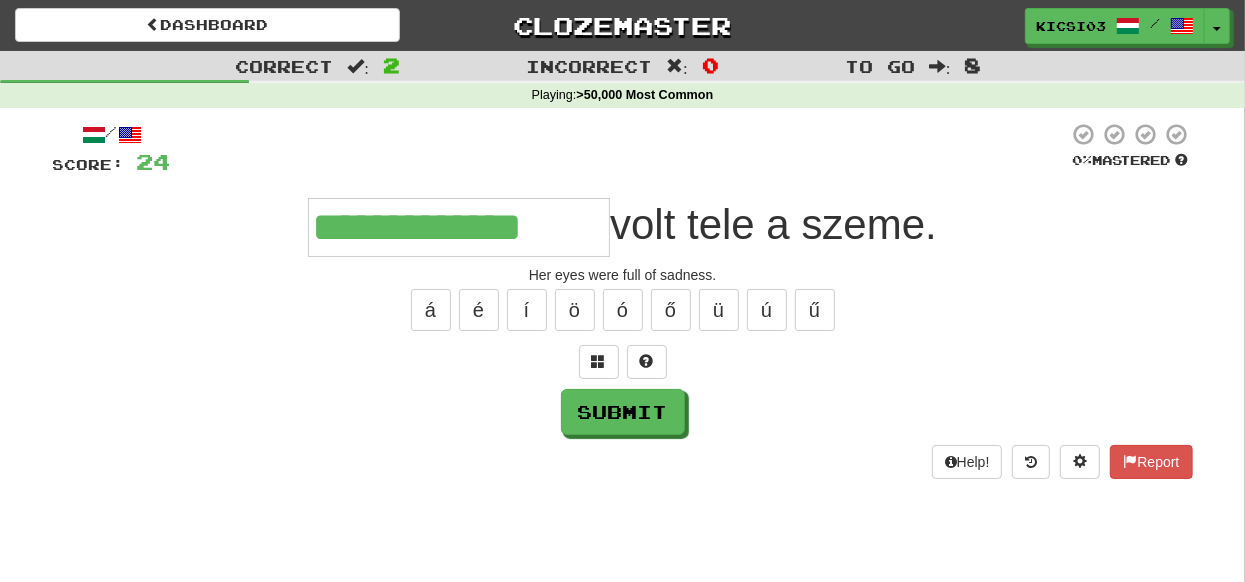 type on "**********" 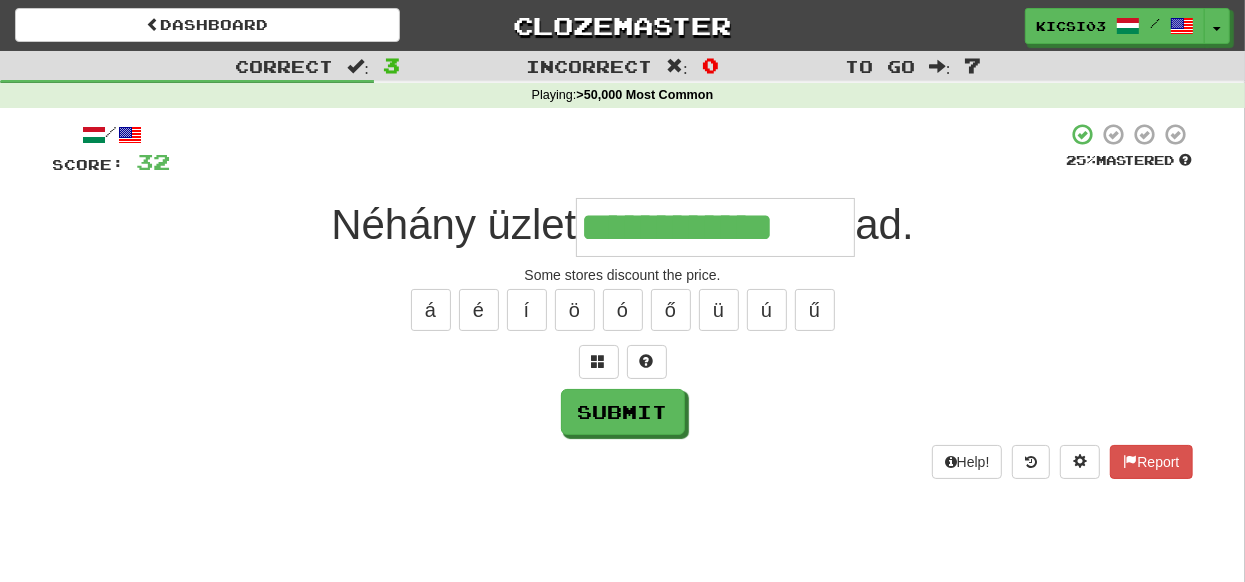 type on "**********" 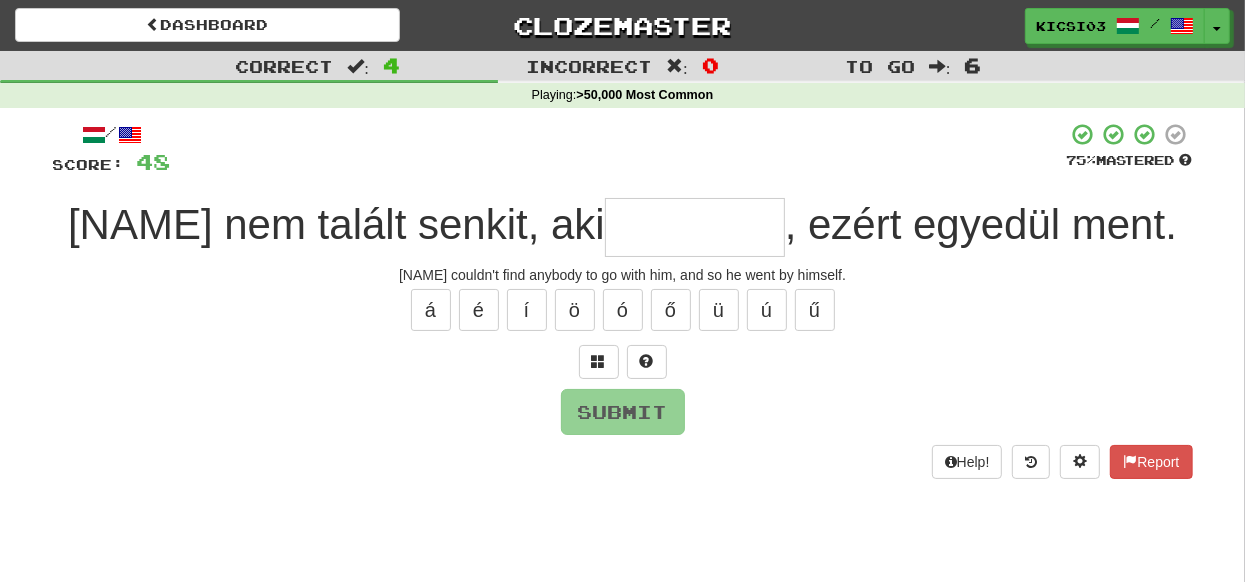type on "*" 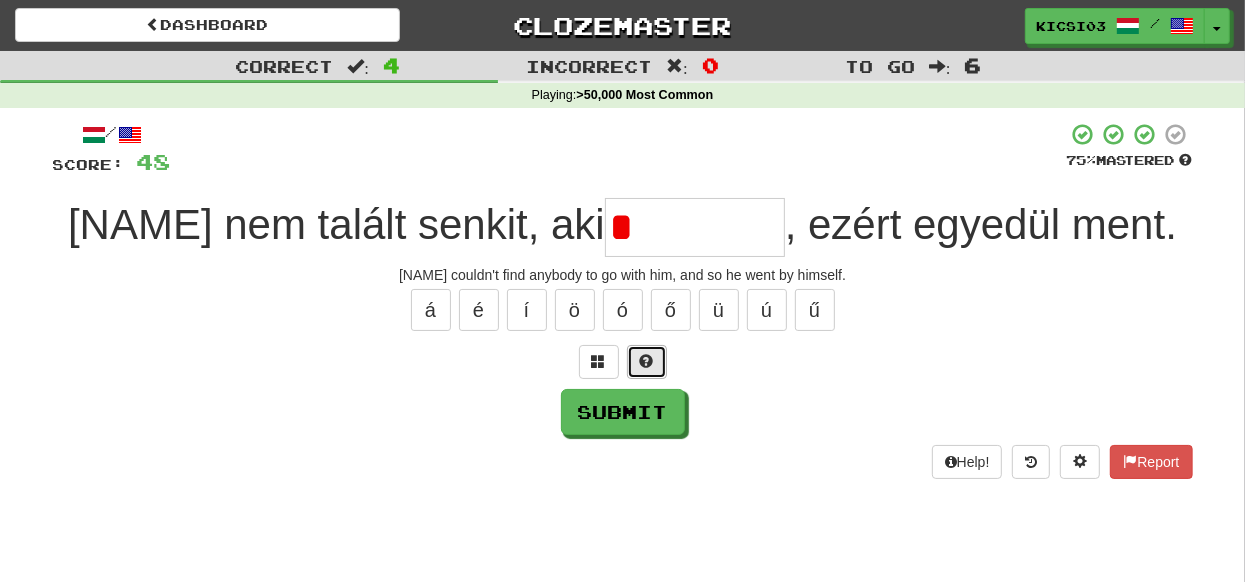 click at bounding box center (647, 361) 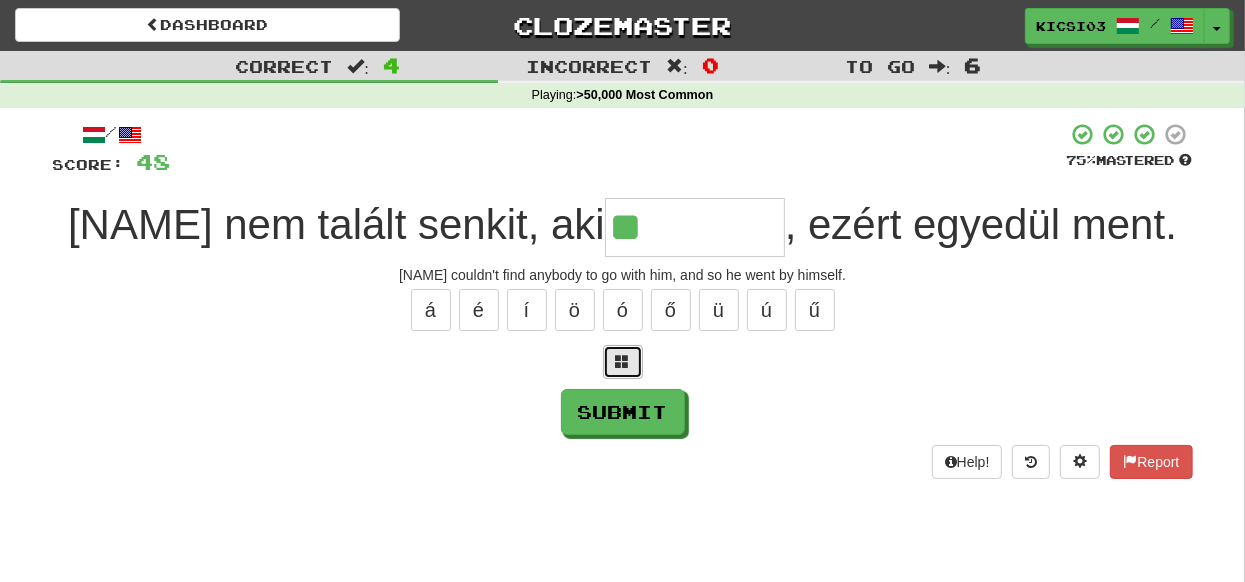 click at bounding box center [623, 361] 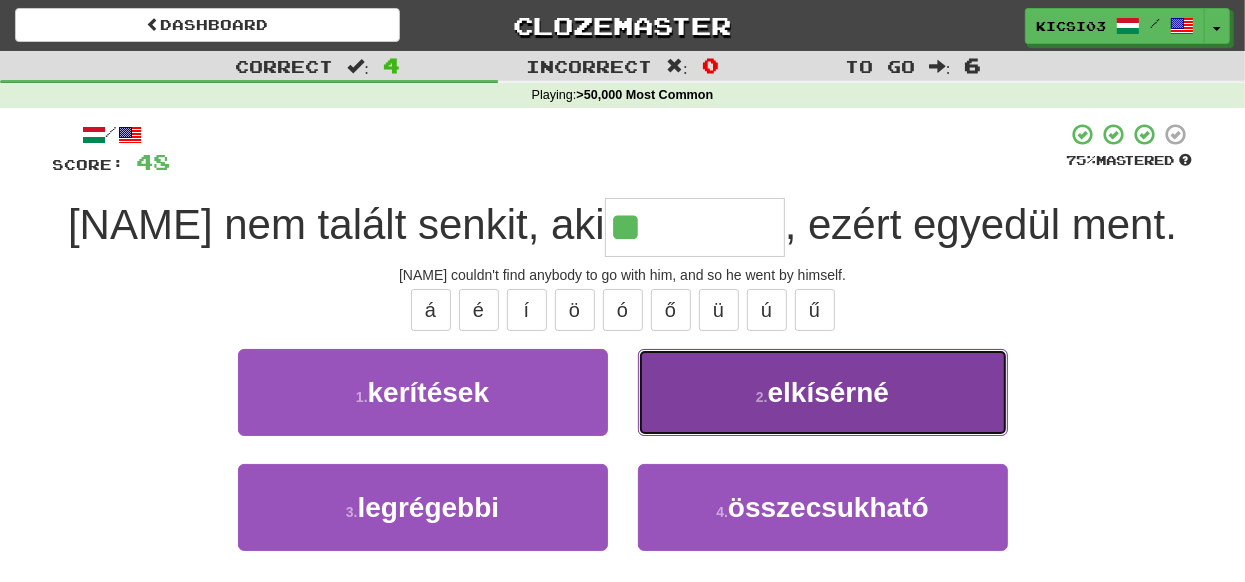 click on "elkísérné" at bounding box center (828, 392) 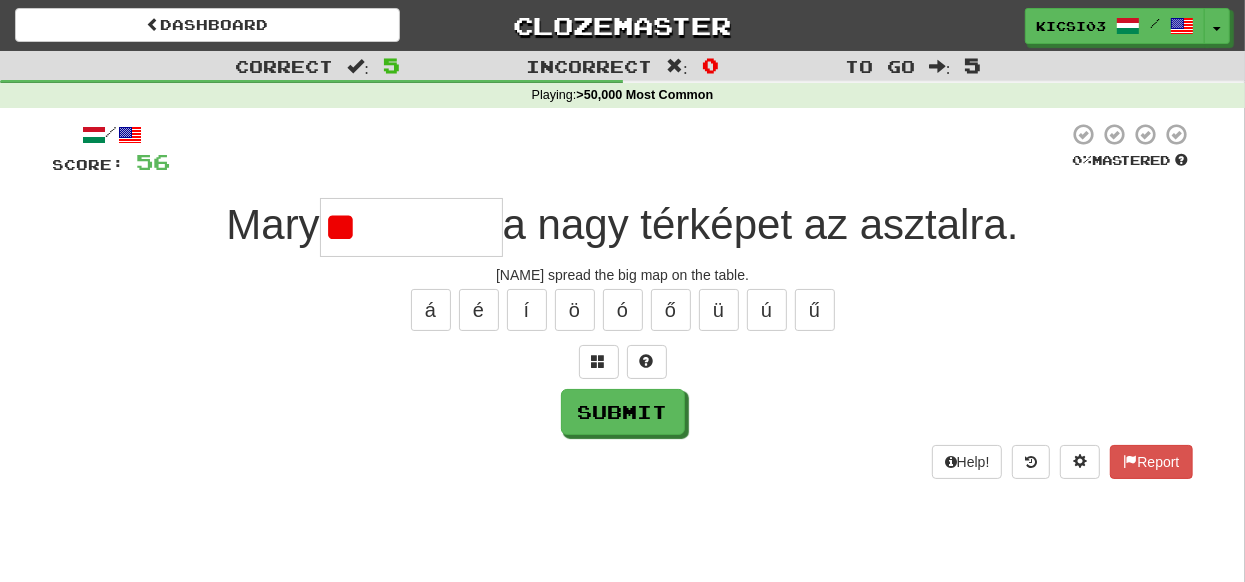 type on "*" 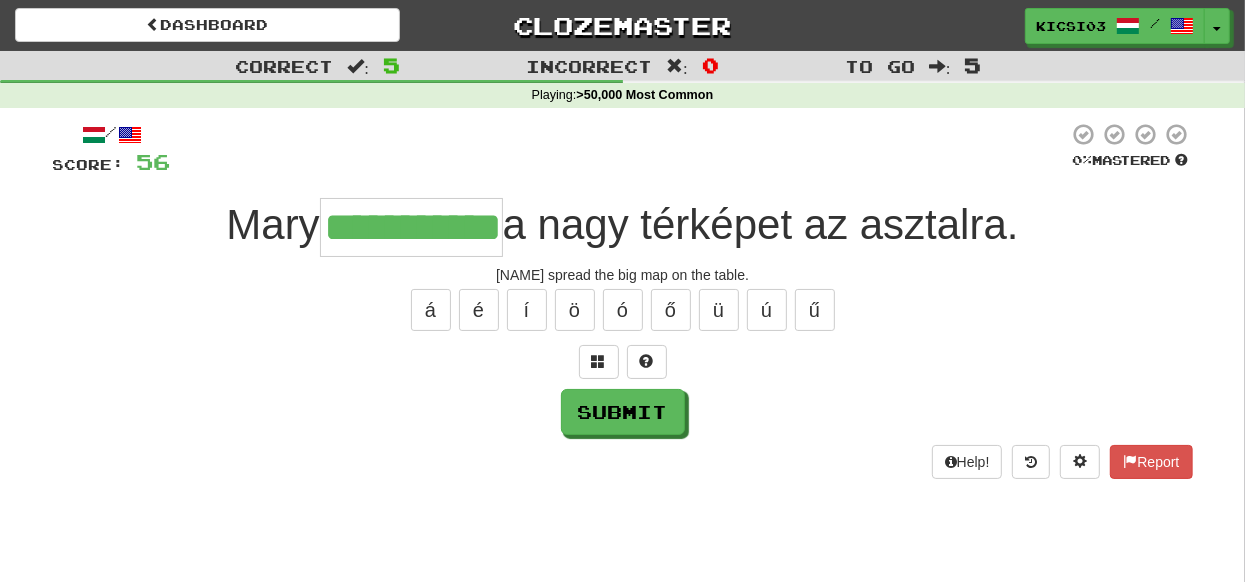 type on "**********" 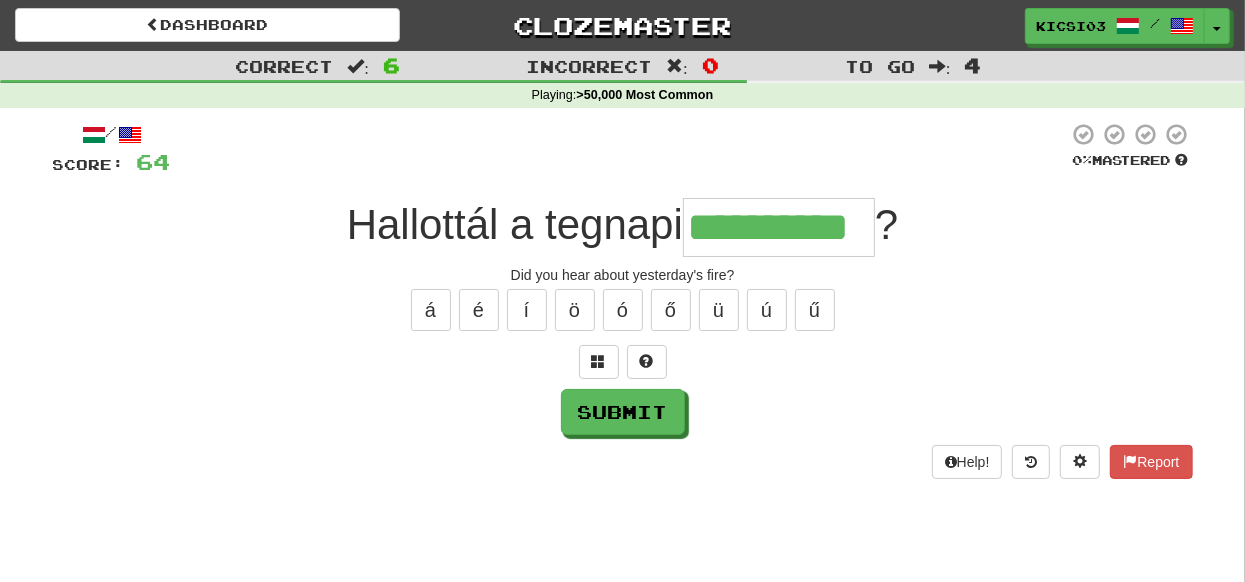 type on "**********" 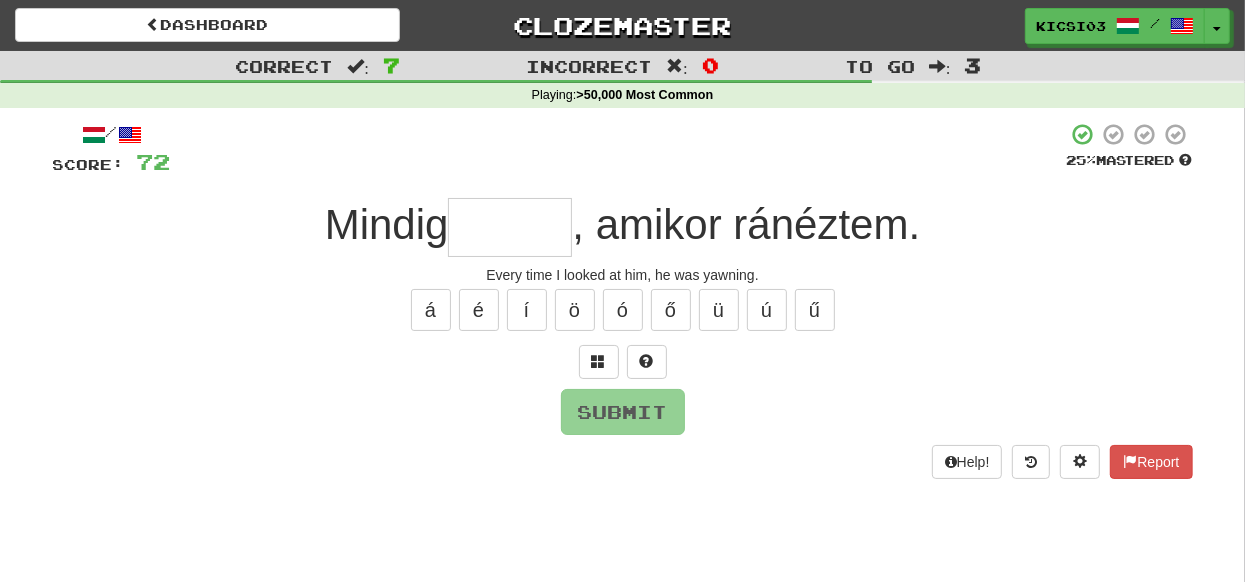 type on "*" 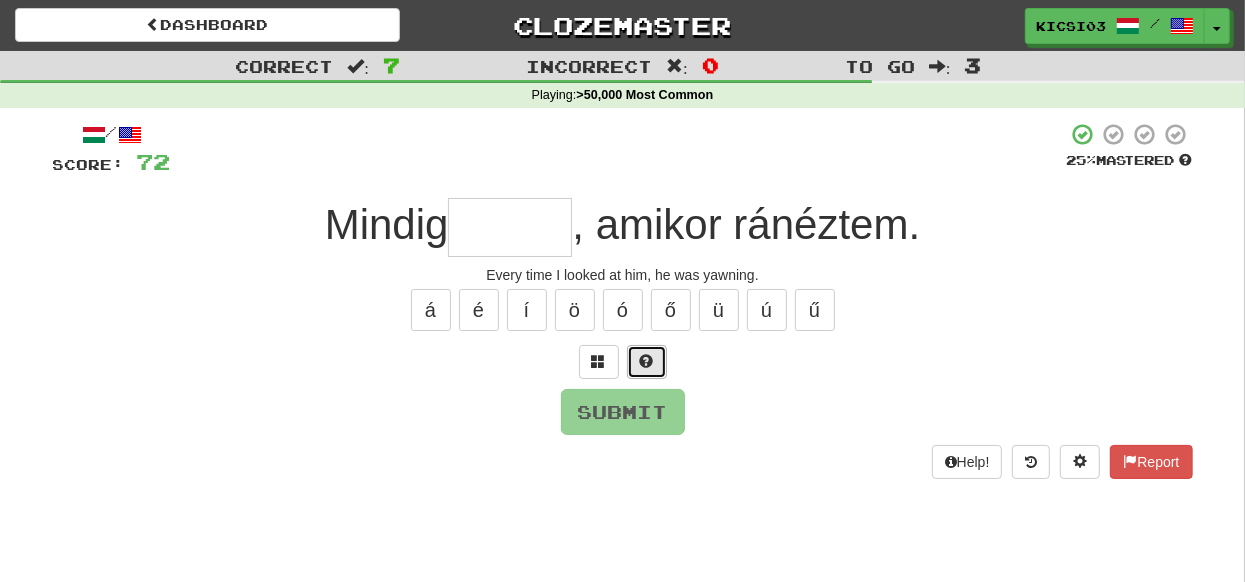 click at bounding box center [647, 361] 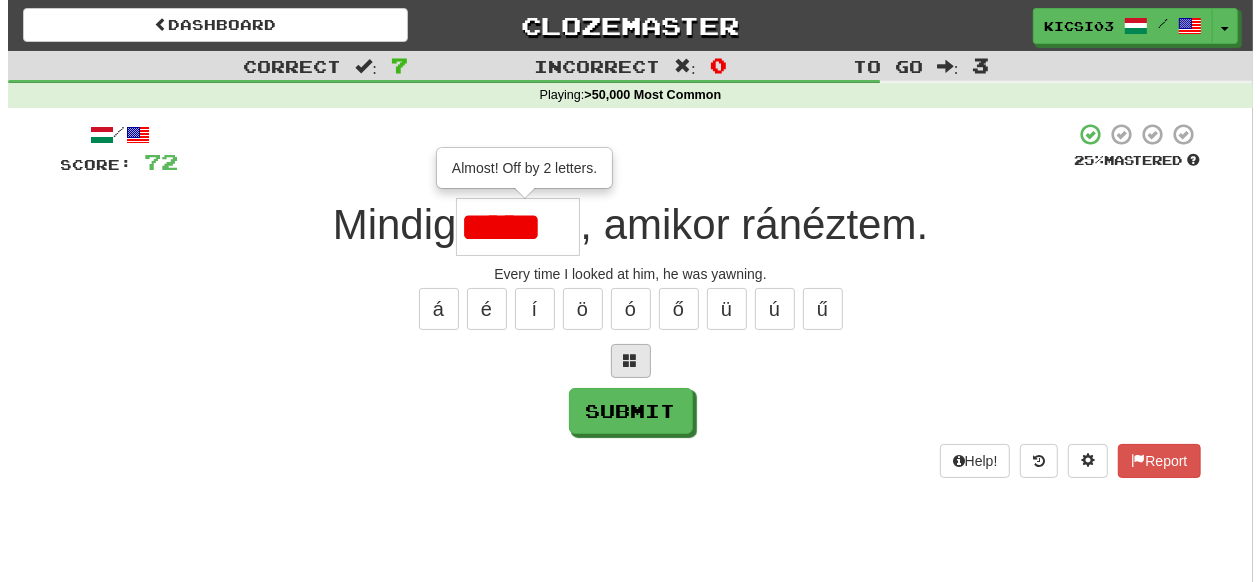 scroll, scrollTop: 0, scrollLeft: 0, axis: both 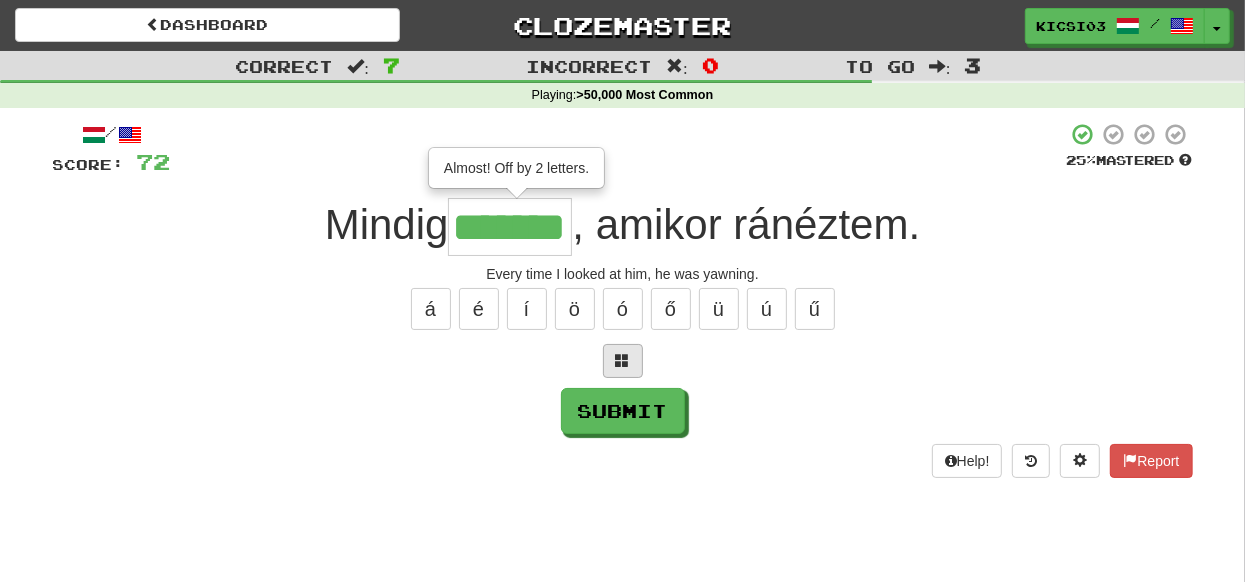 type on "*******" 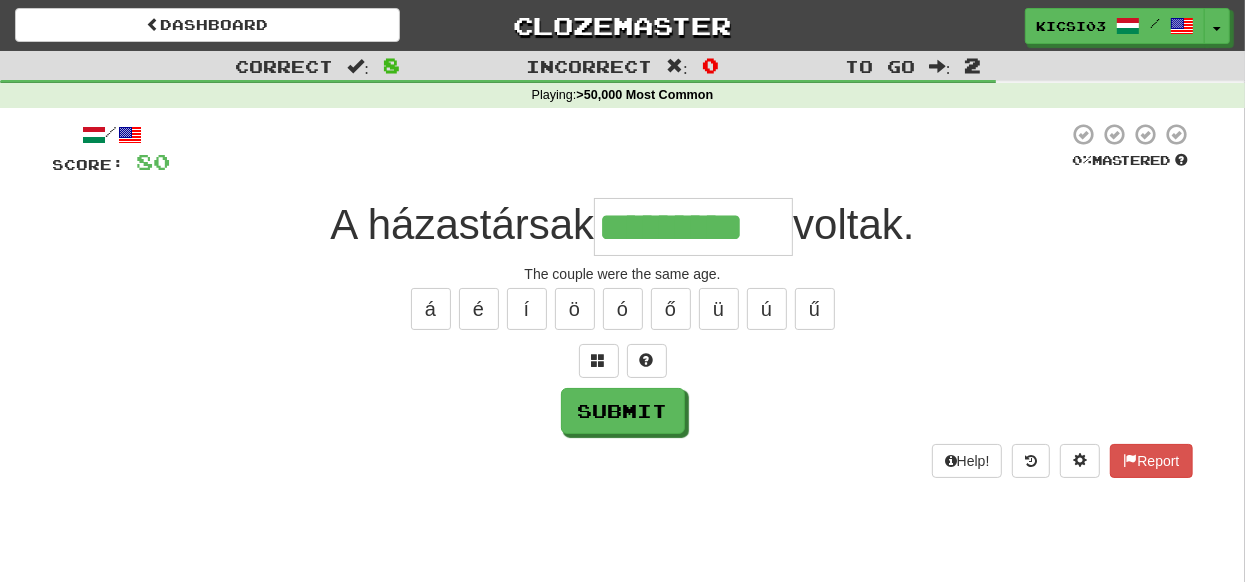type on "*********" 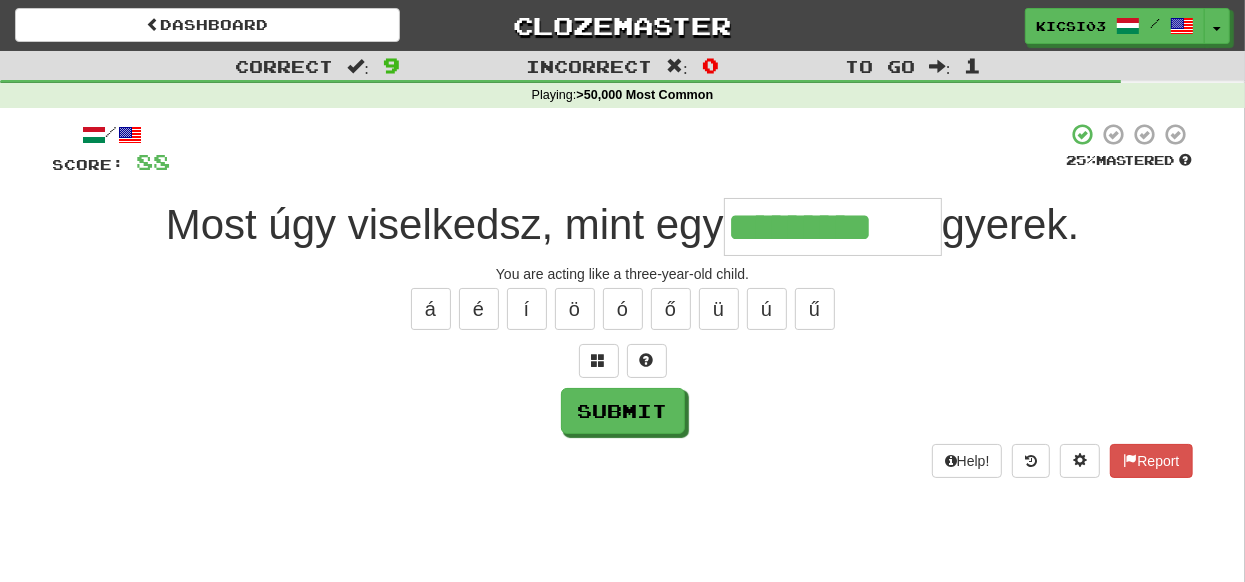 type on "*********" 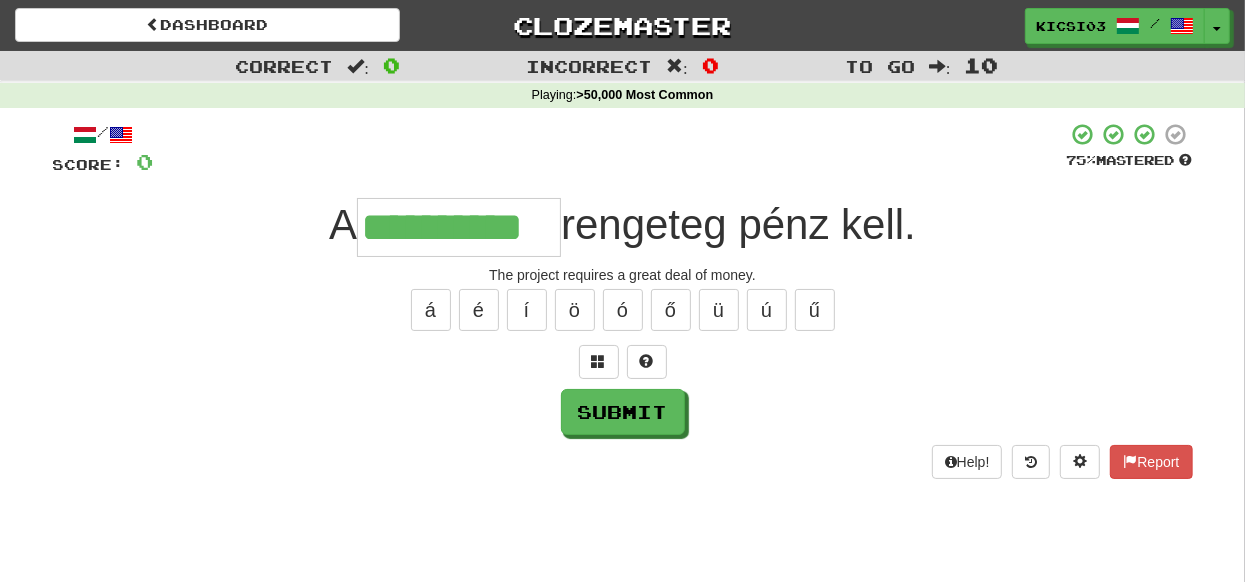 type on "**********" 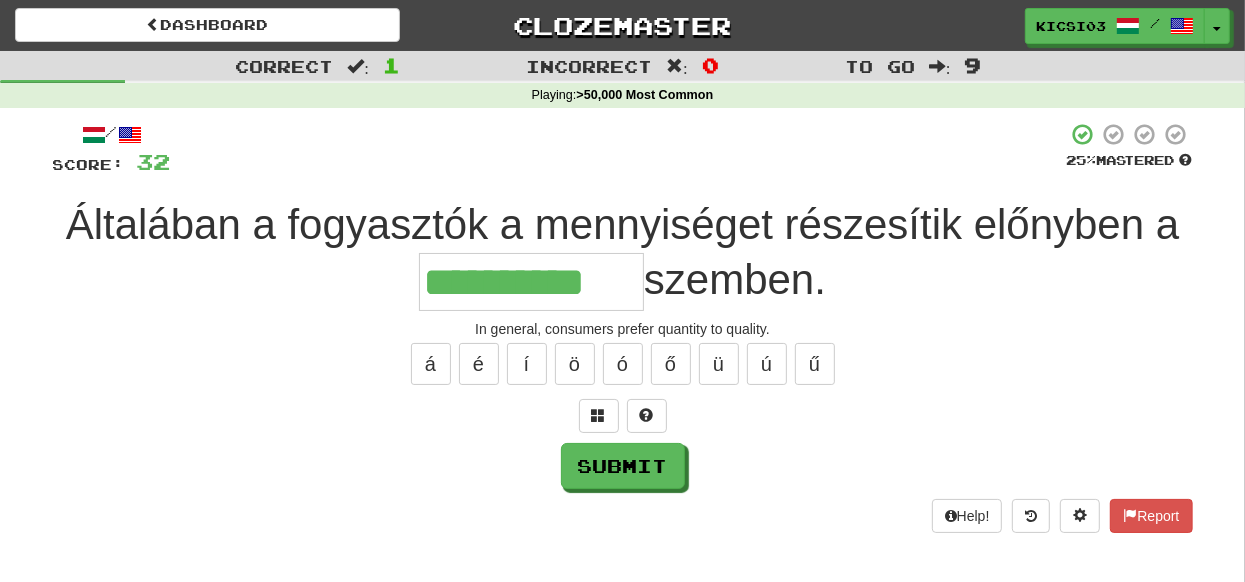 type on "**********" 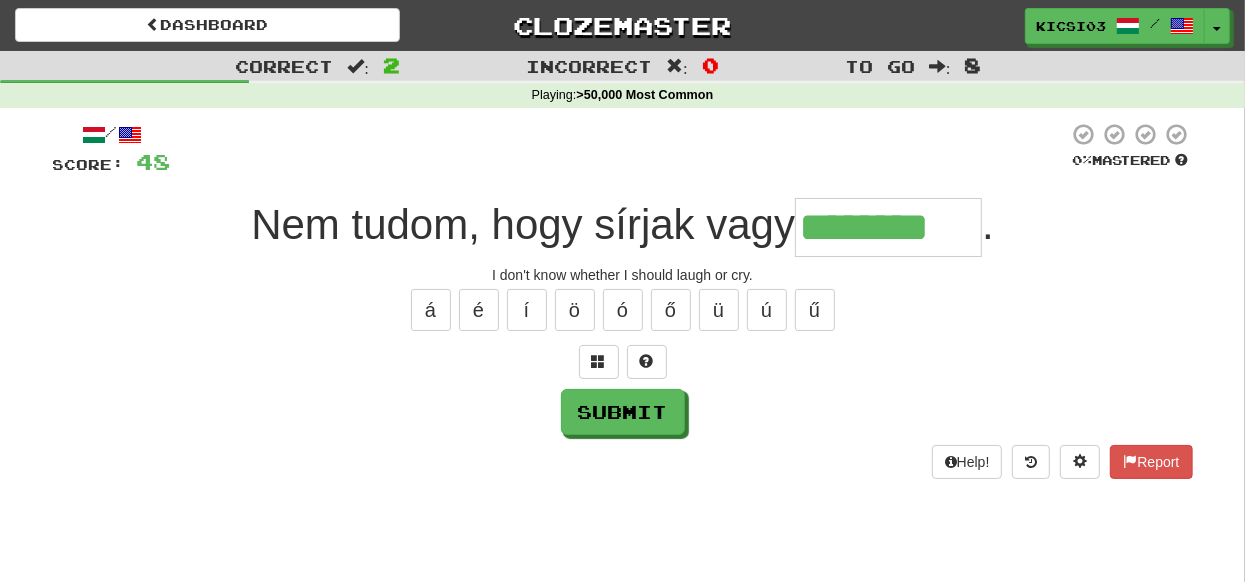 type on "********" 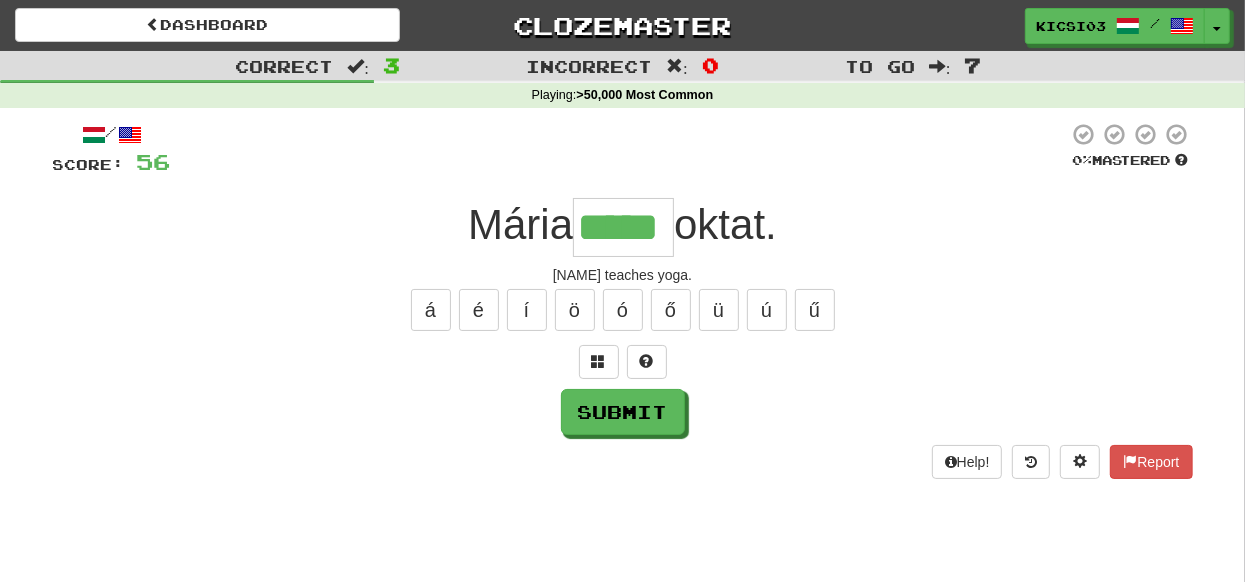 type on "*****" 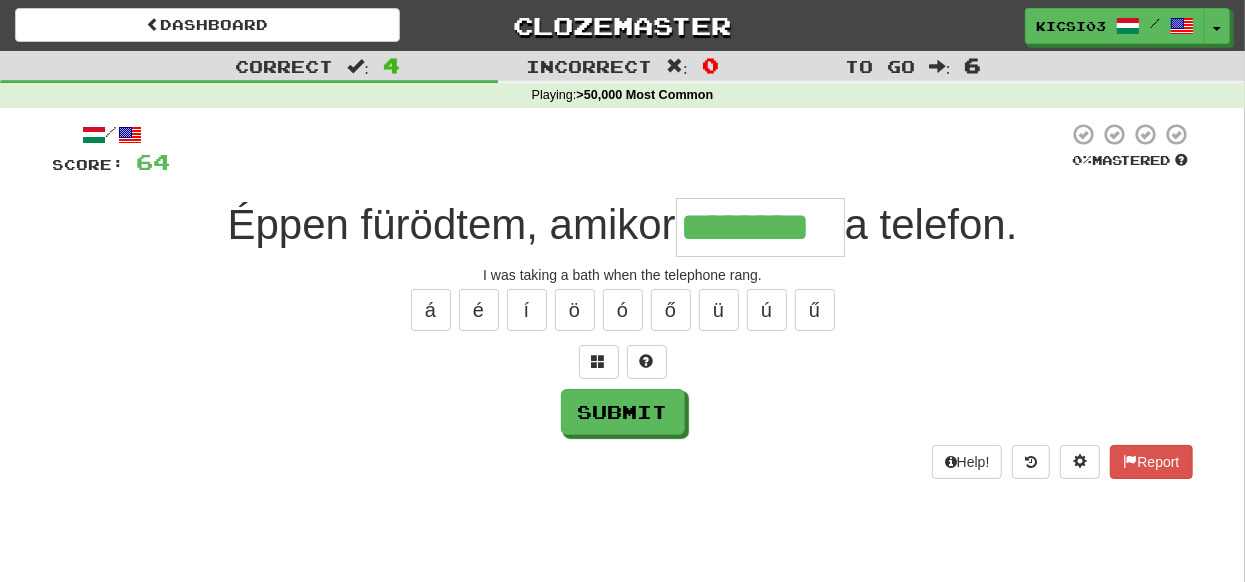 type on "********" 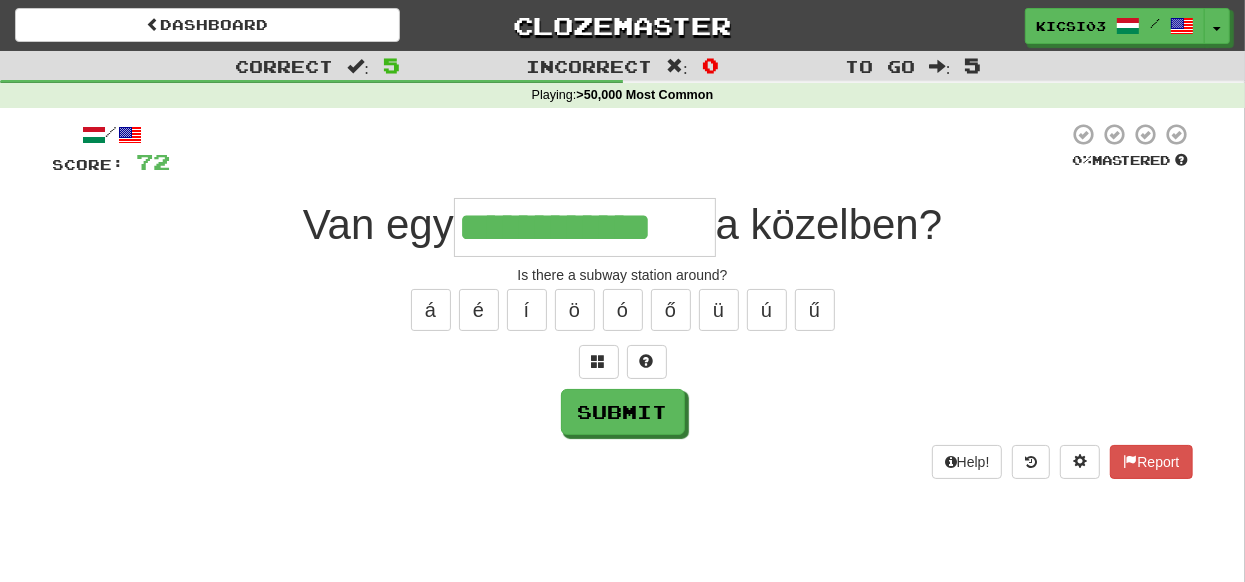 type on "**********" 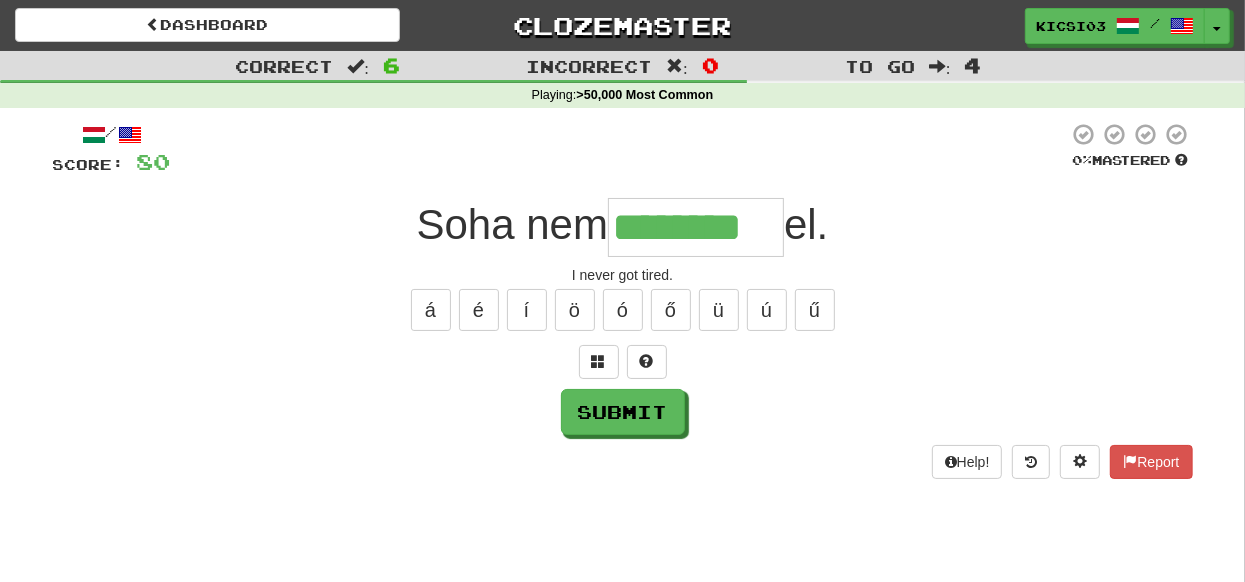 type on "********" 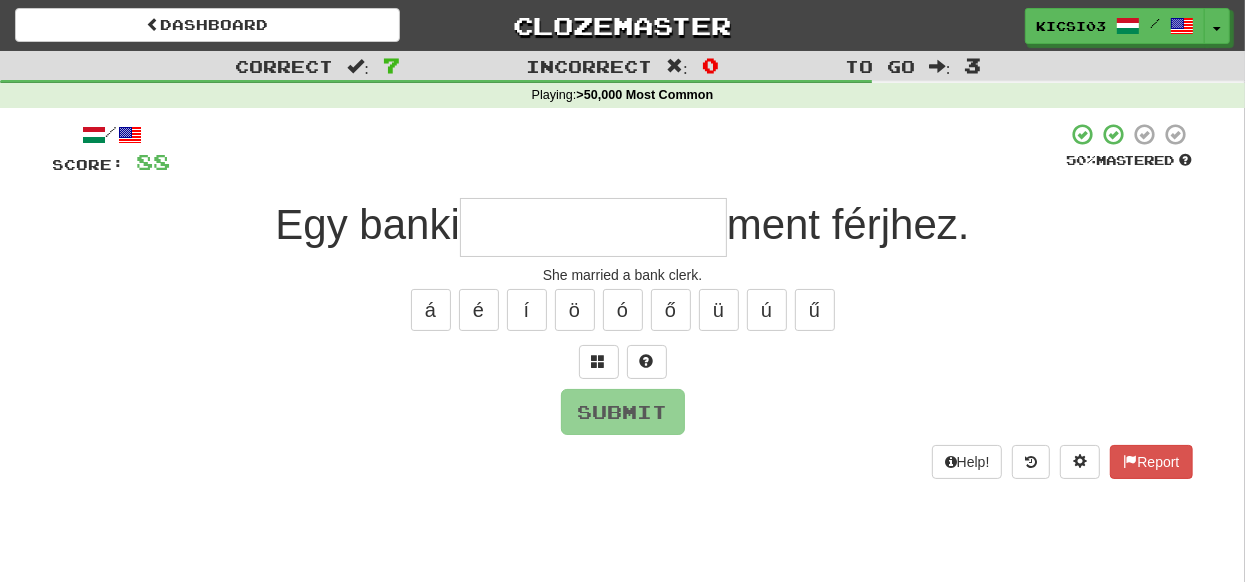 type on "*" 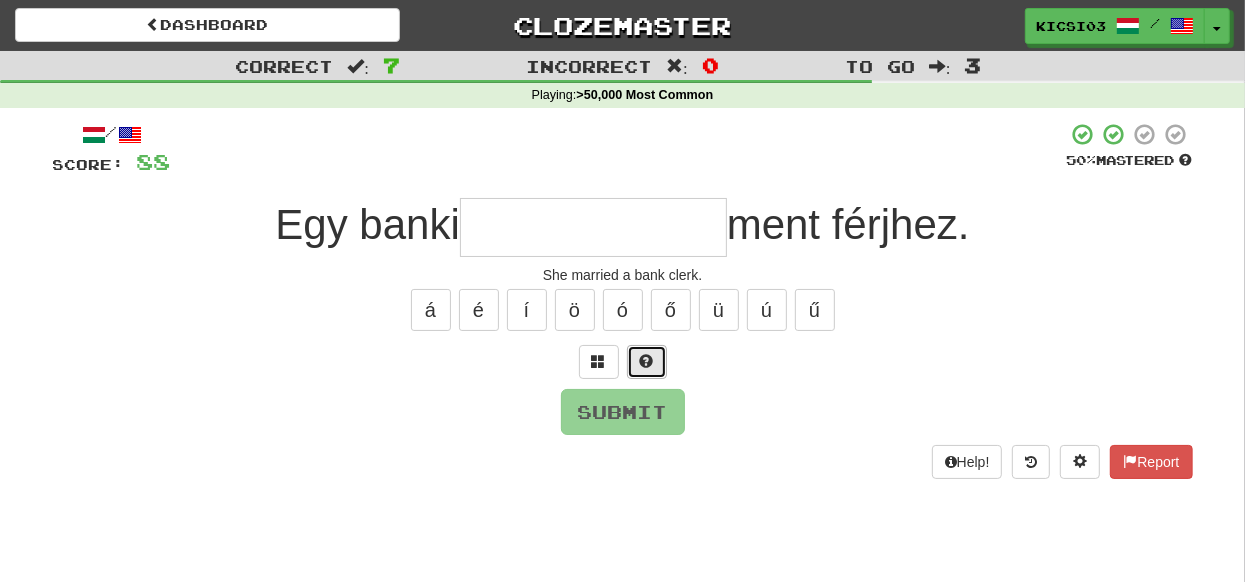 click at bounding box center [647, 361] 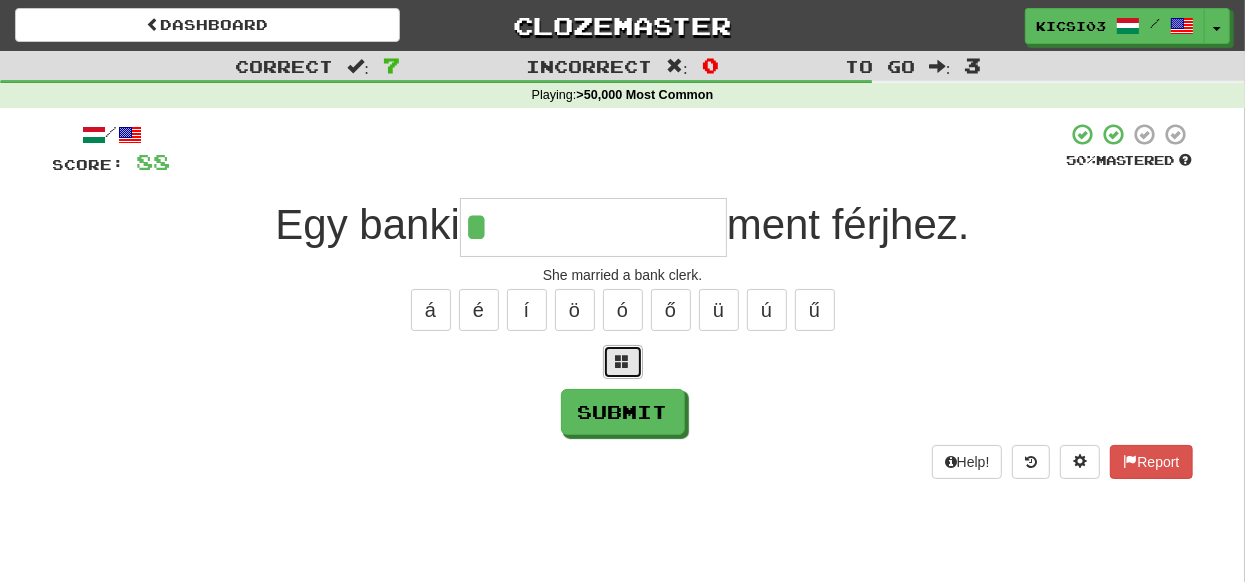 click at bounding box center [623, 362] 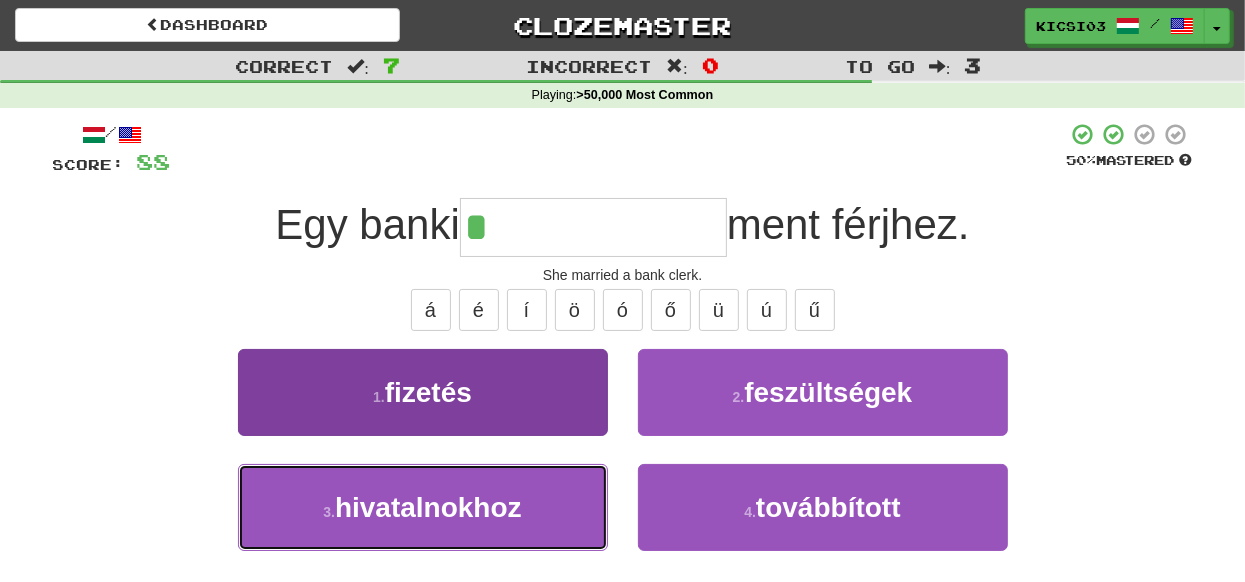 click on "3 .  hivatalnokhoz" at bounding box center [423, 507] 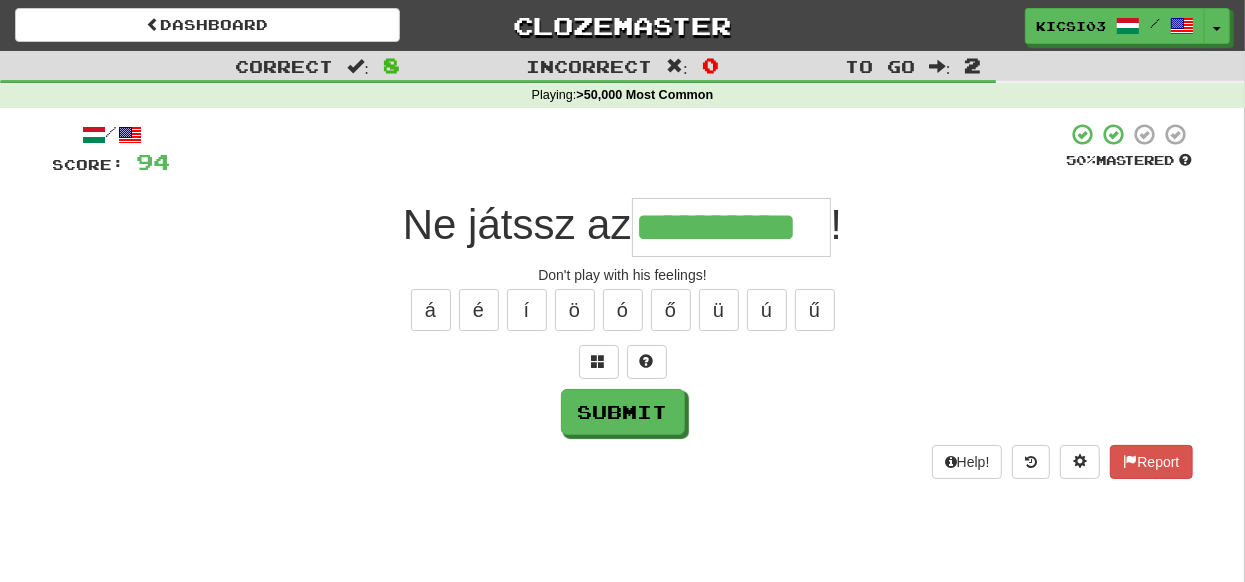 type on "**********" 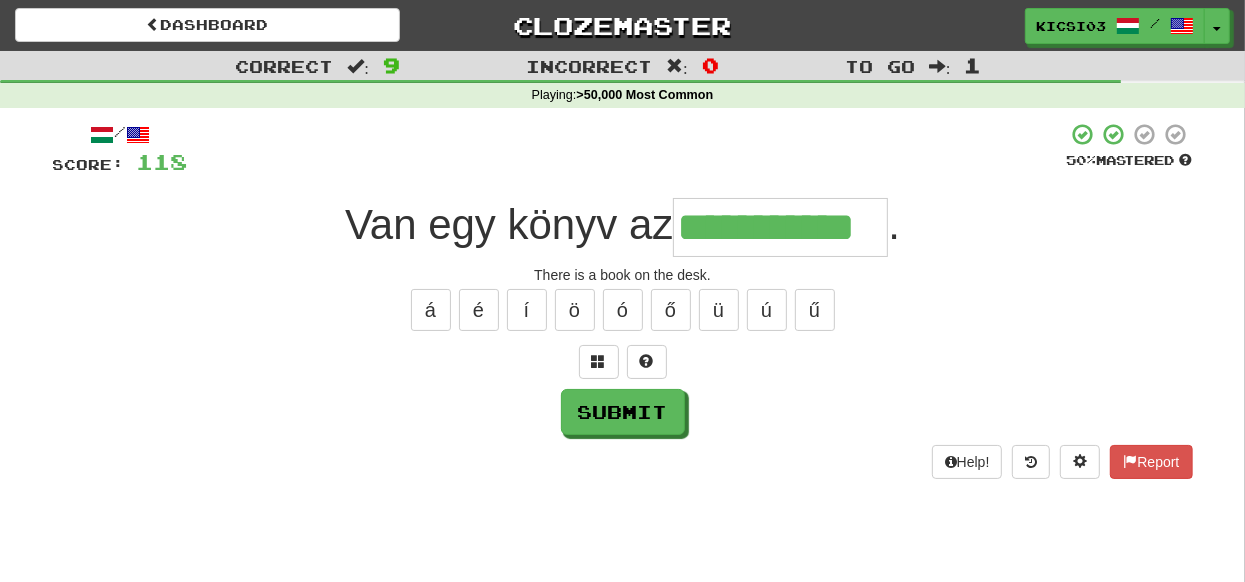 type on "**********" 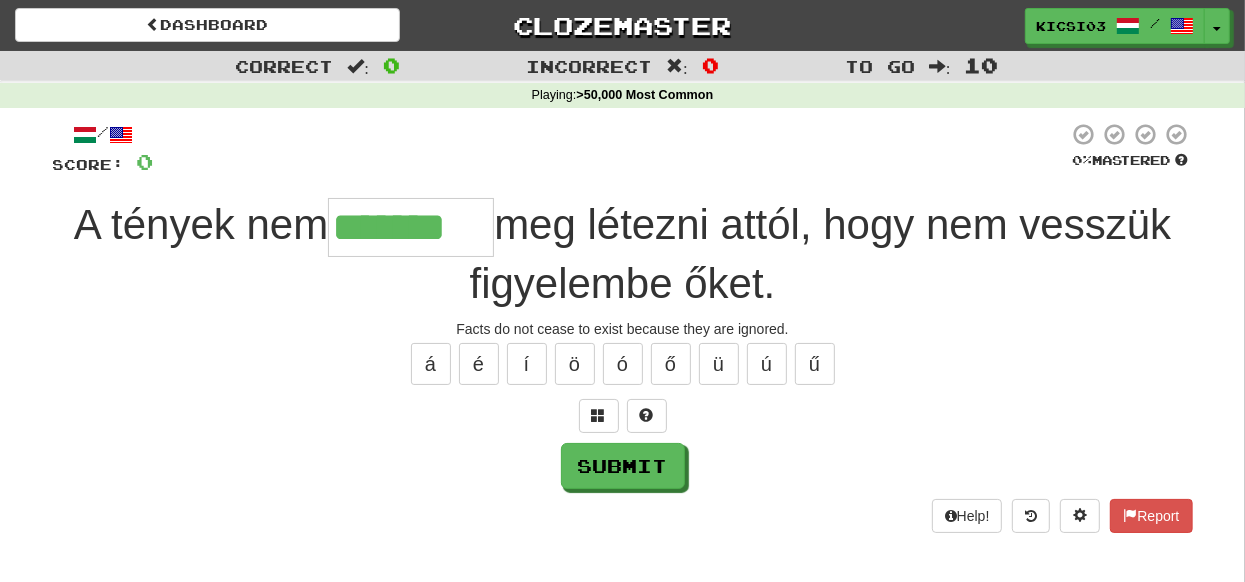 type on "*******" 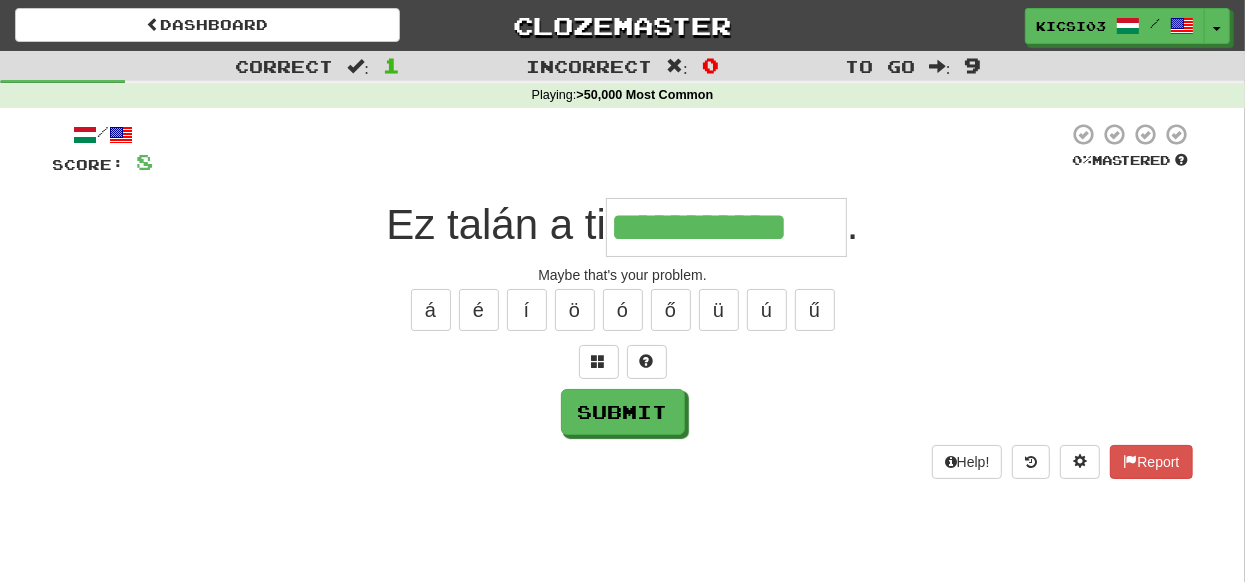 type on "**********" 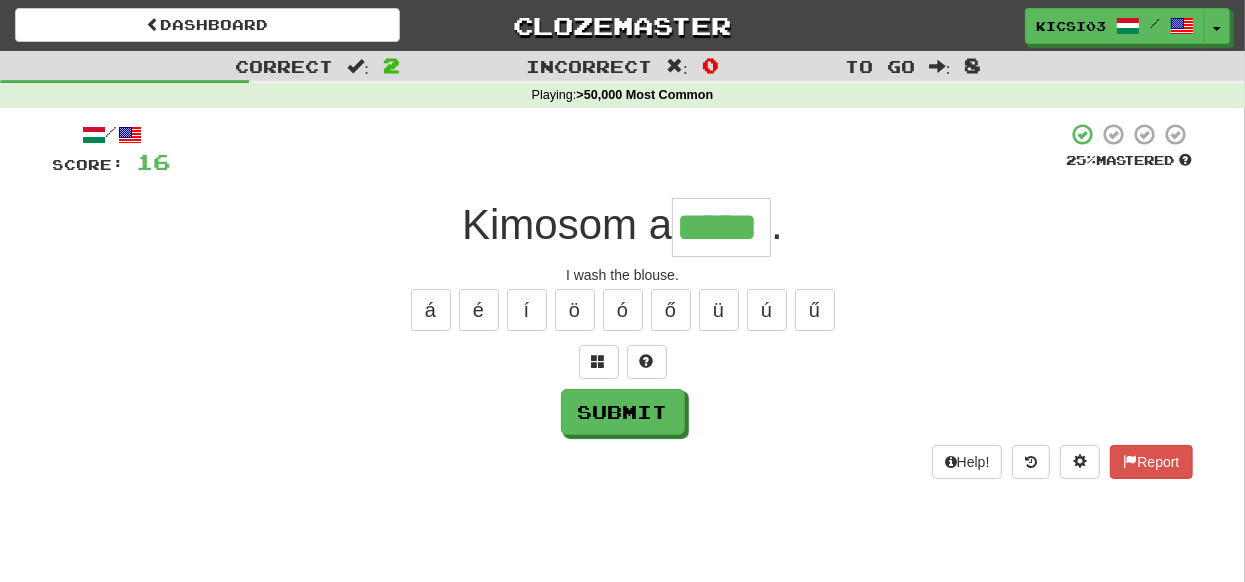 type on "*****" 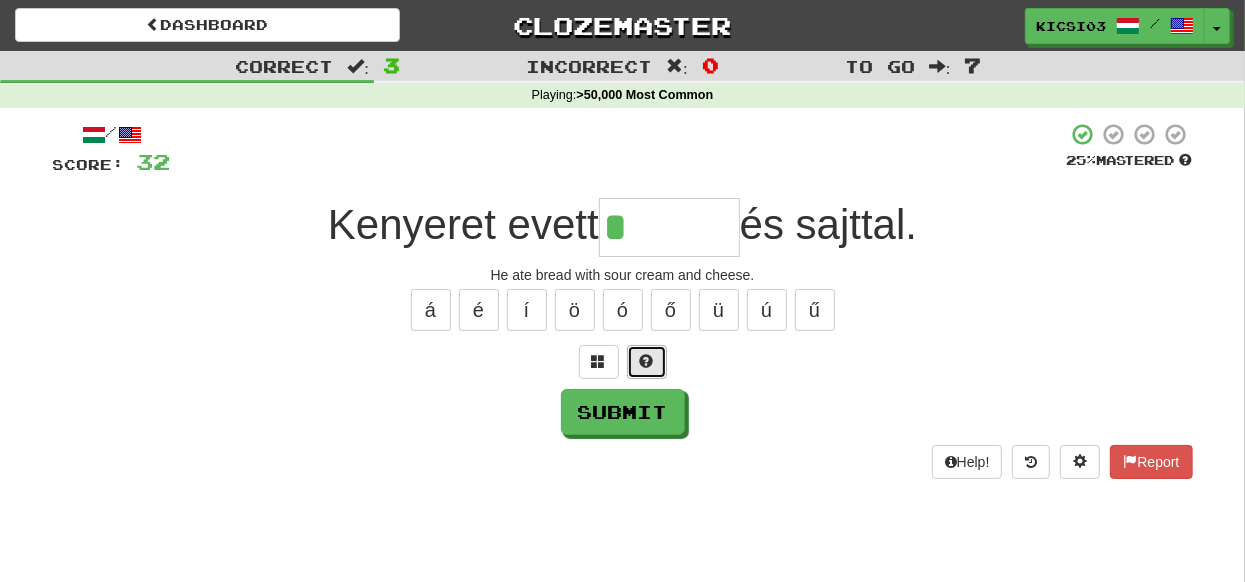 click at bounding box center (647, 361) 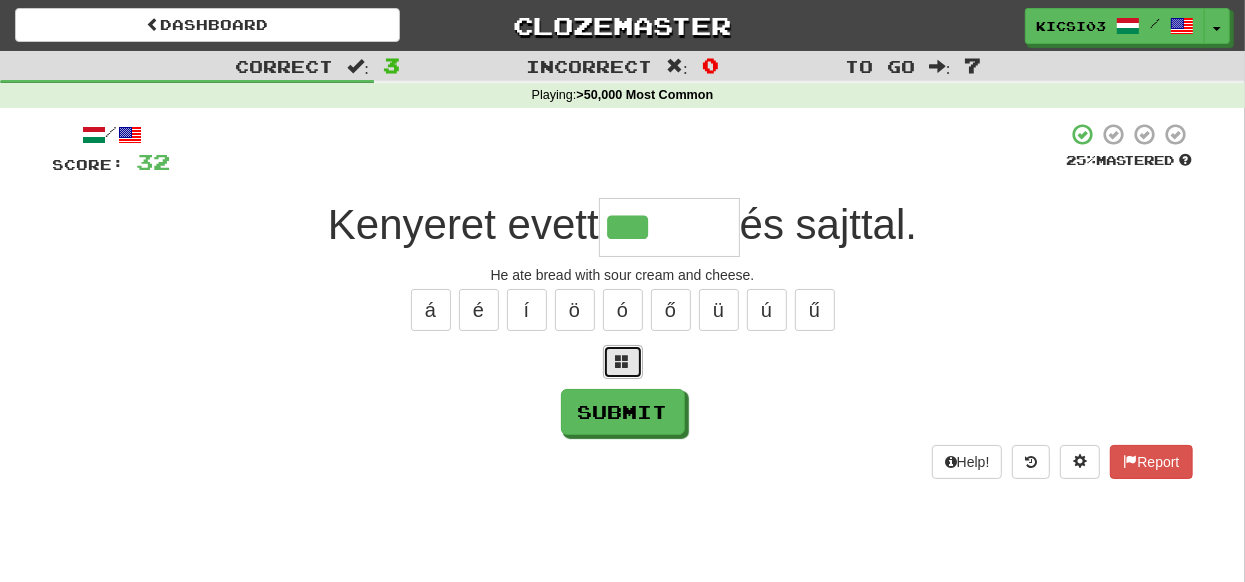 click at bounding box center (623, 361) 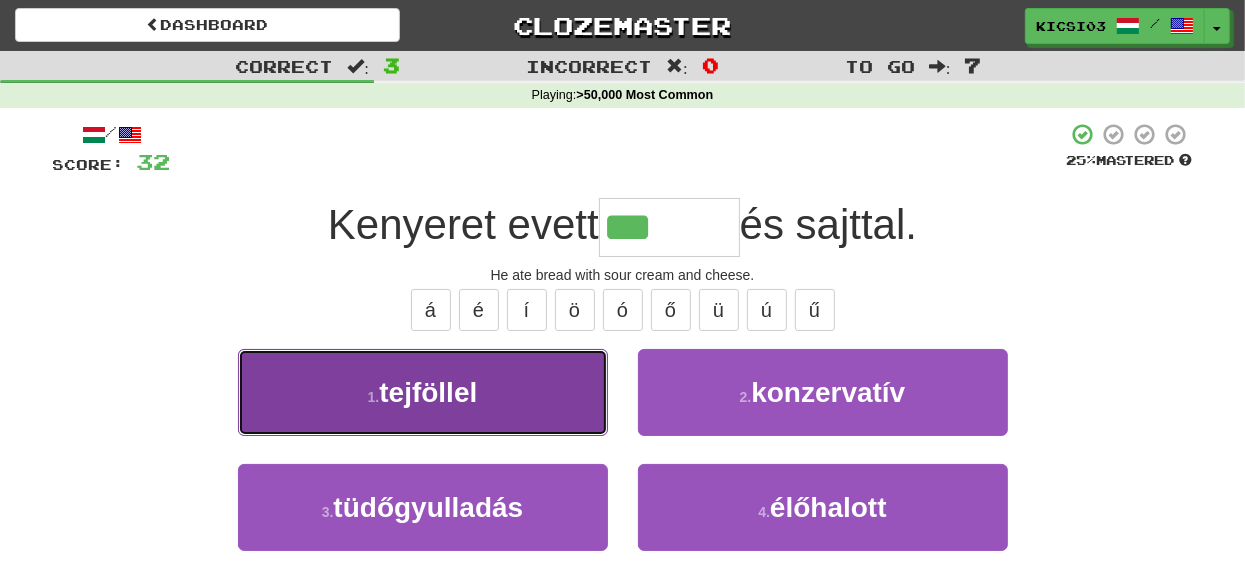 click on "1 .  tejföllel" at bounding box center (423, 392) 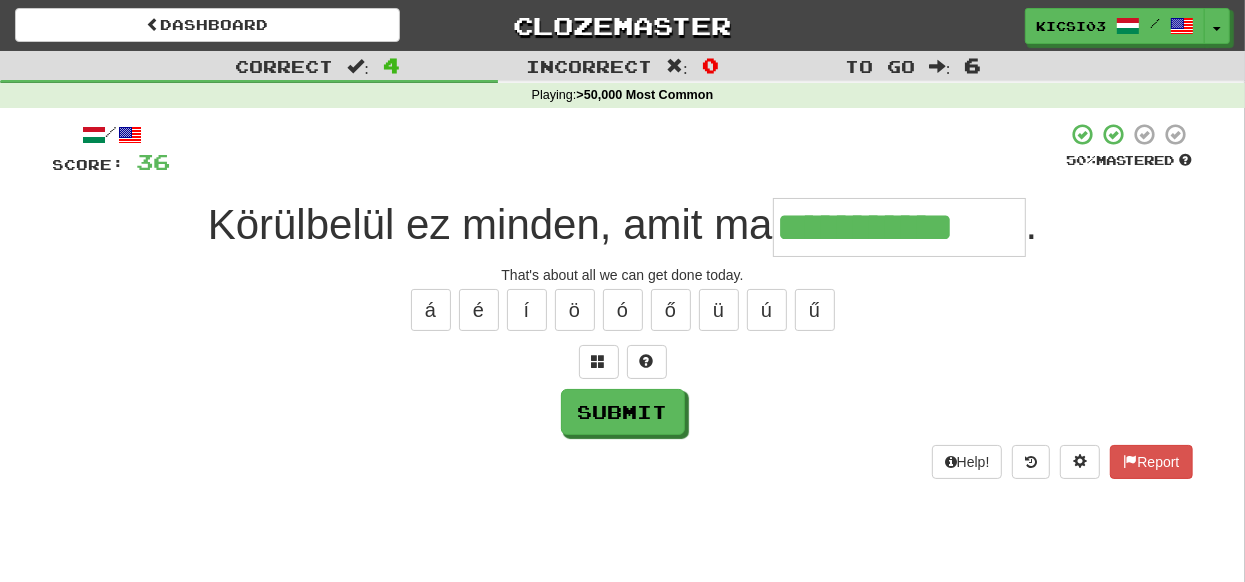 type on "**********" 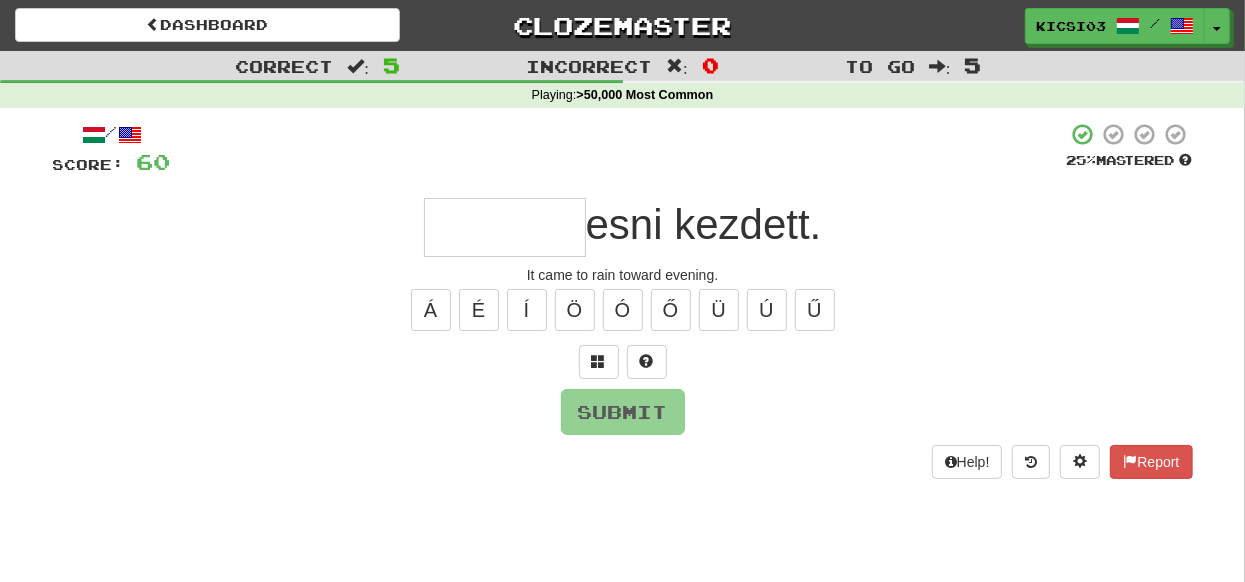 type on "*" 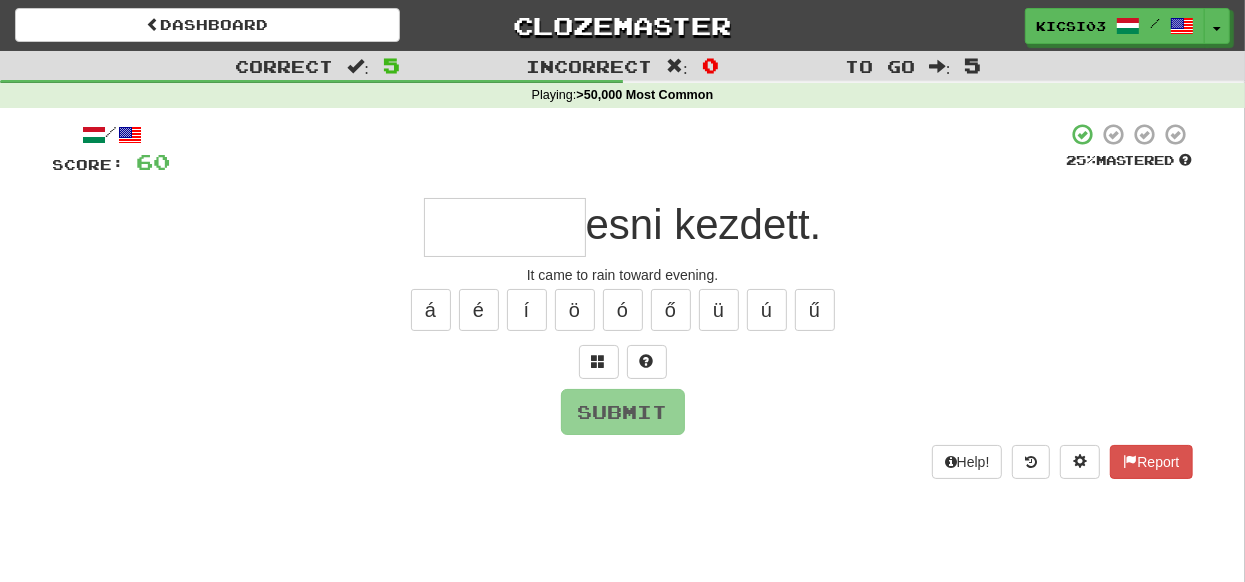 type on "*" 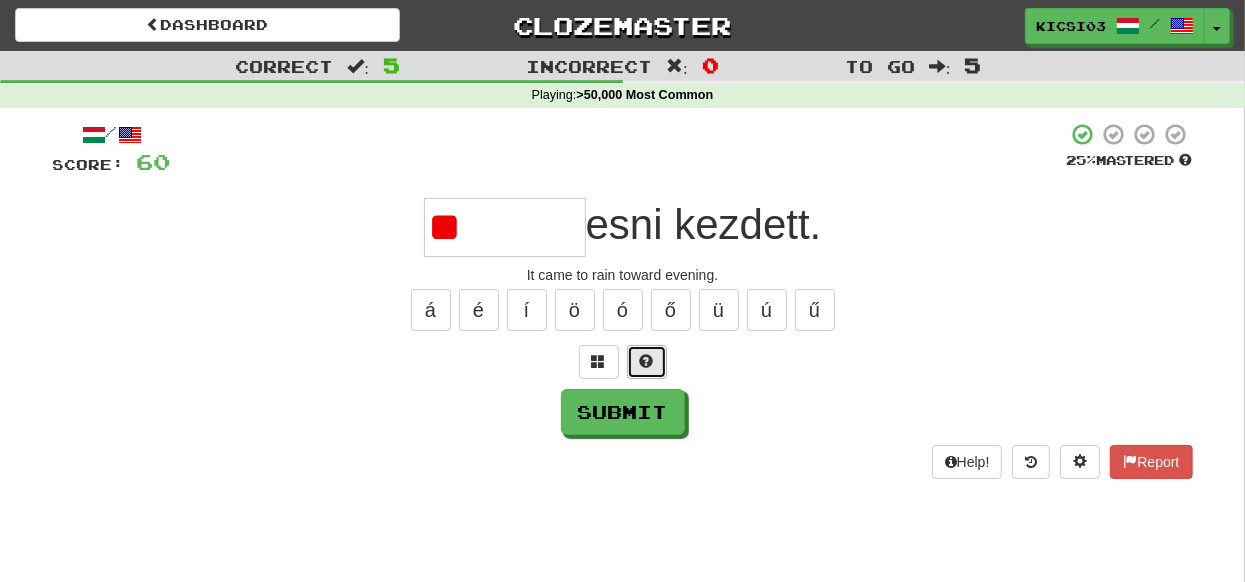 click at bounding box center [647, 361] 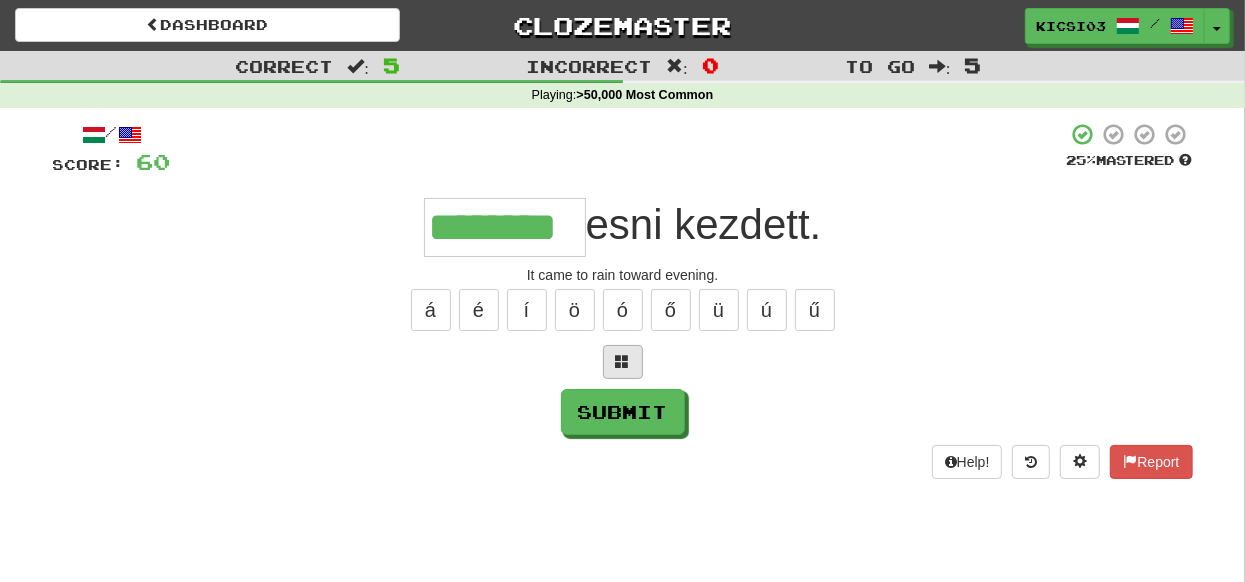 type on "********" 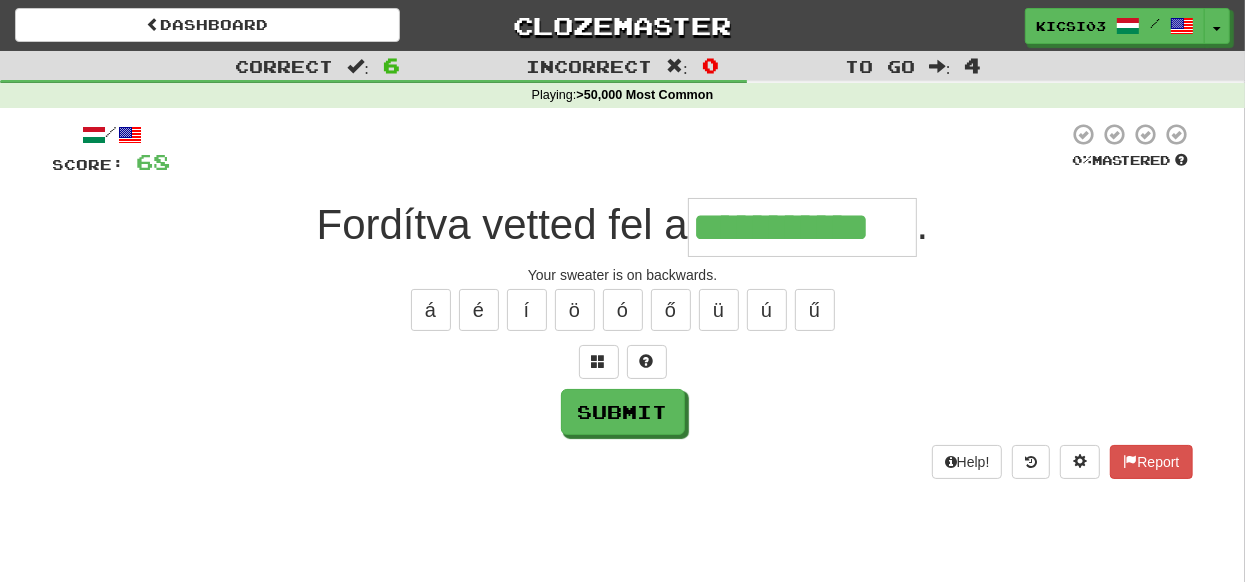 type on "**********" 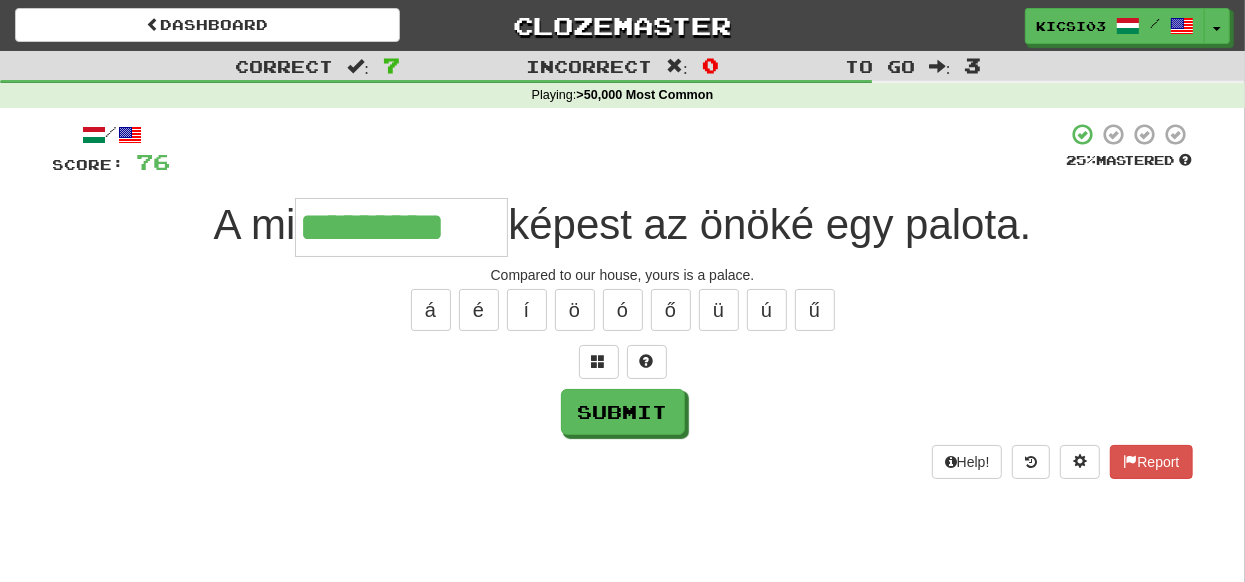 type on "*********" 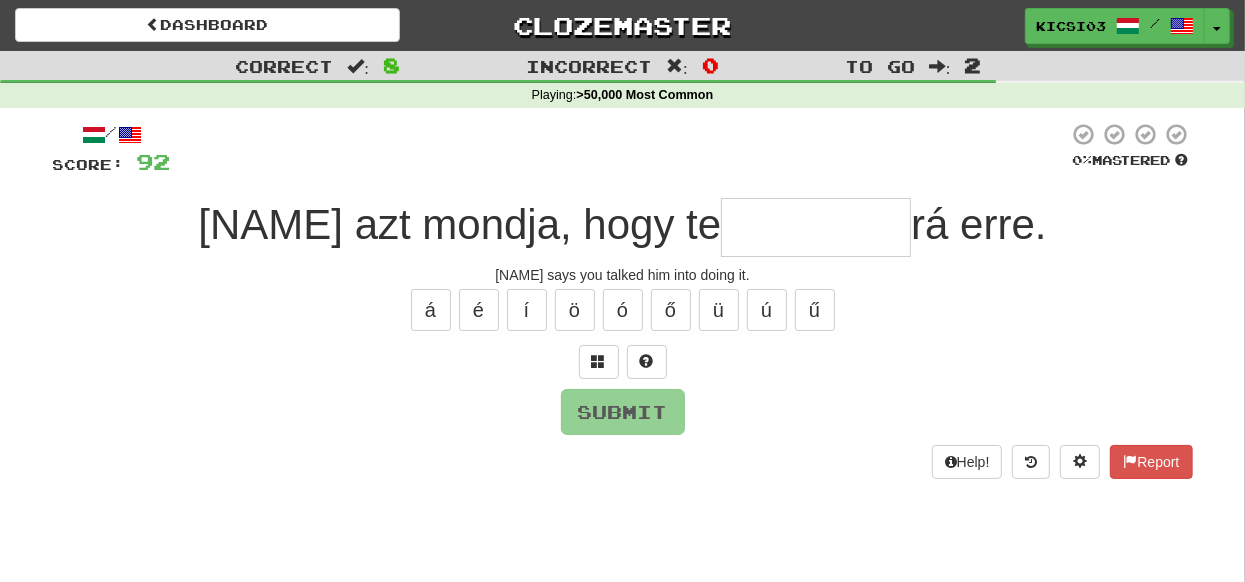 type on "*" 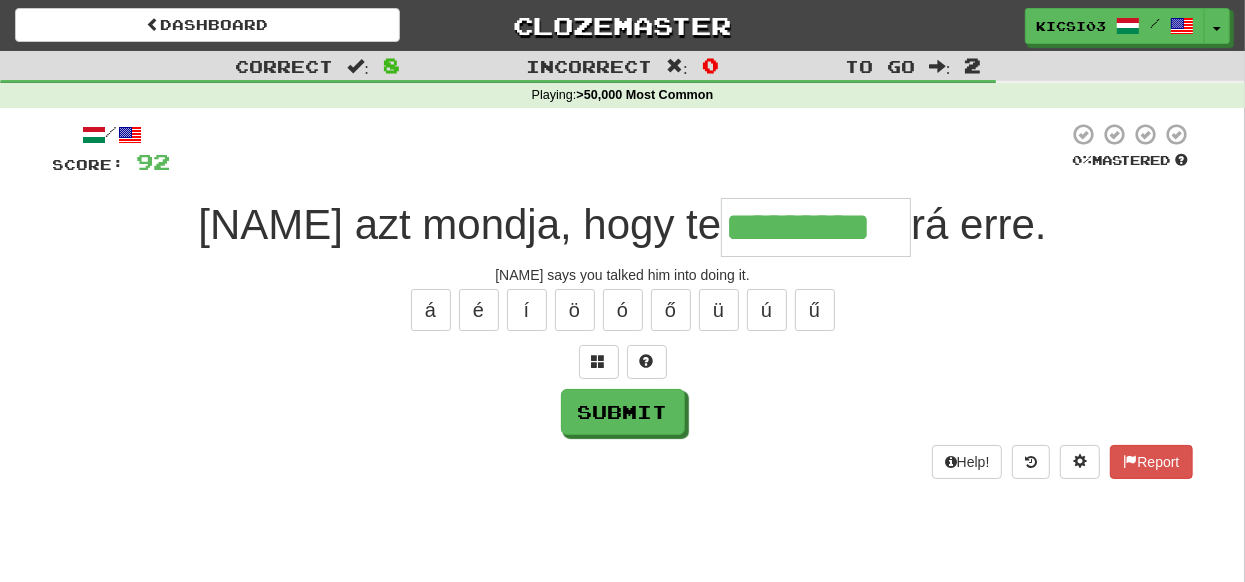type on "*********" 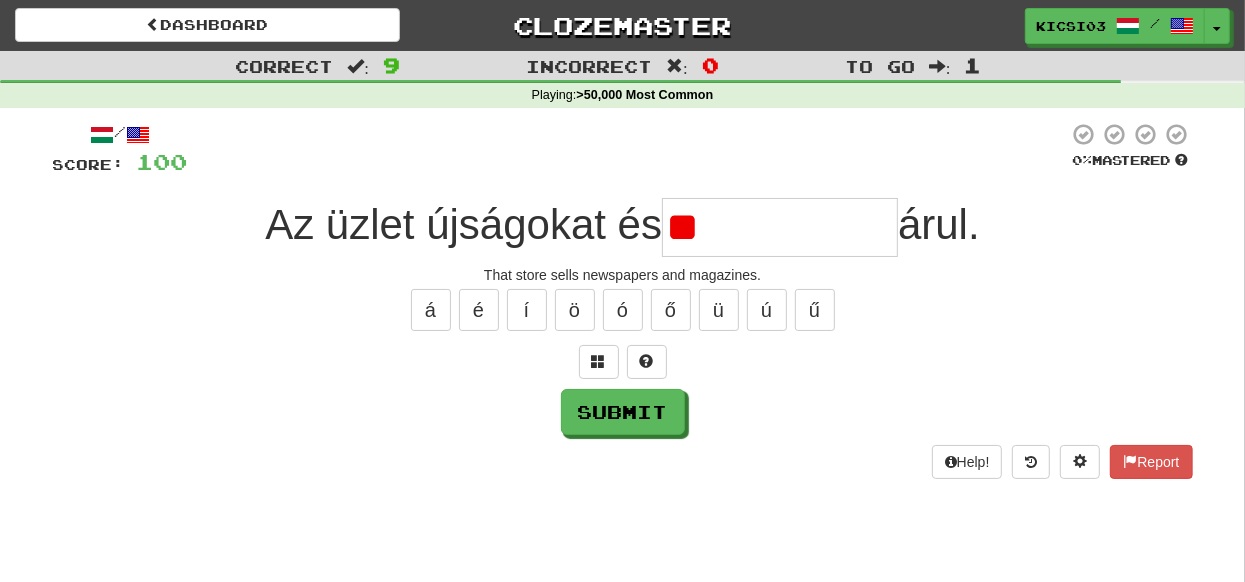 type on "*" 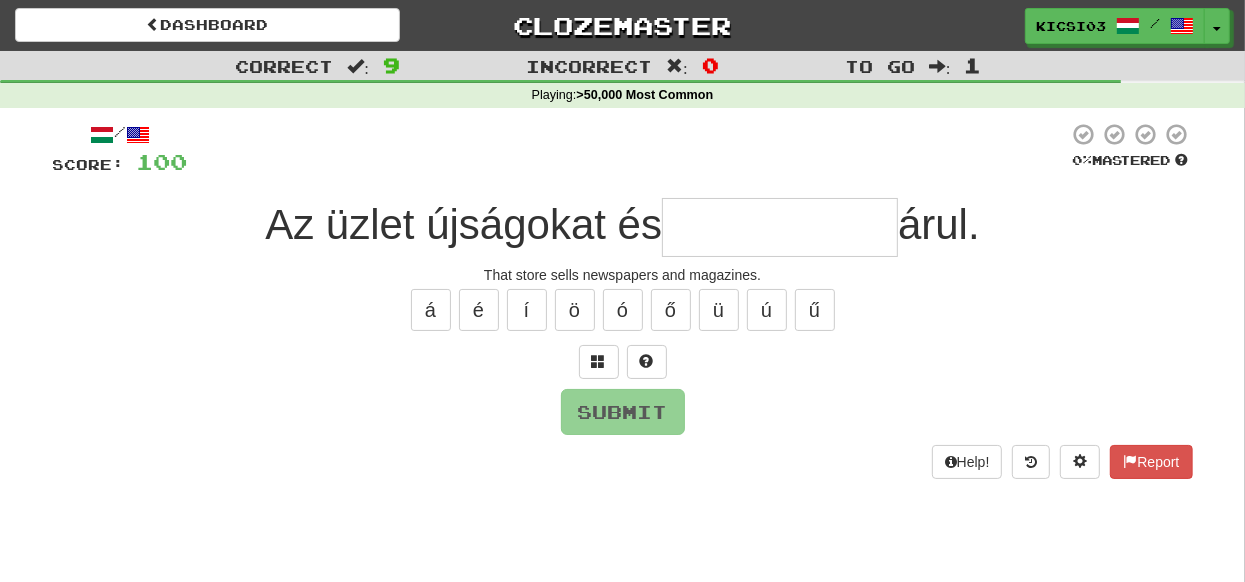 type on "*" 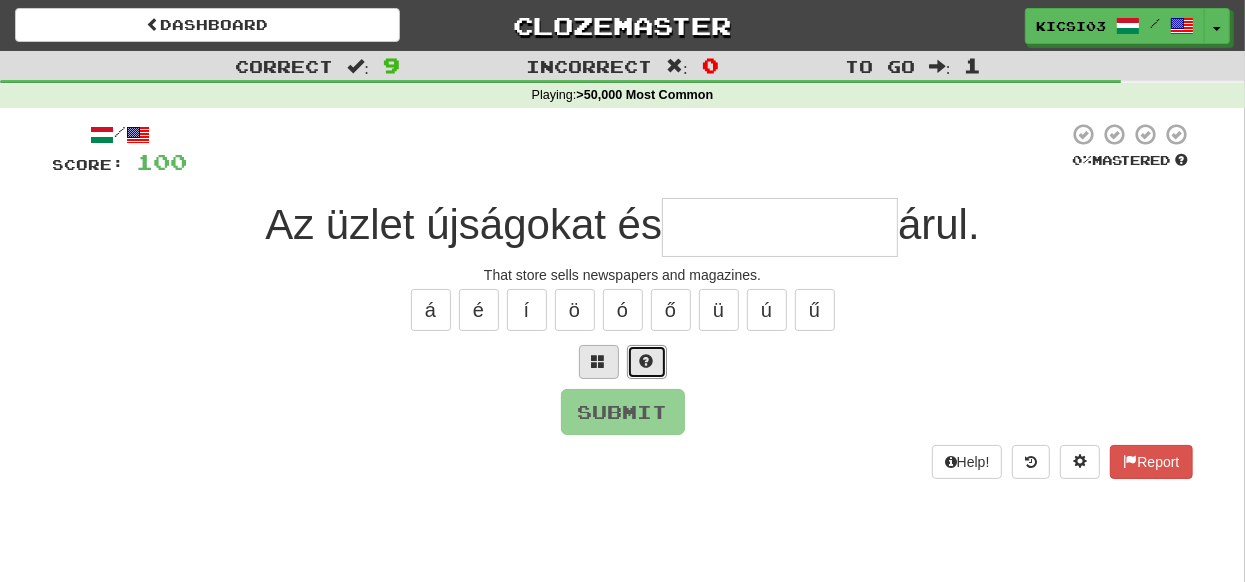 drag, startPoint x: 639, startPoint y: 366, endPoint x: 634, endPoint y: 357, distance: 10.29563 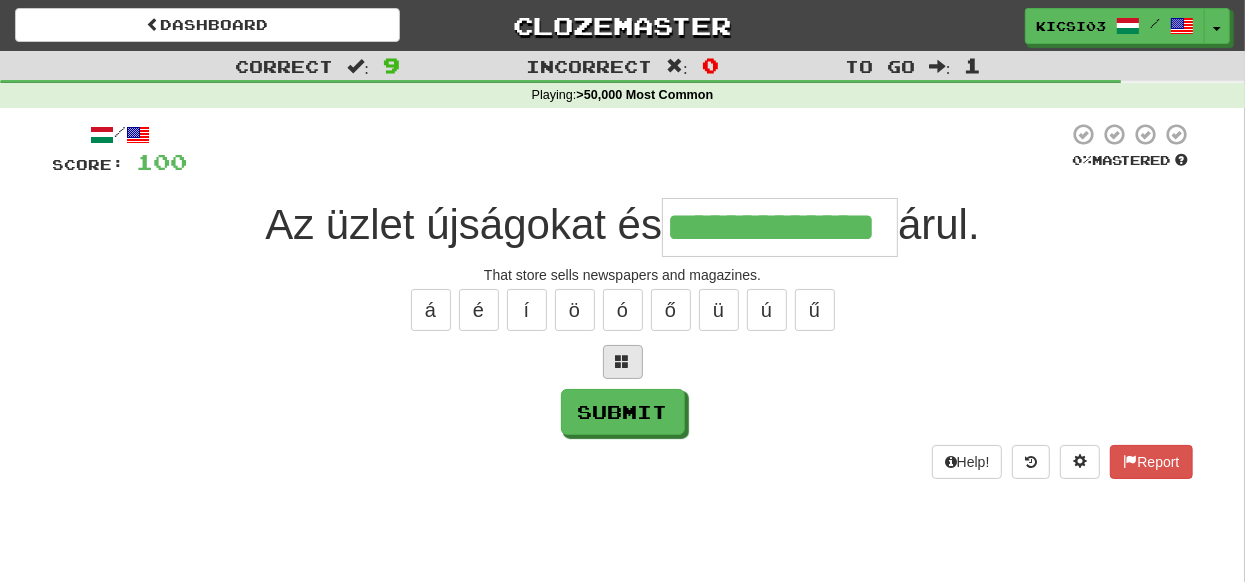 type on "**********" 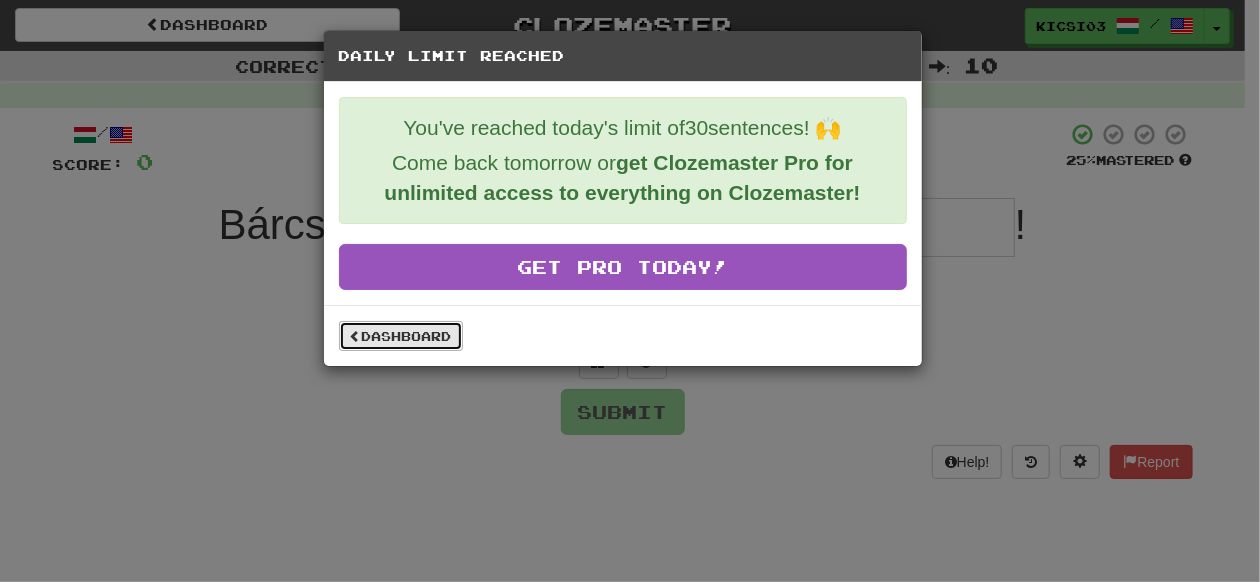 click on "Dashboard" at bounding box center (401, 336) 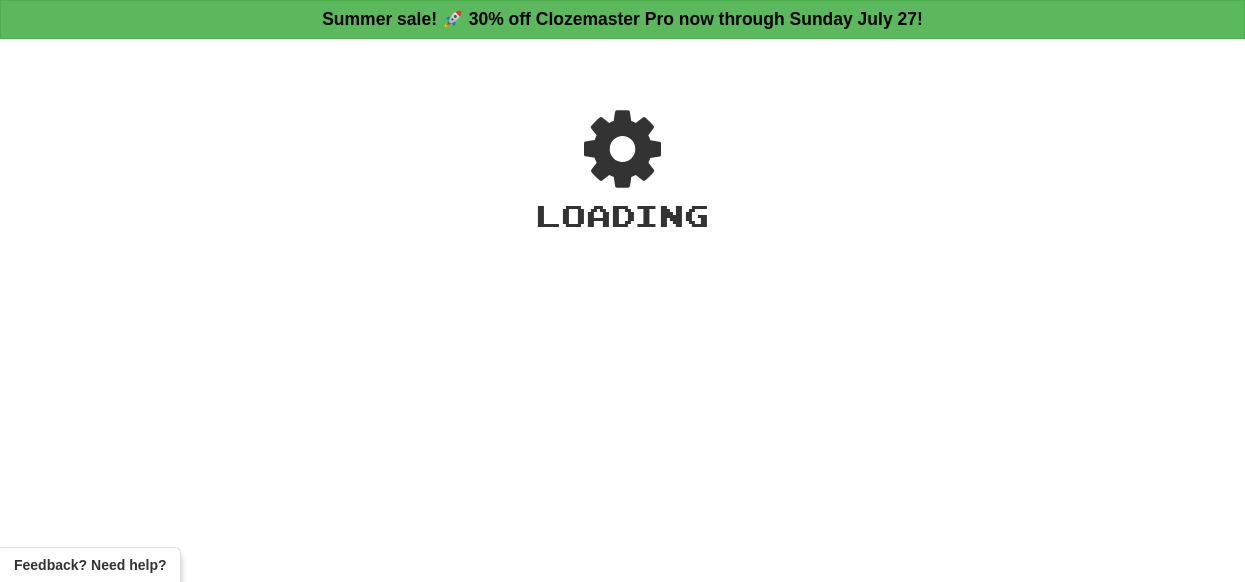 scroll, scrollTop: 0, scrollLeft: 0, axis: both 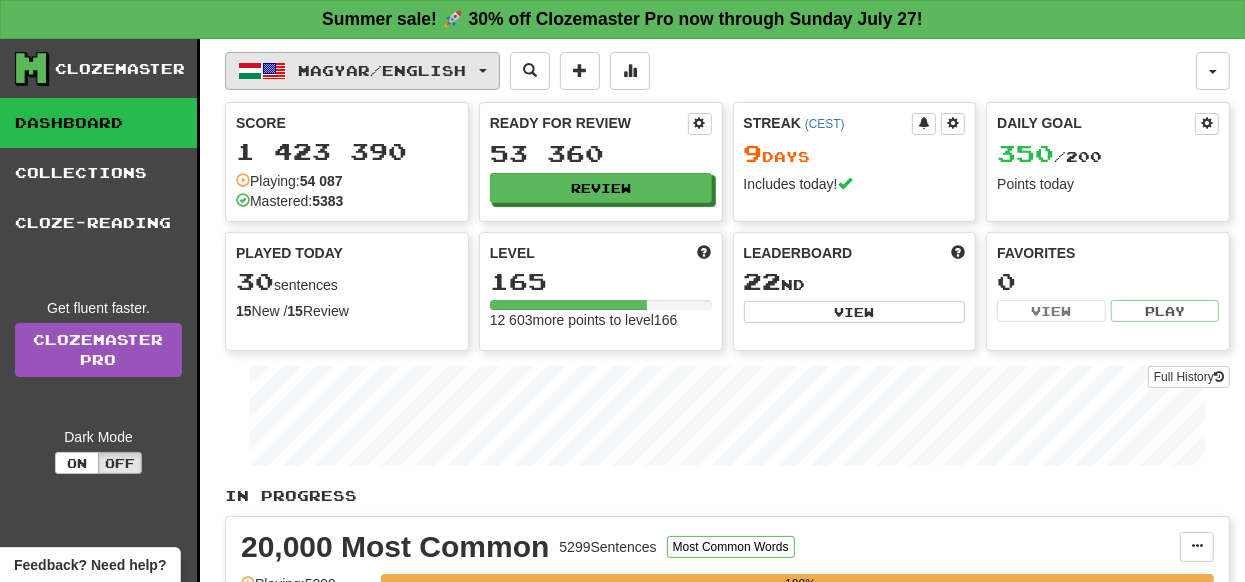 click at bounding box center (483, 71) 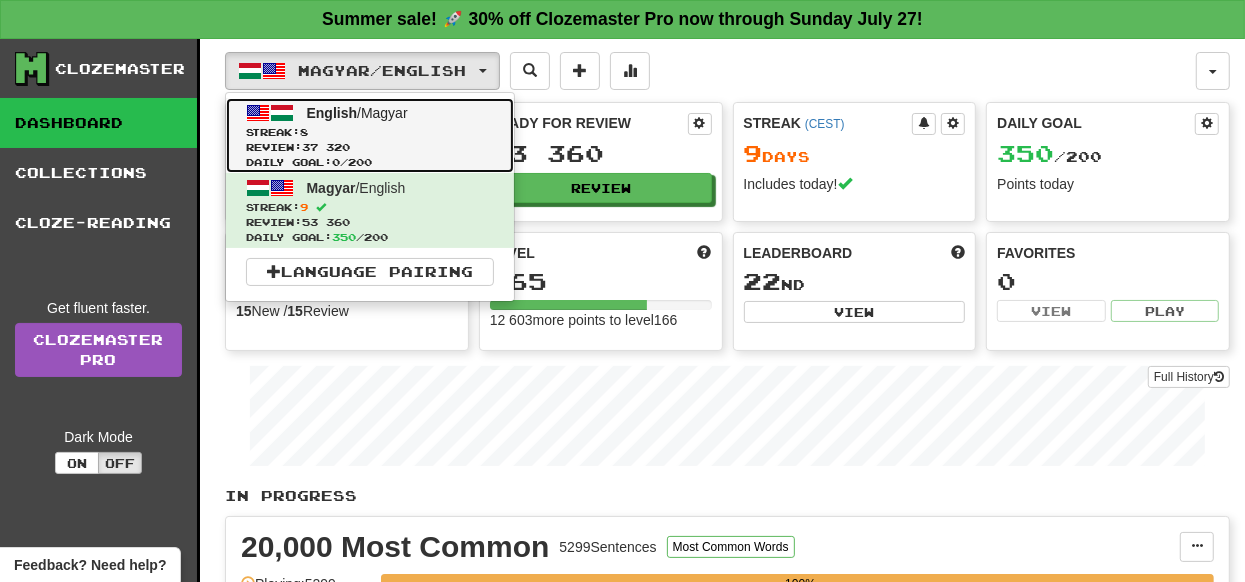 click at bounding box center [258, 113] 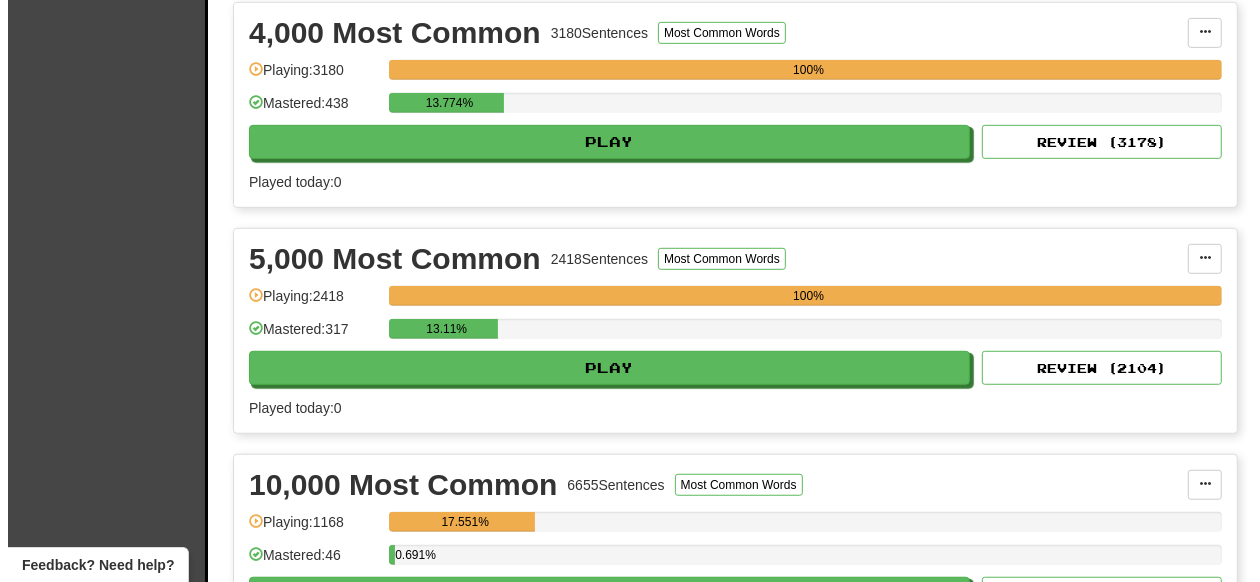 scroll, scrollTop: 799, scrollLeft: 0, axis: vertical 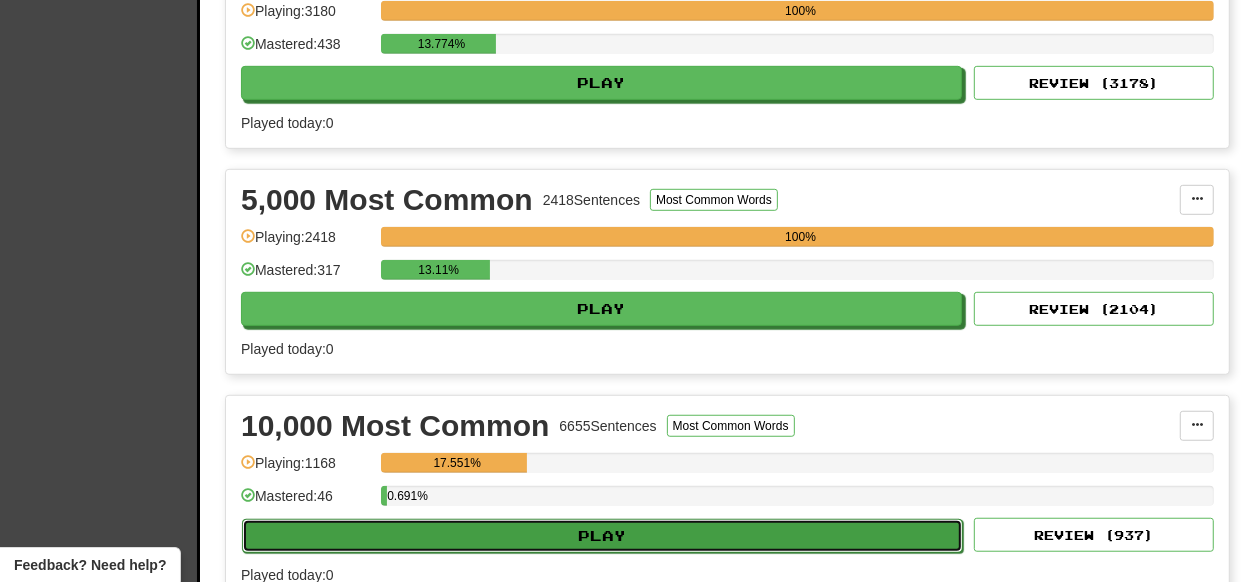 click on "Play" at bounding box center (602, 536) 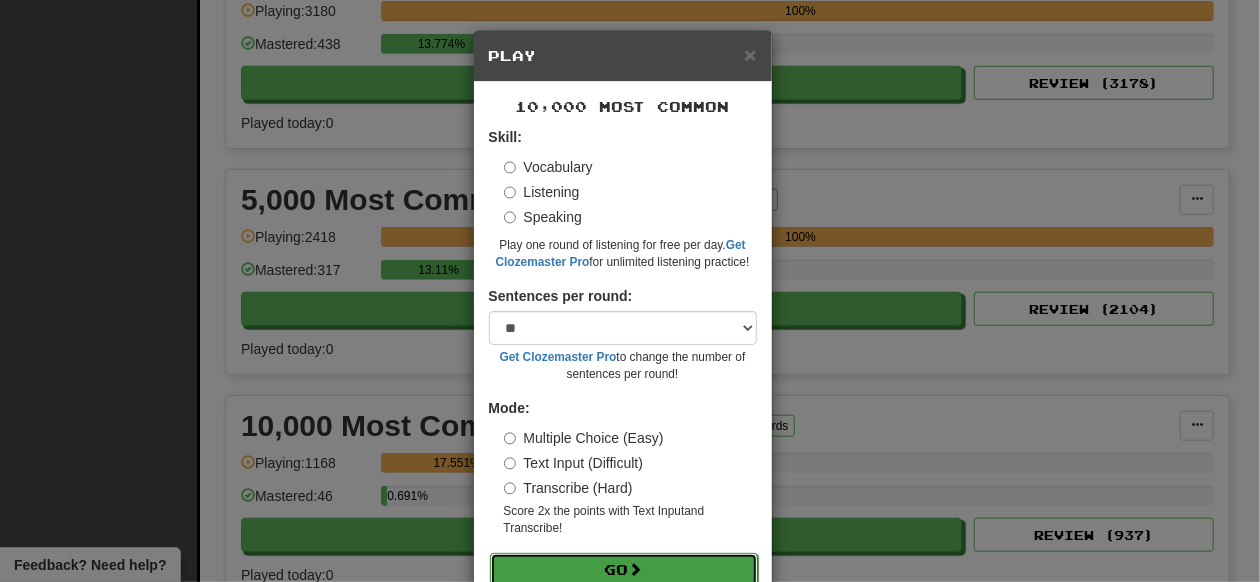 click on "Go" at bounding box center (624, 570) 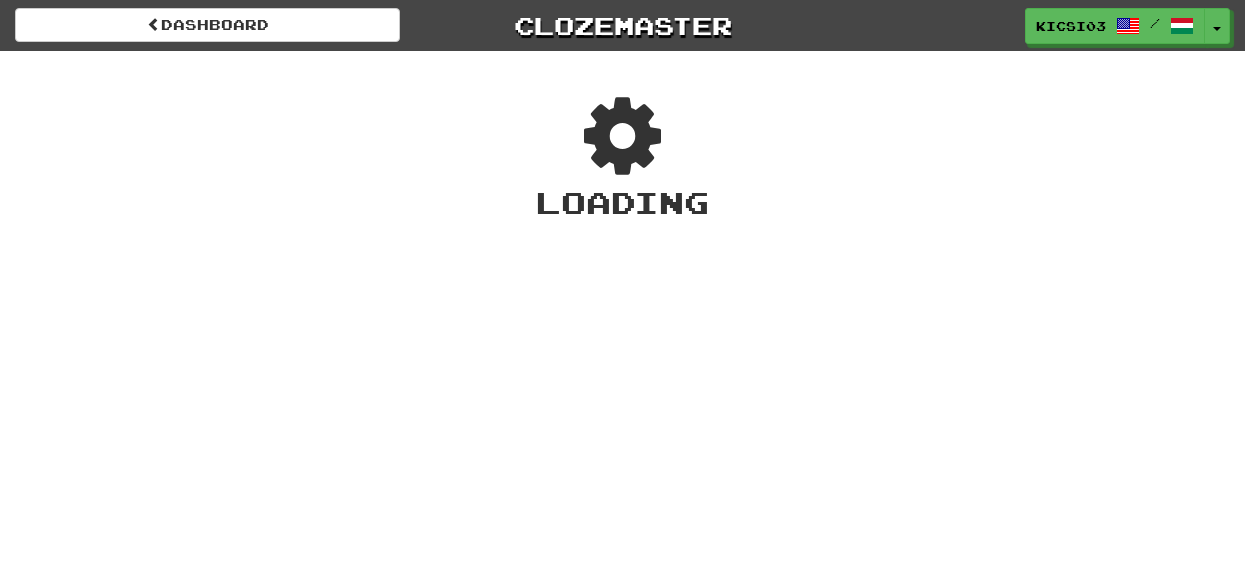 scroll, scrollTop: 0, scrollLeft: 0, axis: both 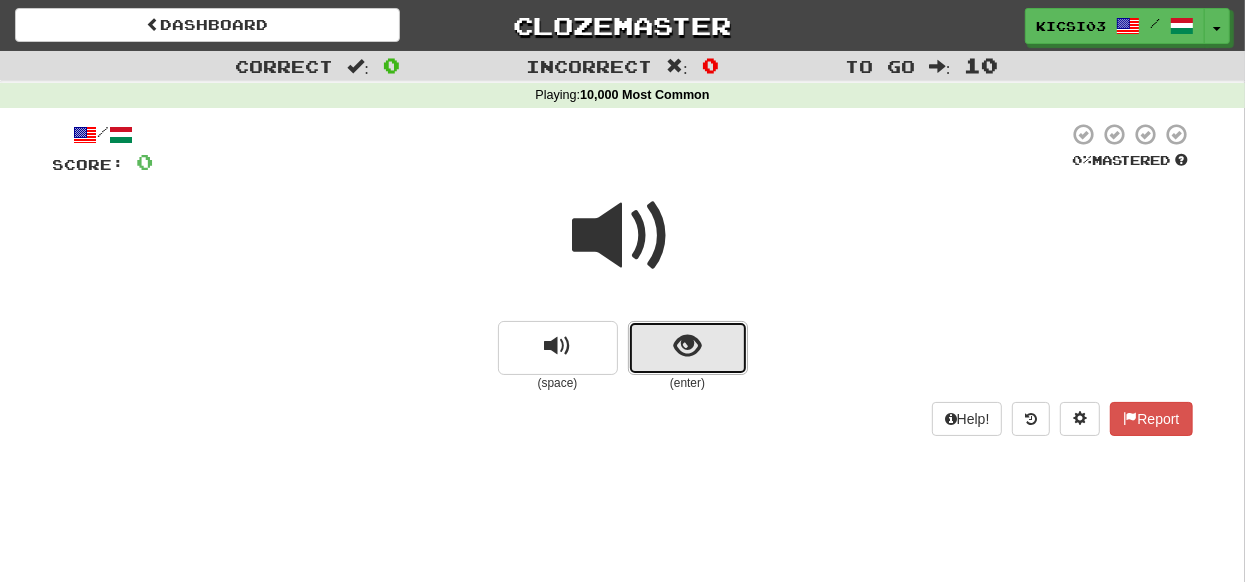 click at bounding box center (687, 346) 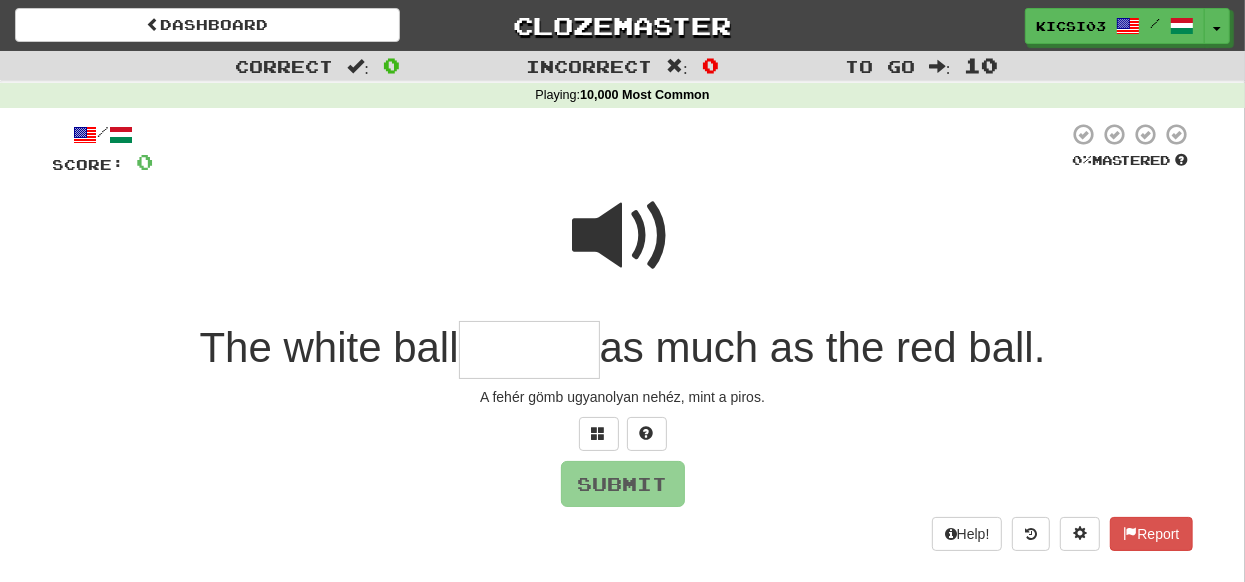 click at bounding box center [529, 350] 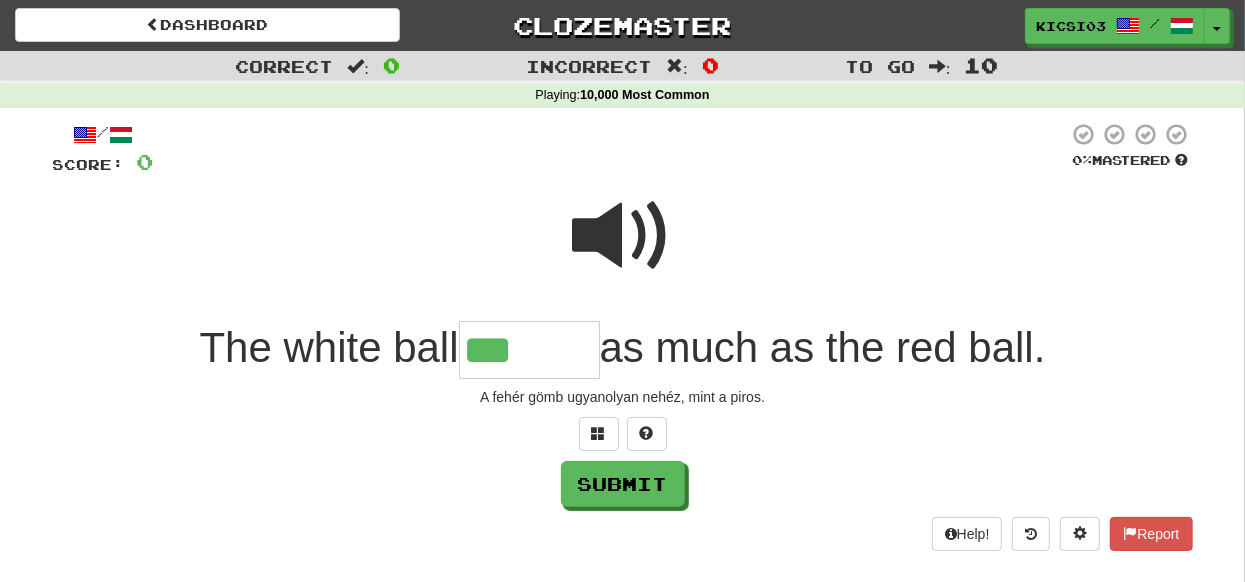 click at bounding box center (623, 236) 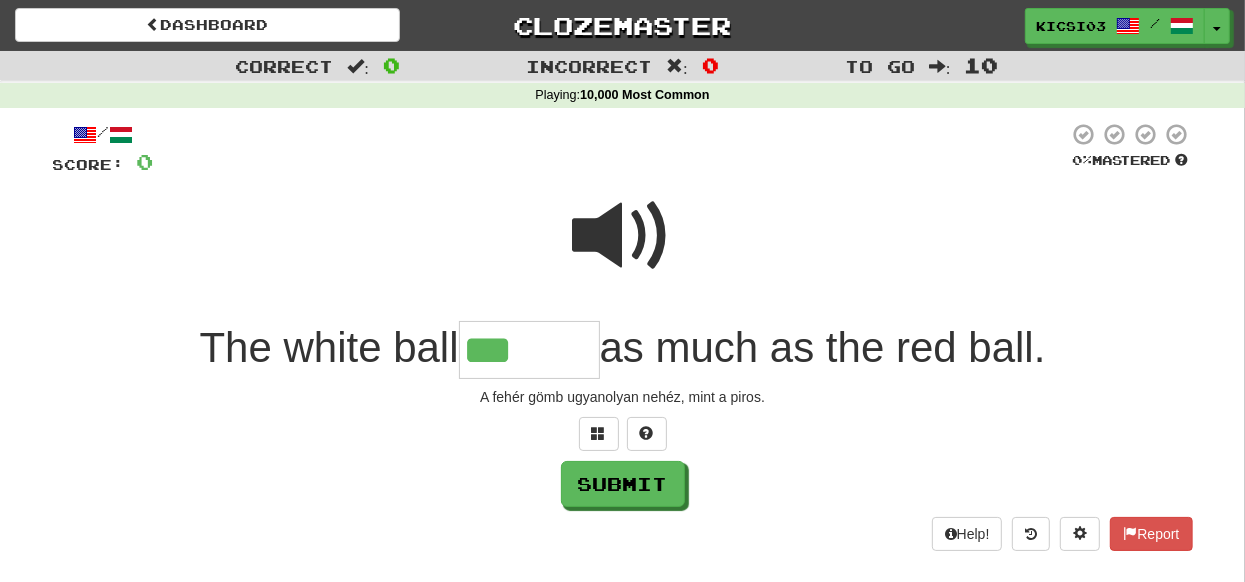 click on "***" at bounding box center [529, 350] 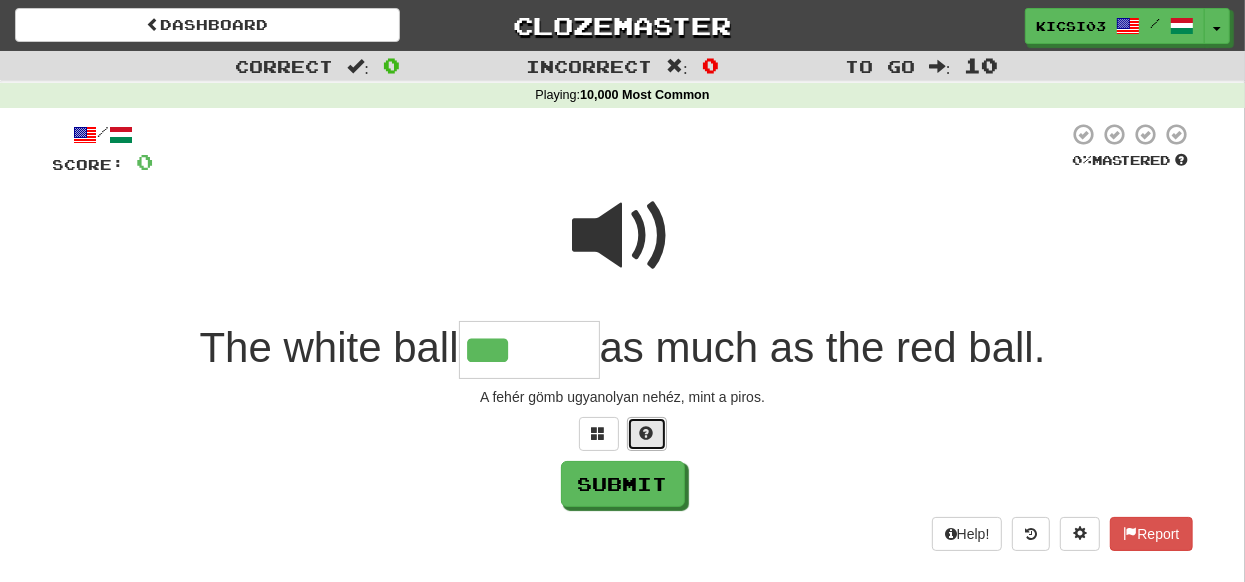 click at bounding box center [647, 433] 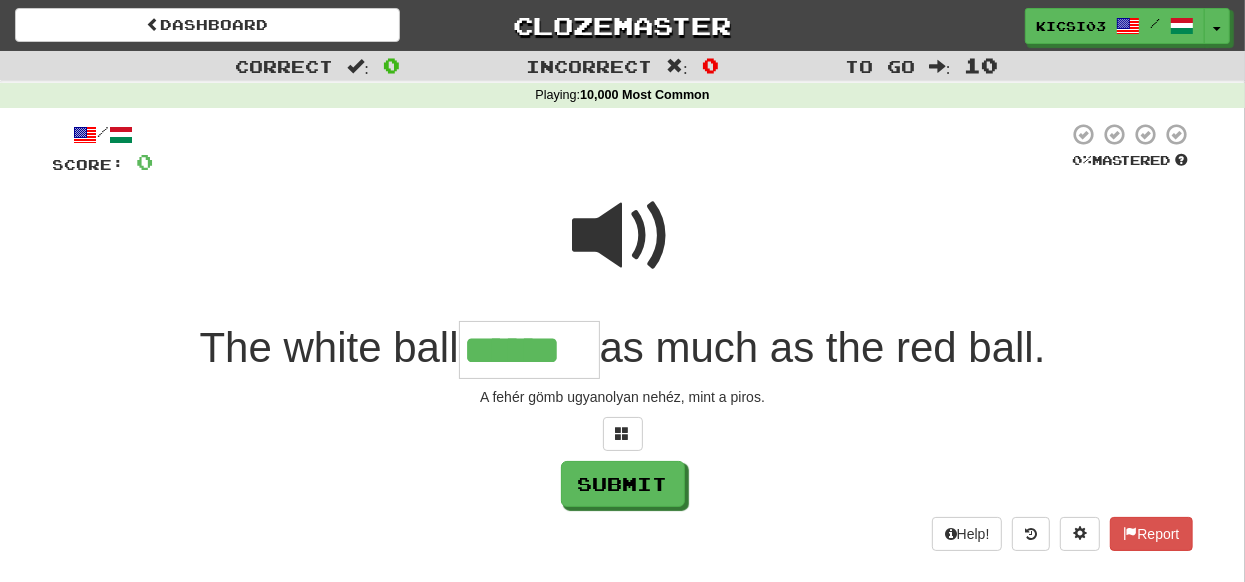 type on "******" 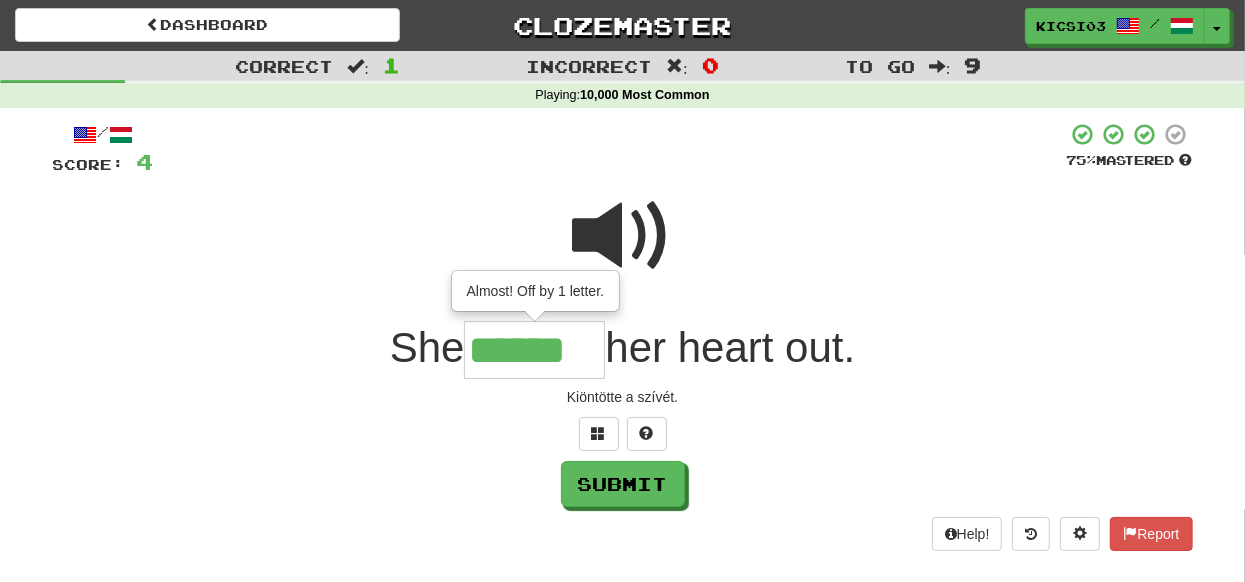 type on "******" 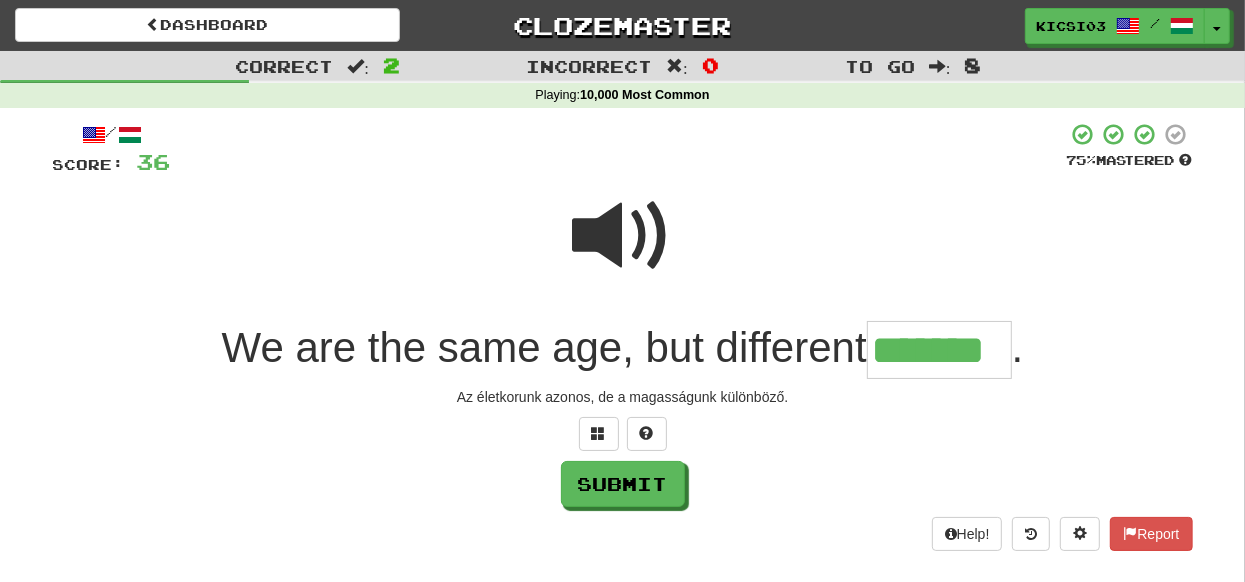 type on "*******" 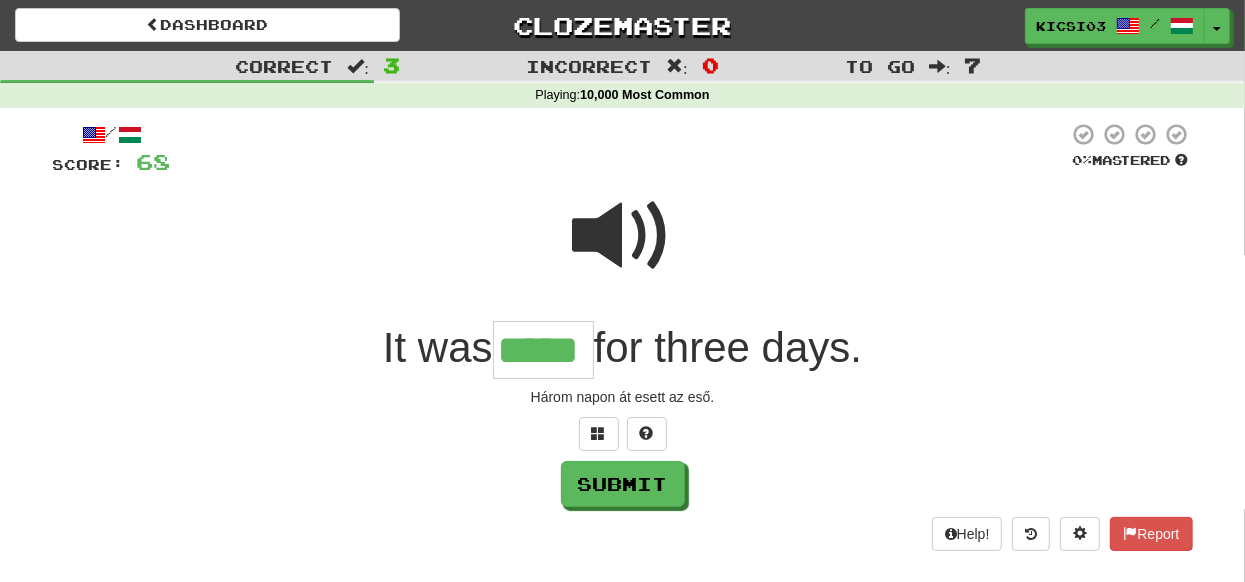 type on "*****" 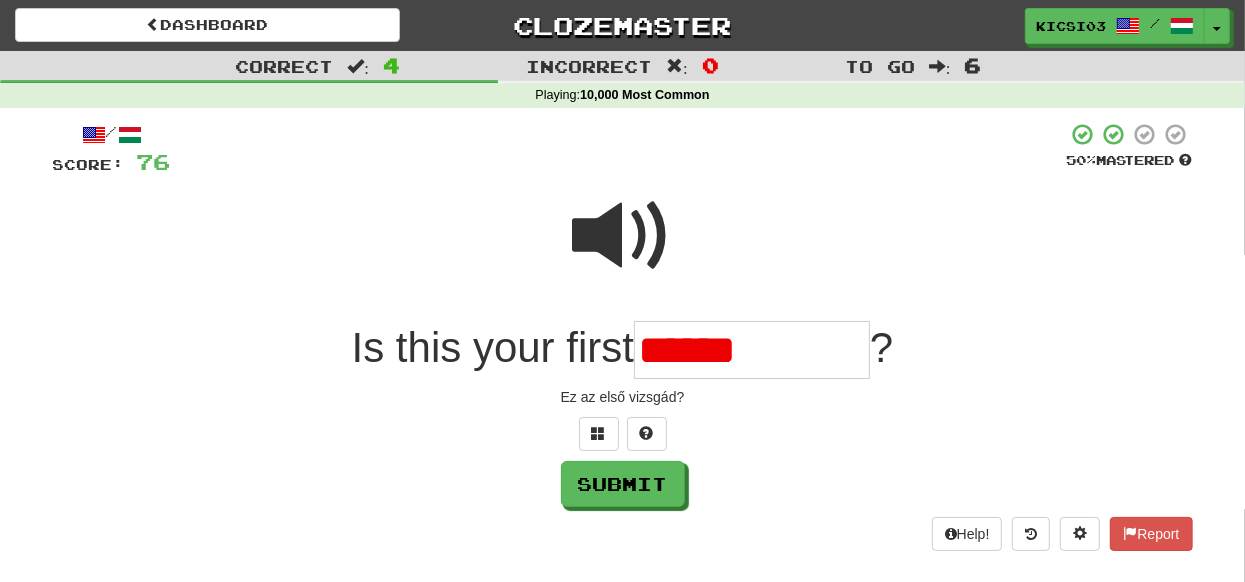 click at bounding box center (623, 236) 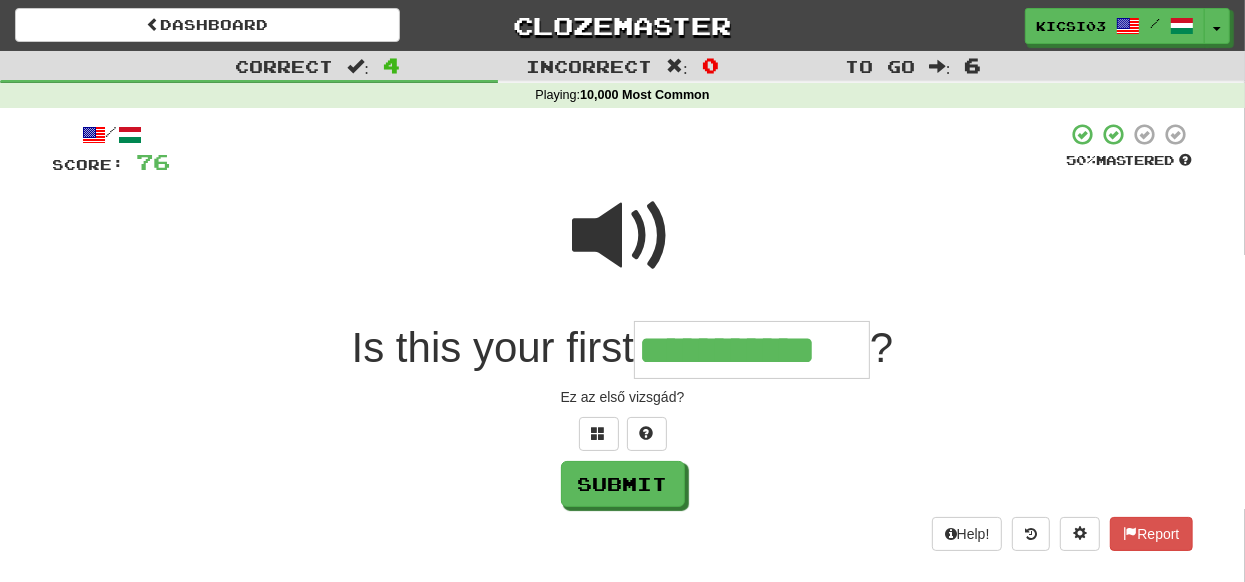 type on "**********" 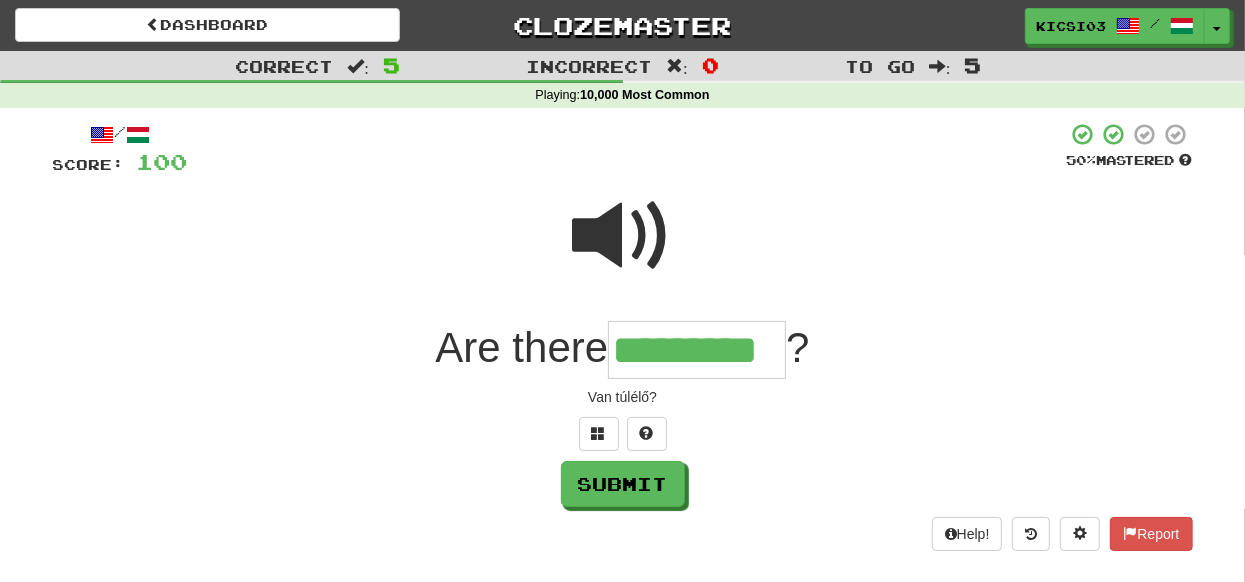 type on "*********" 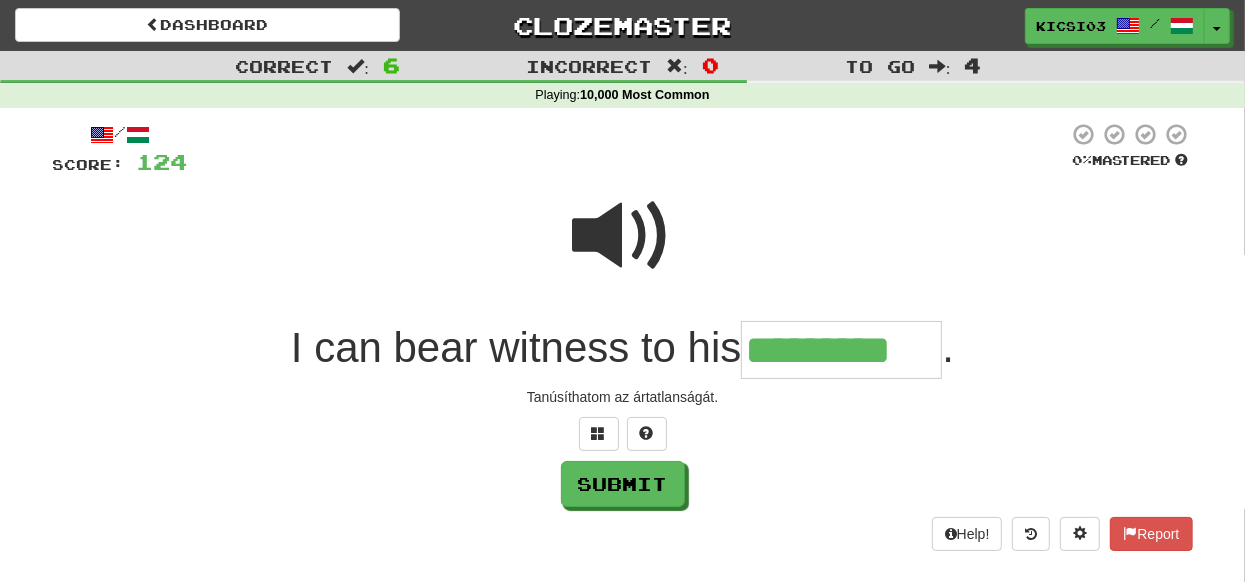 type on "*********" 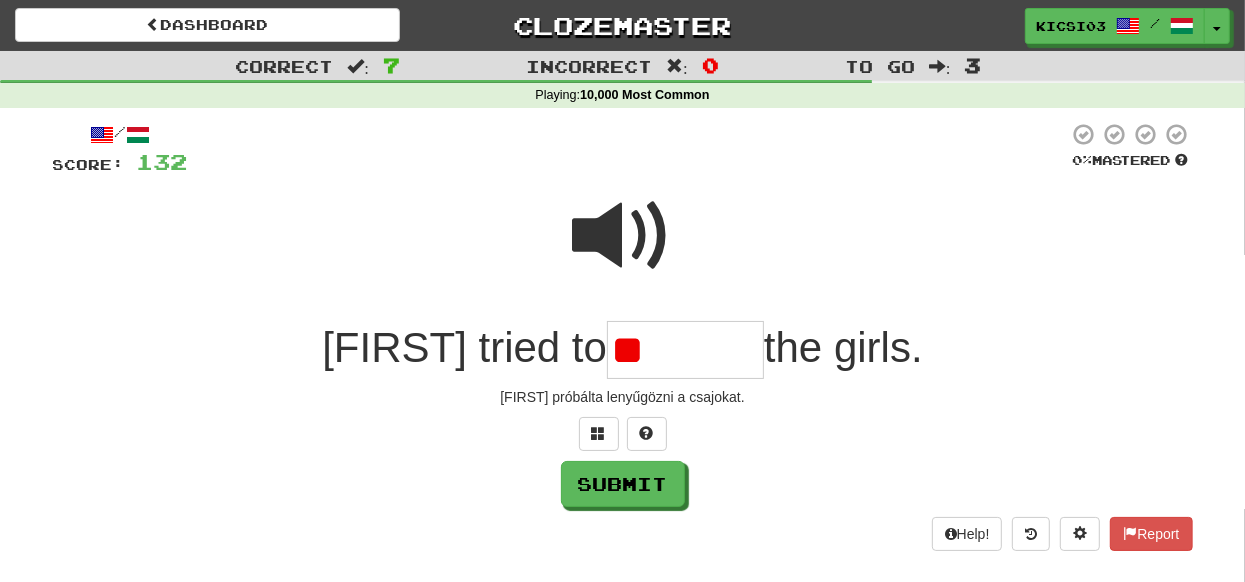 type on "*" 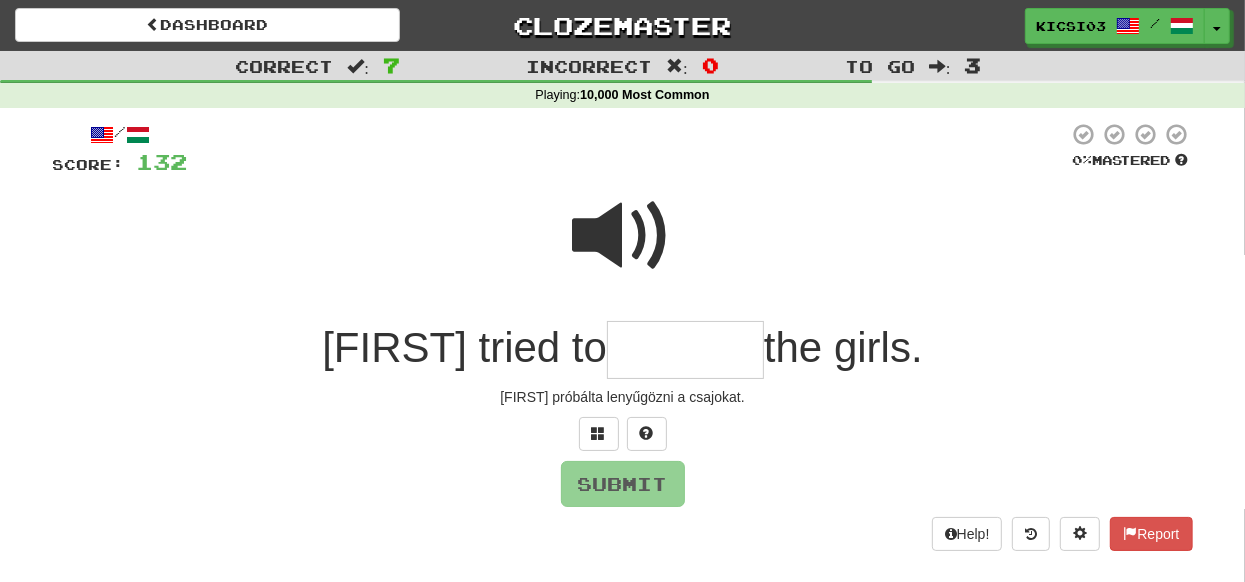 click at bounding box center [623, 236] 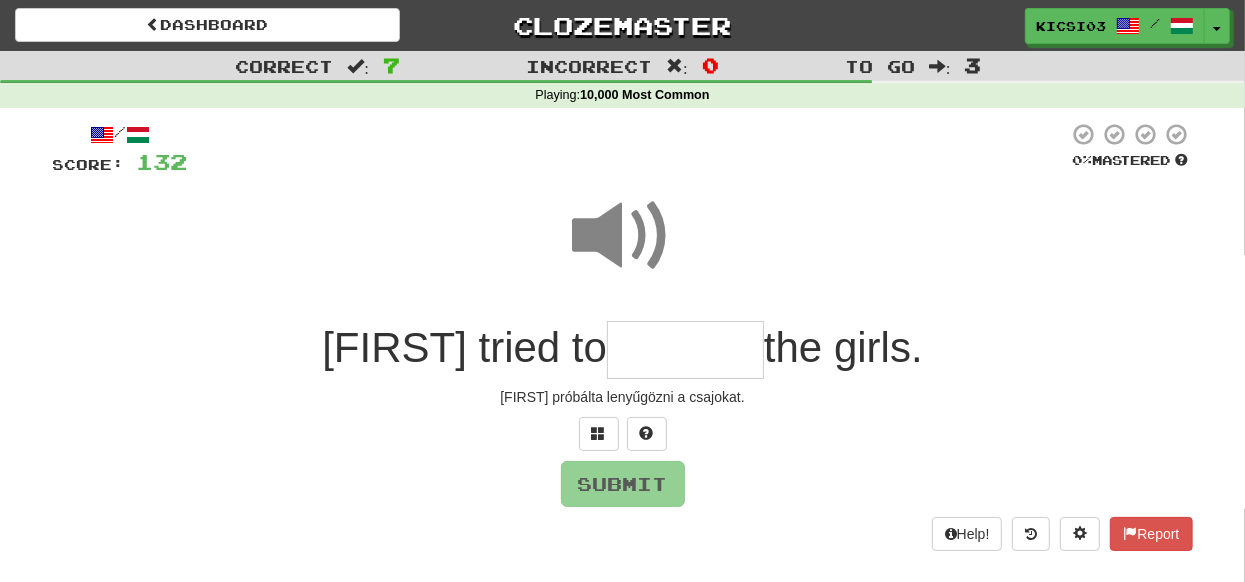 click at bounding box center [685, 350] 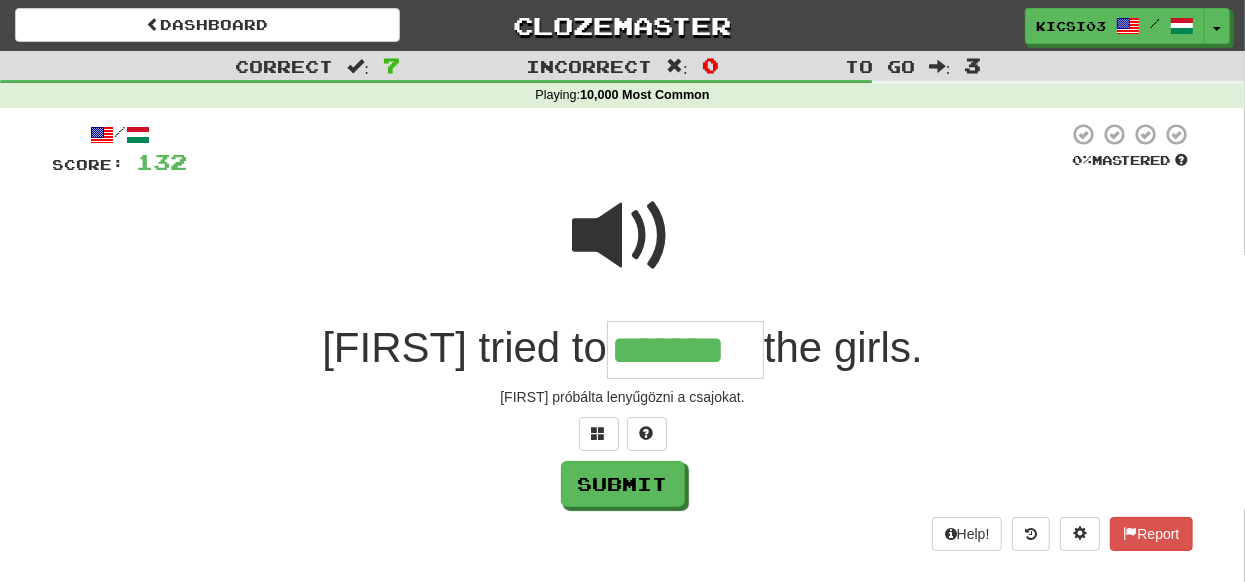type on "*******" 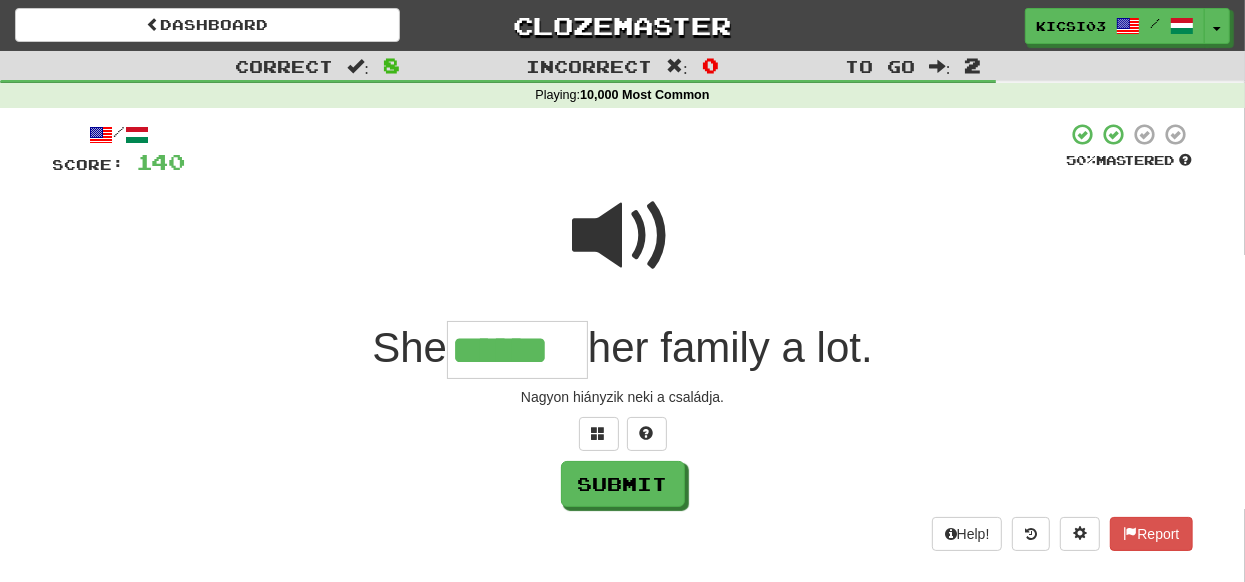 type on "******" 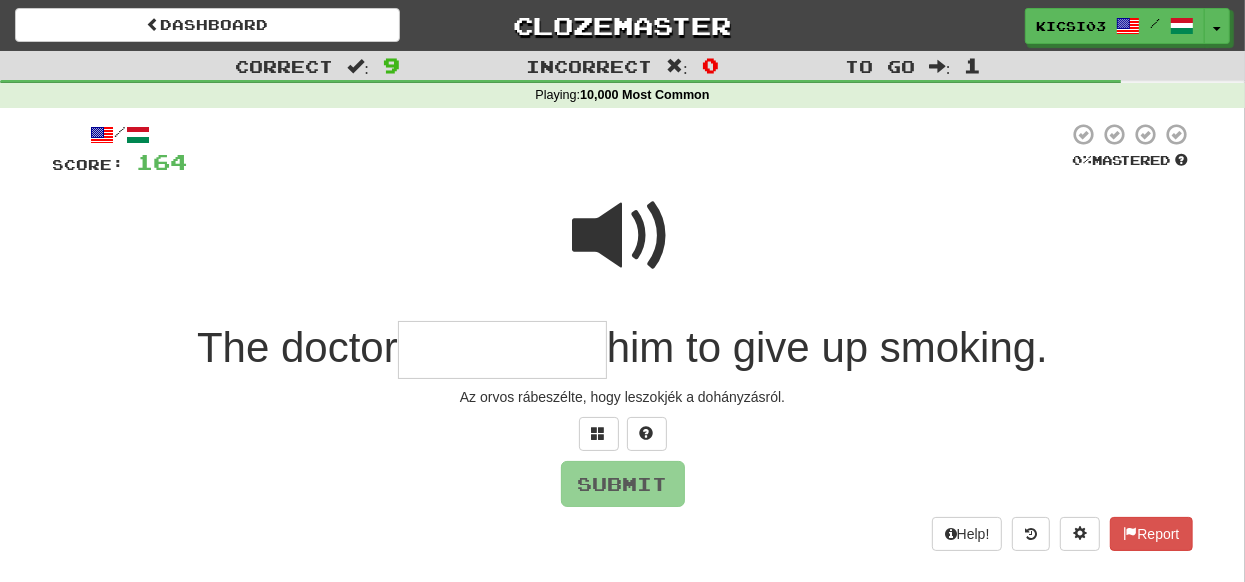 click on "him to give up smoking." at bounding box center [827, 347] 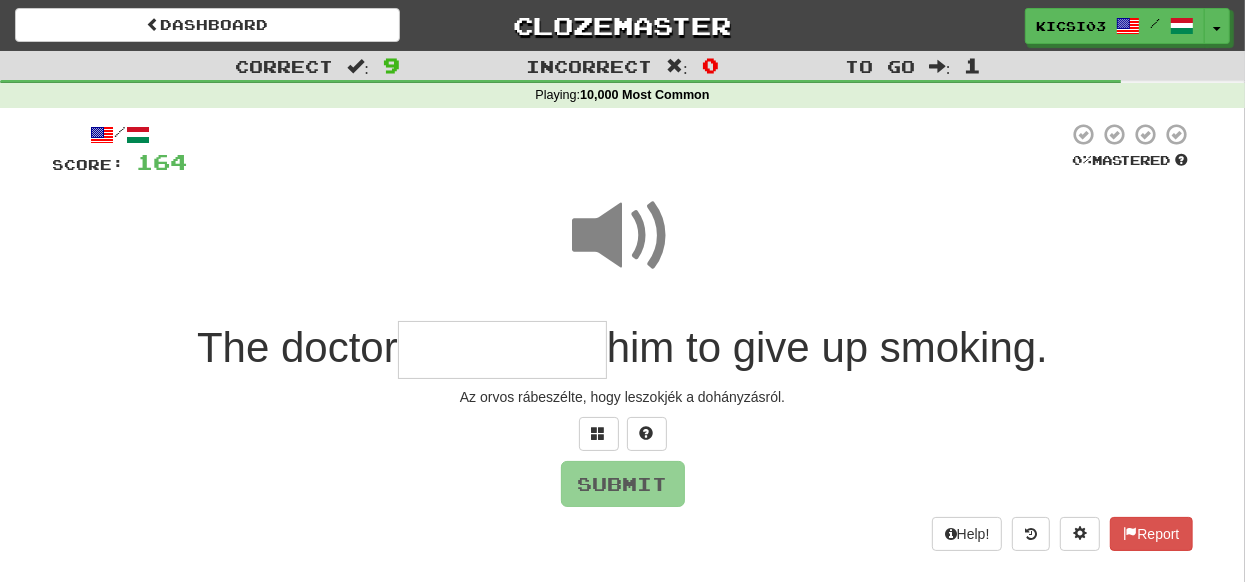 click at bounding box center [502, 350] 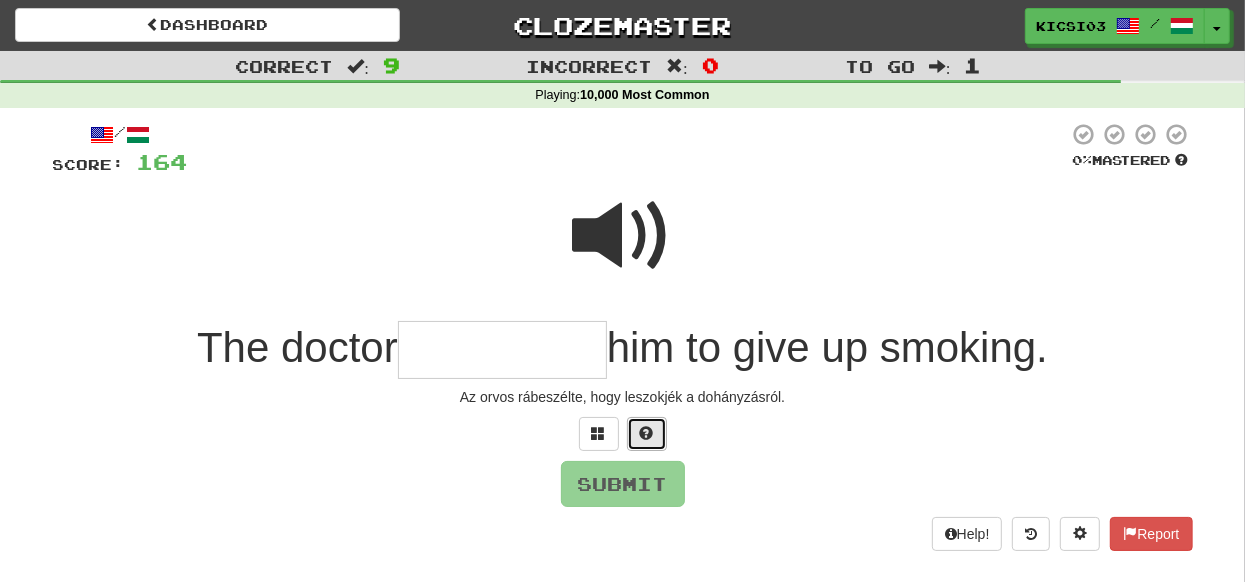 click at bounding box center [647, 434] 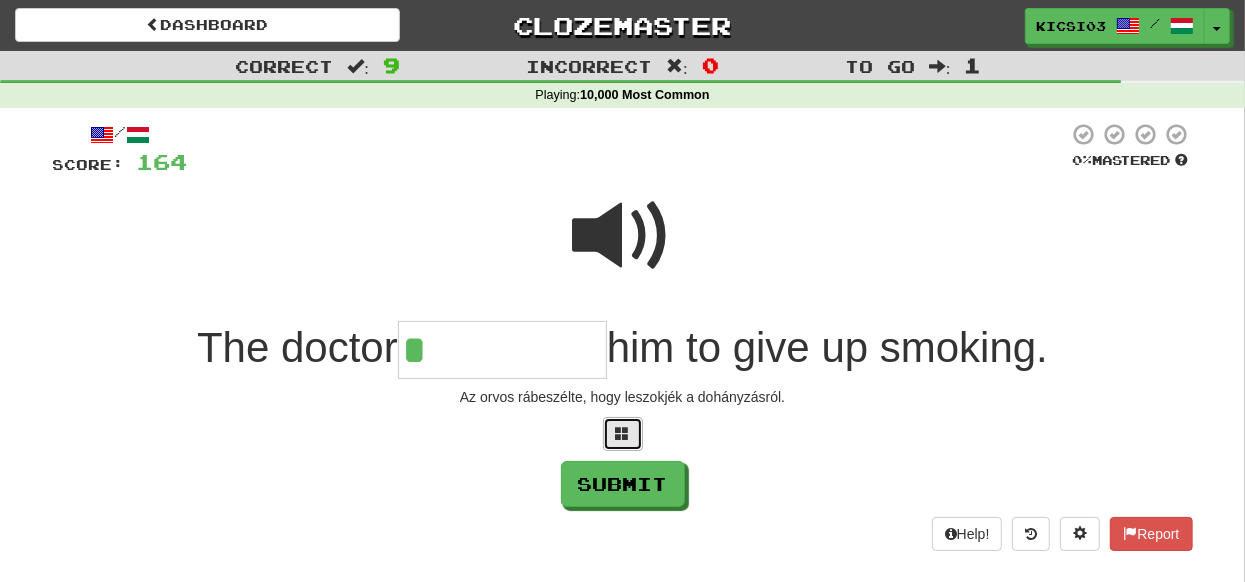 click at bounding box center [623, 433] 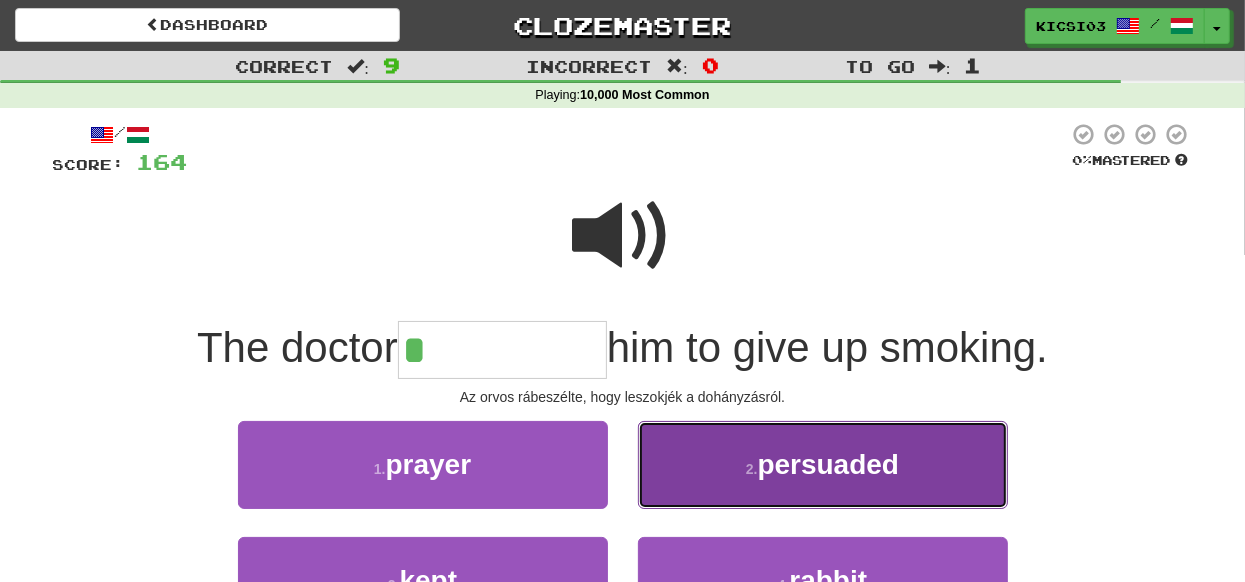 click on "persuaded" at bounding box center [829, 464] 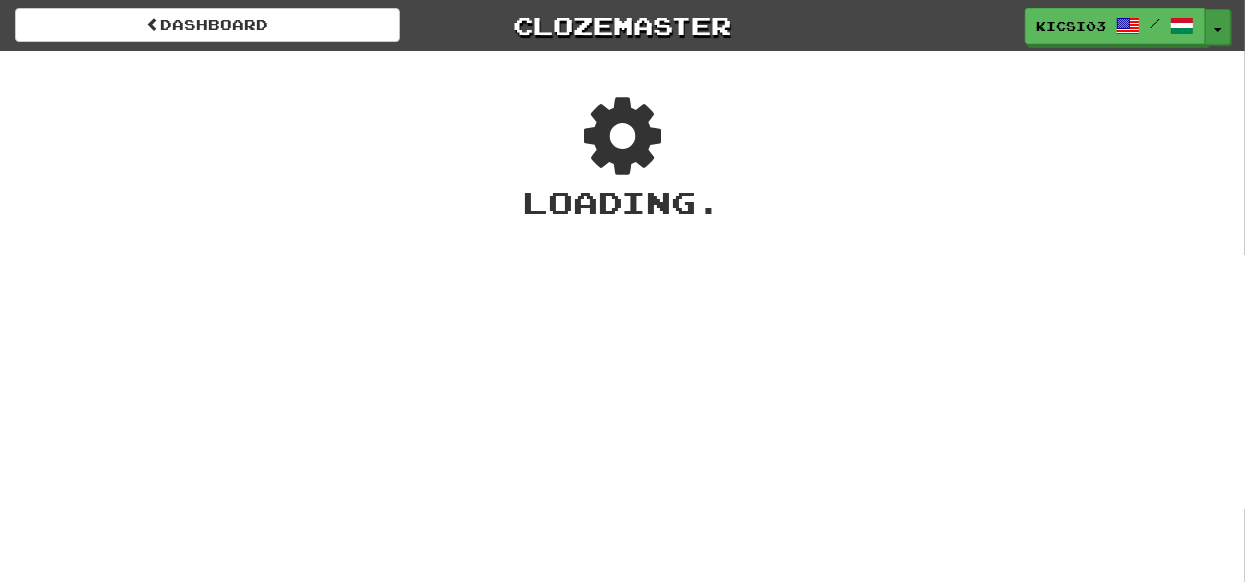 click on "Toggle Dropdown" at bounding box center [1218, 27] 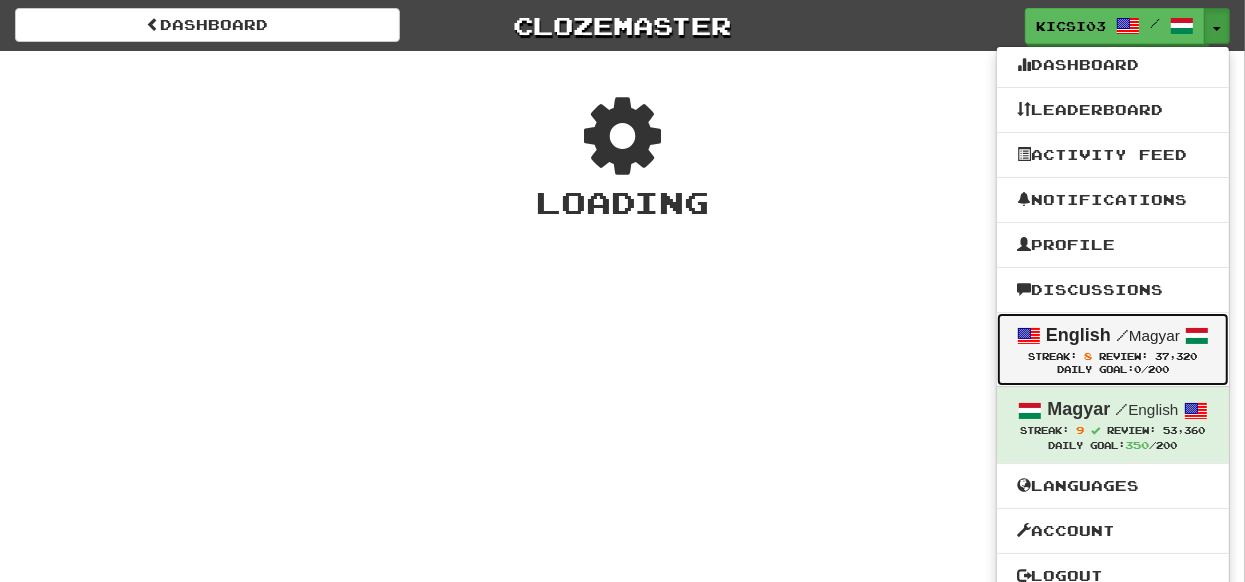 click at bounding box center [1029, 336] 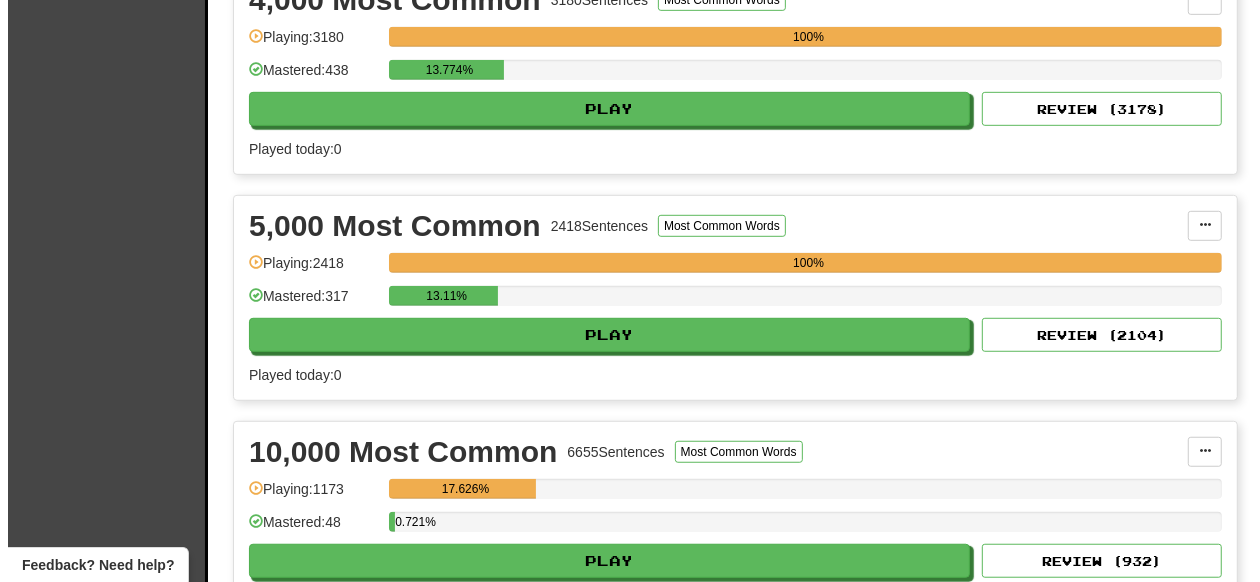 scroll, scrollTop: 799, scrollLeft: 0, axis: vertical 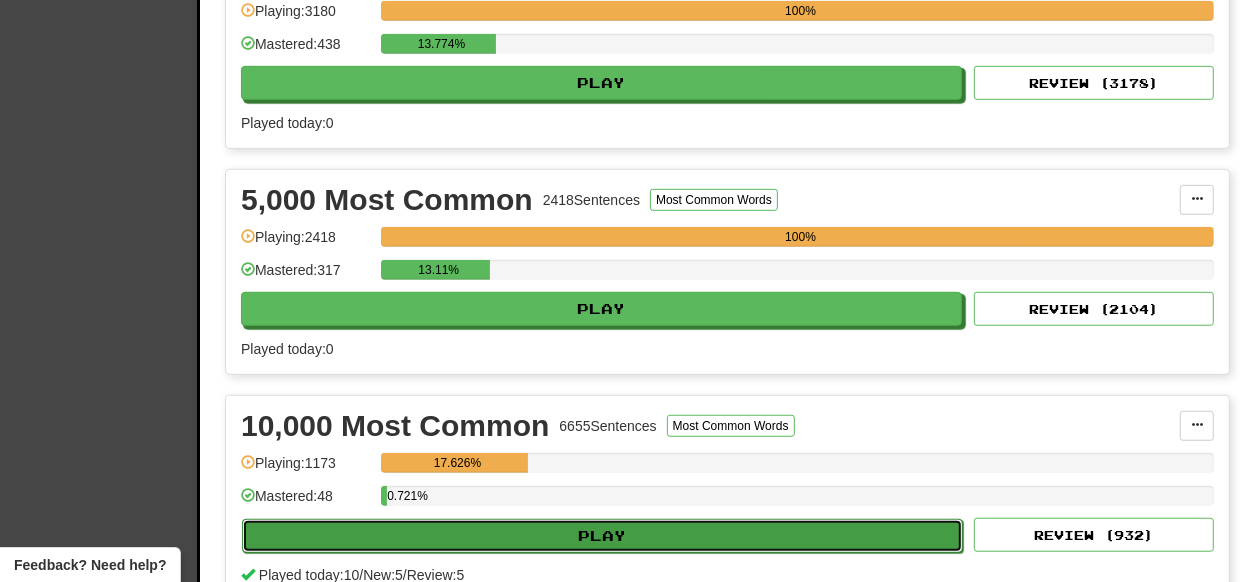 click on "Play" at bounding box center [602, 536] 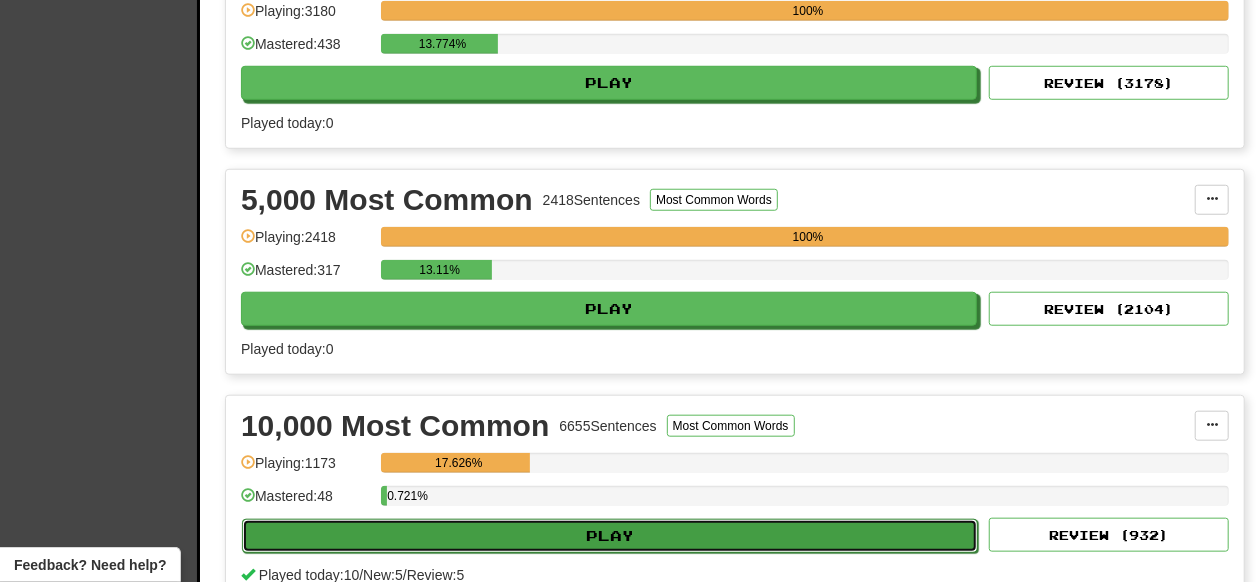select on "**" 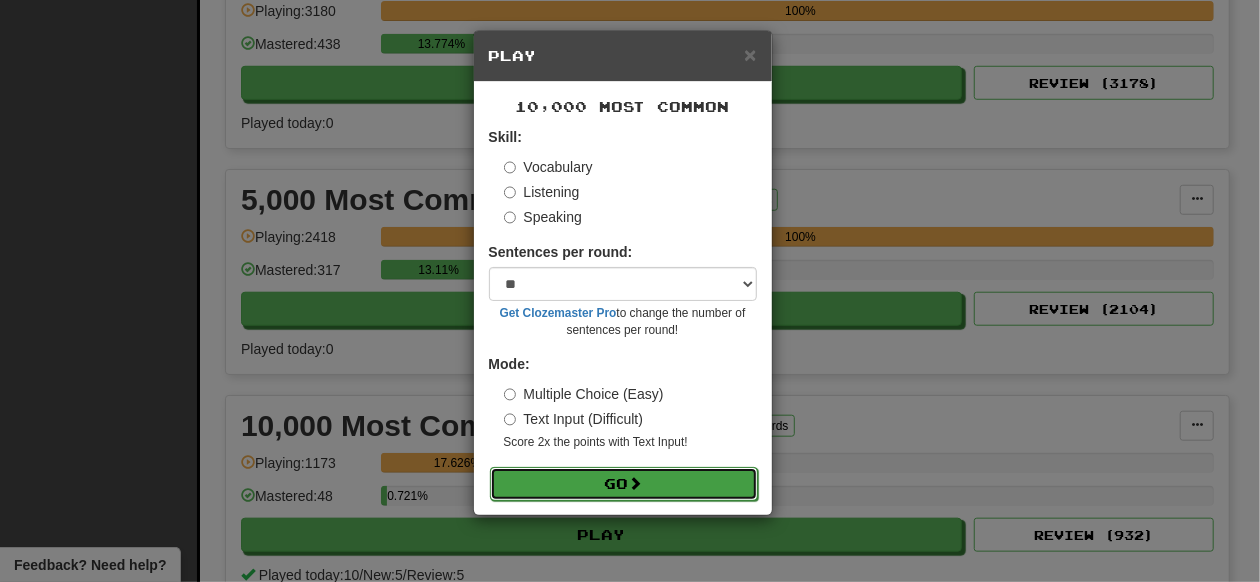 click on "Go" at bounding box center [624, 484] 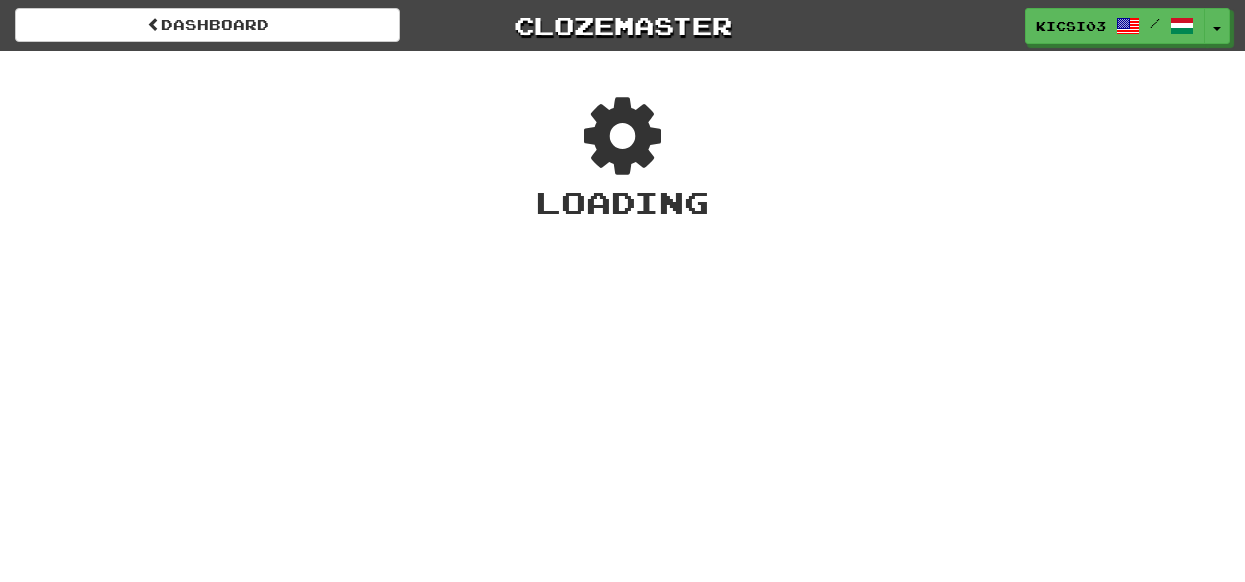 scroll, scrollTop: 0, scrollLeft: 0, axis: both 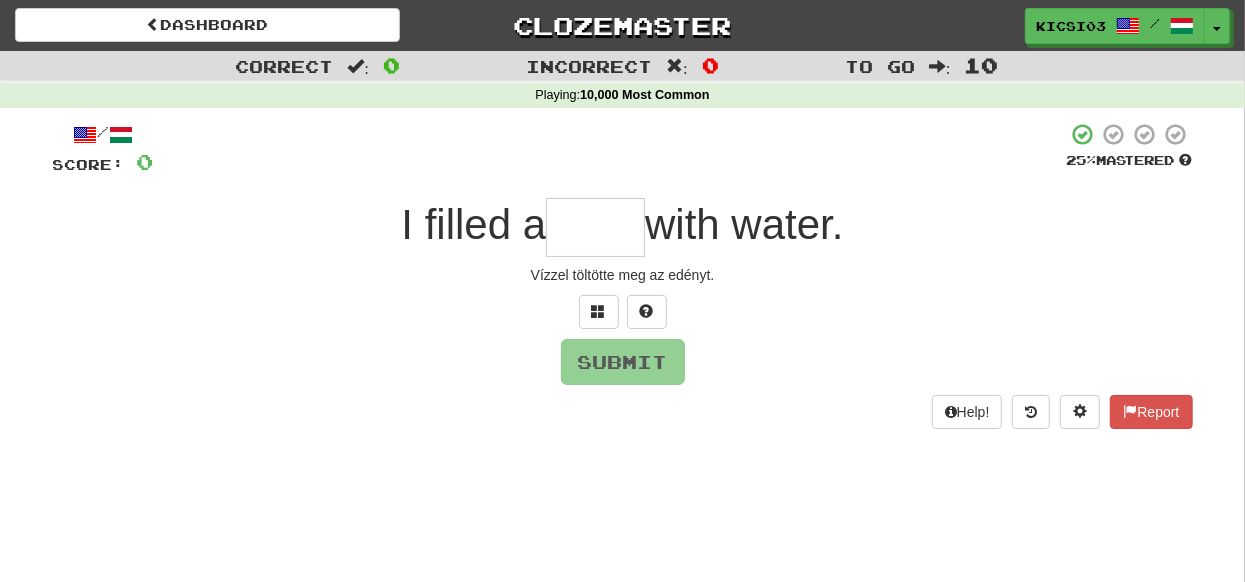click at bounding box center [595, 227] 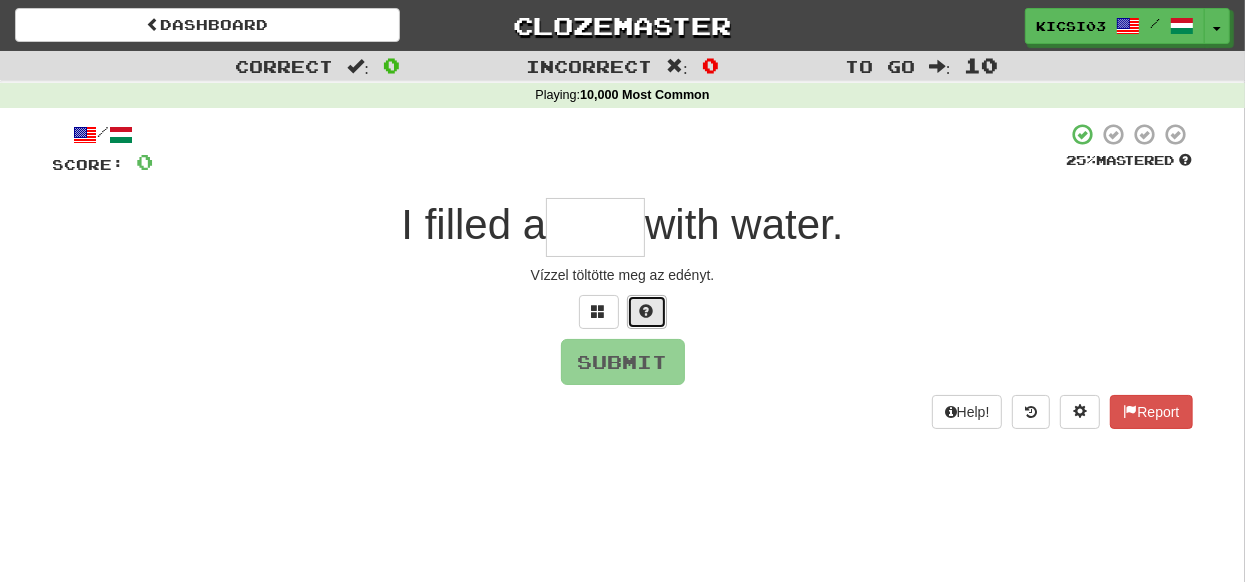 click at bounding box center [647, 312] 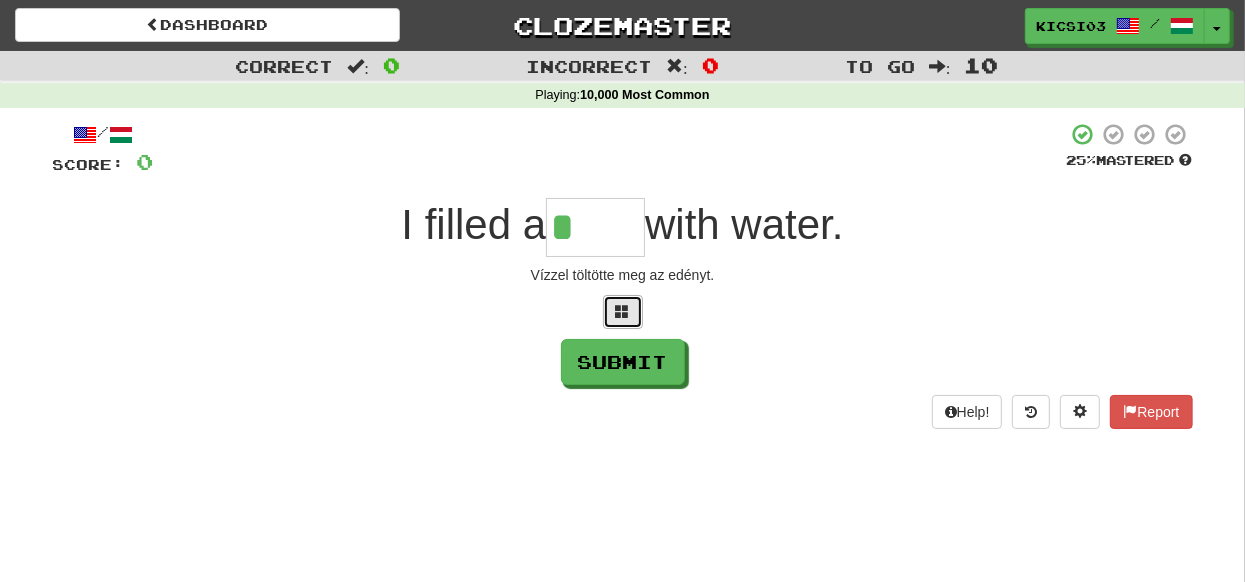 click at bounding box center (623, 312) 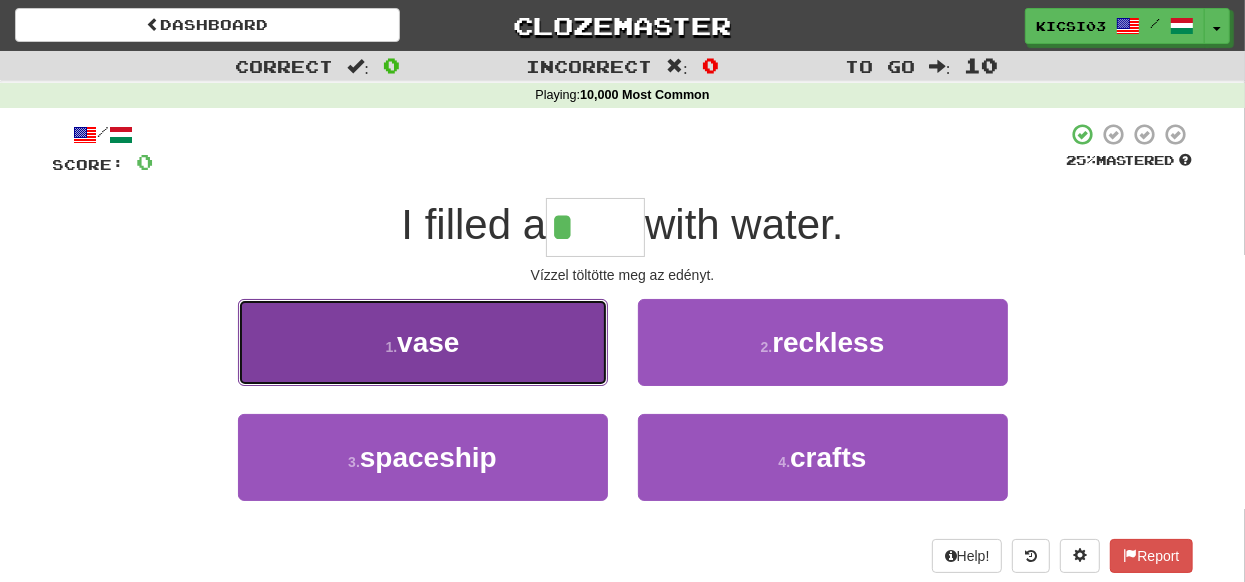 click on "1 .  vase" at bounding box center (423, 342) 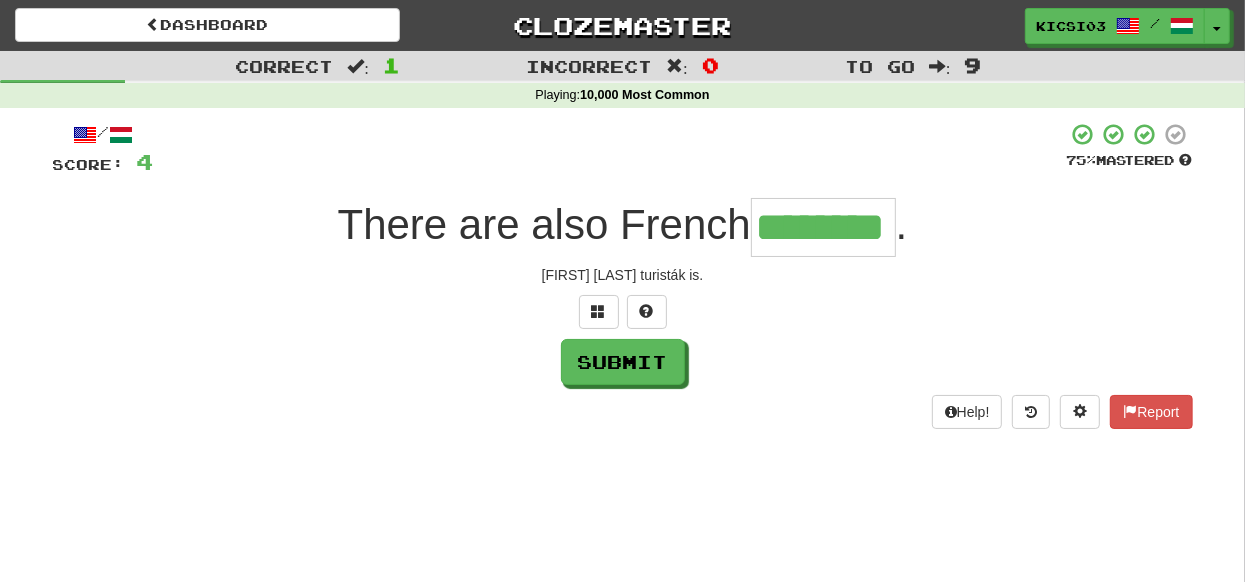 type on "********" 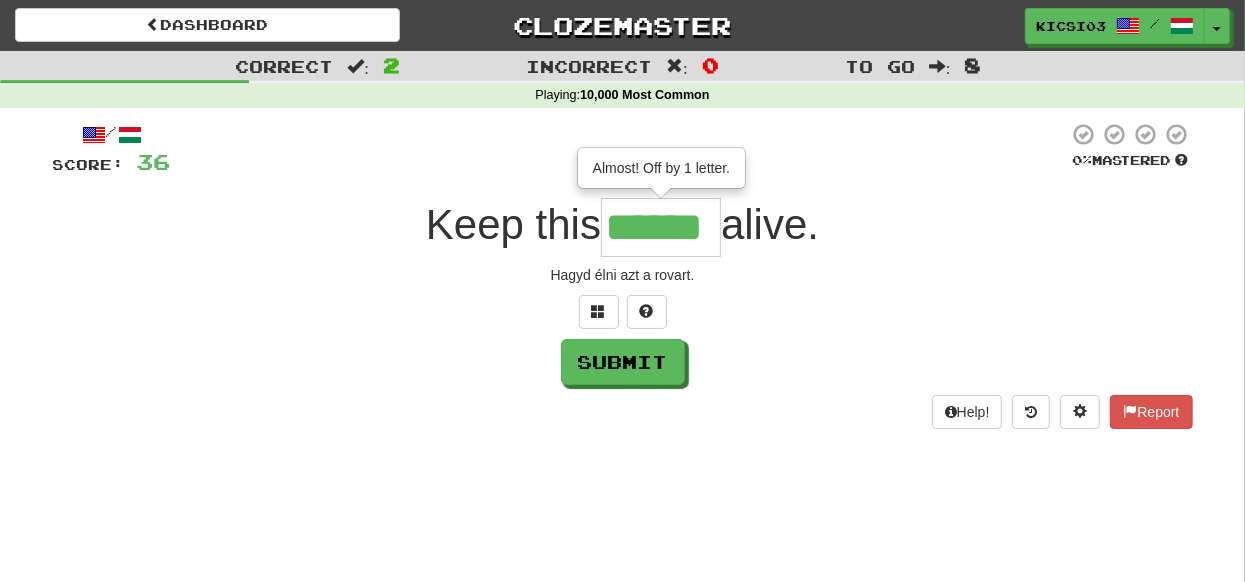 type on "******" 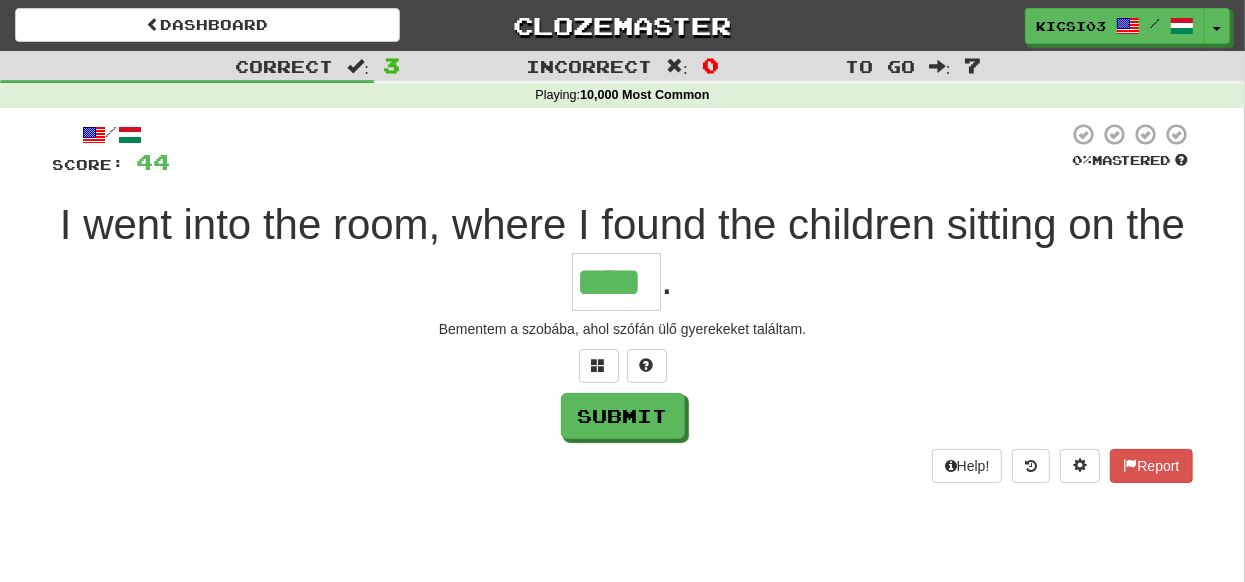 type on "****" 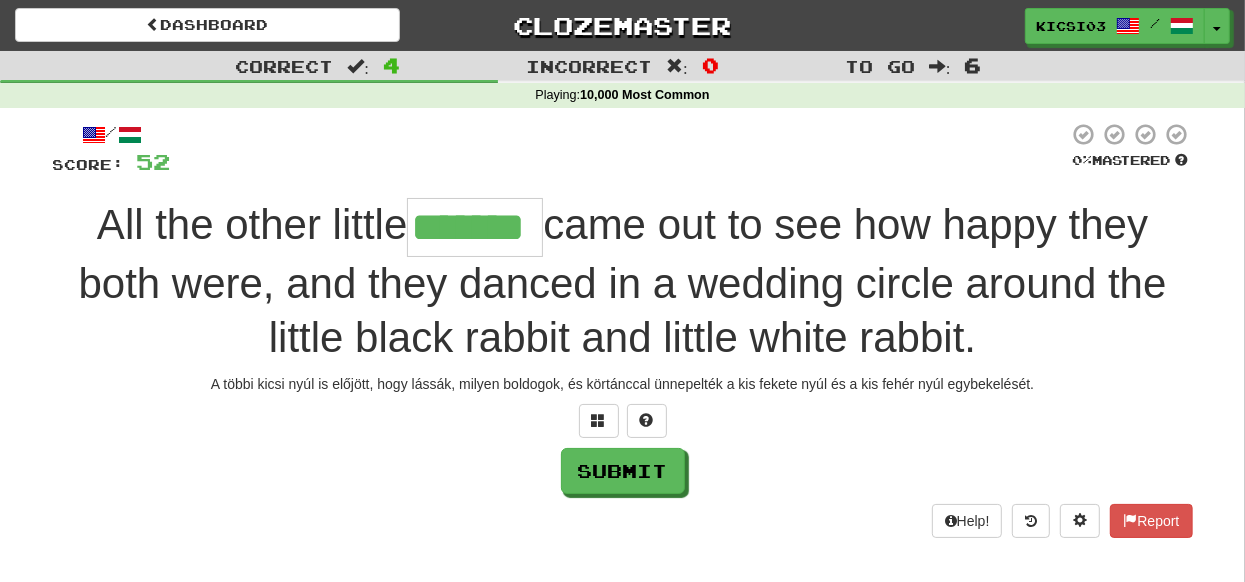 type on "*******" 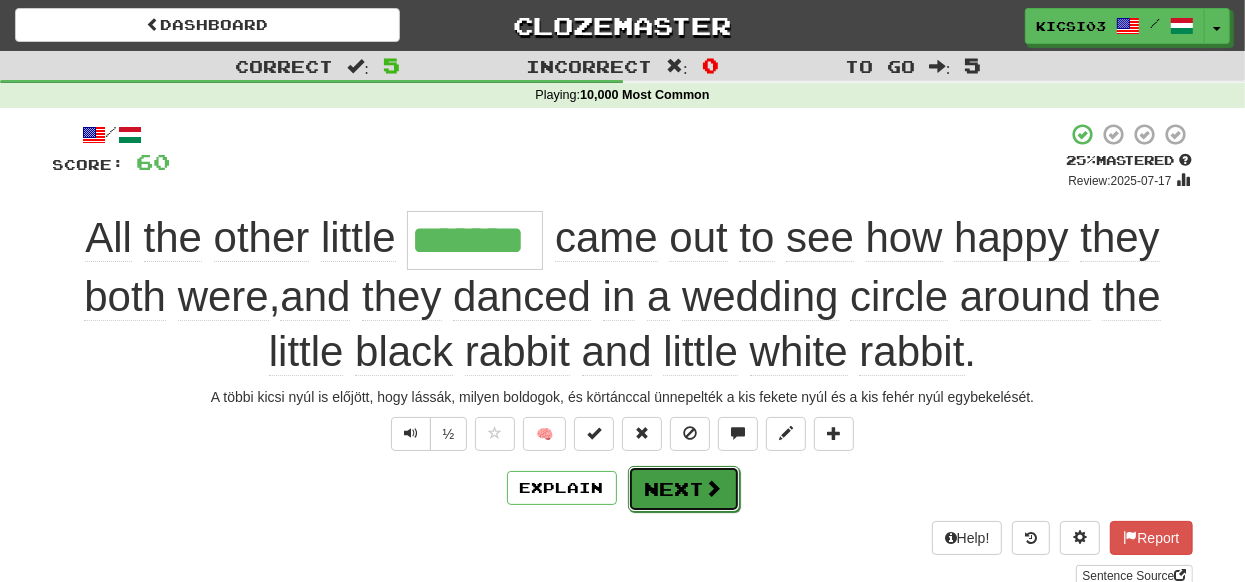 click on "Next" at bounding box center (684, 489) 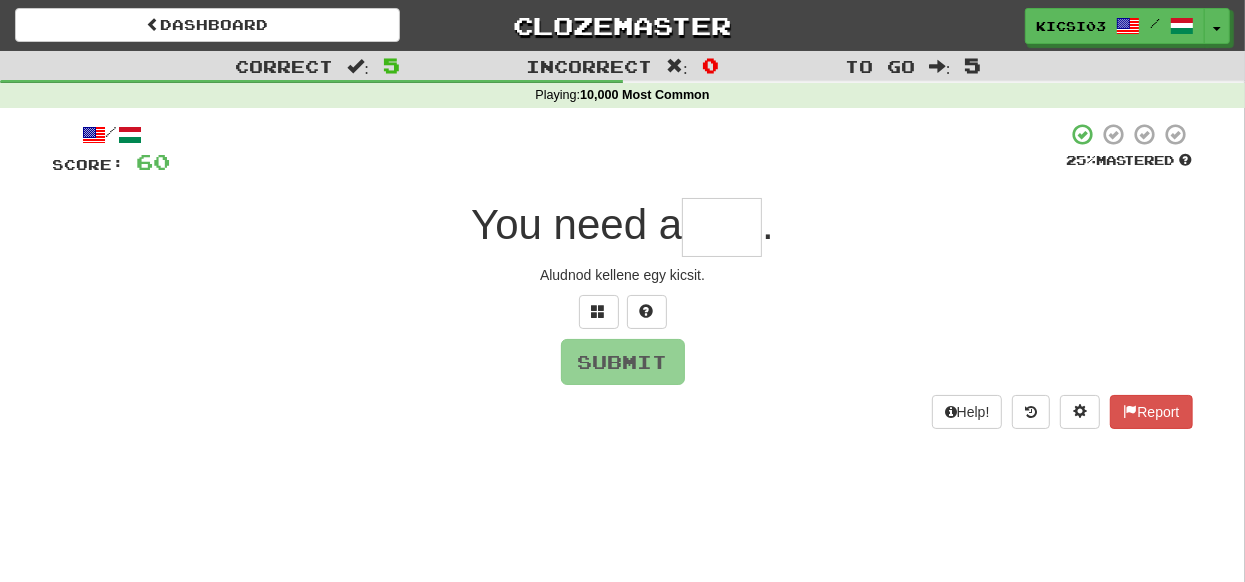 type on "*" 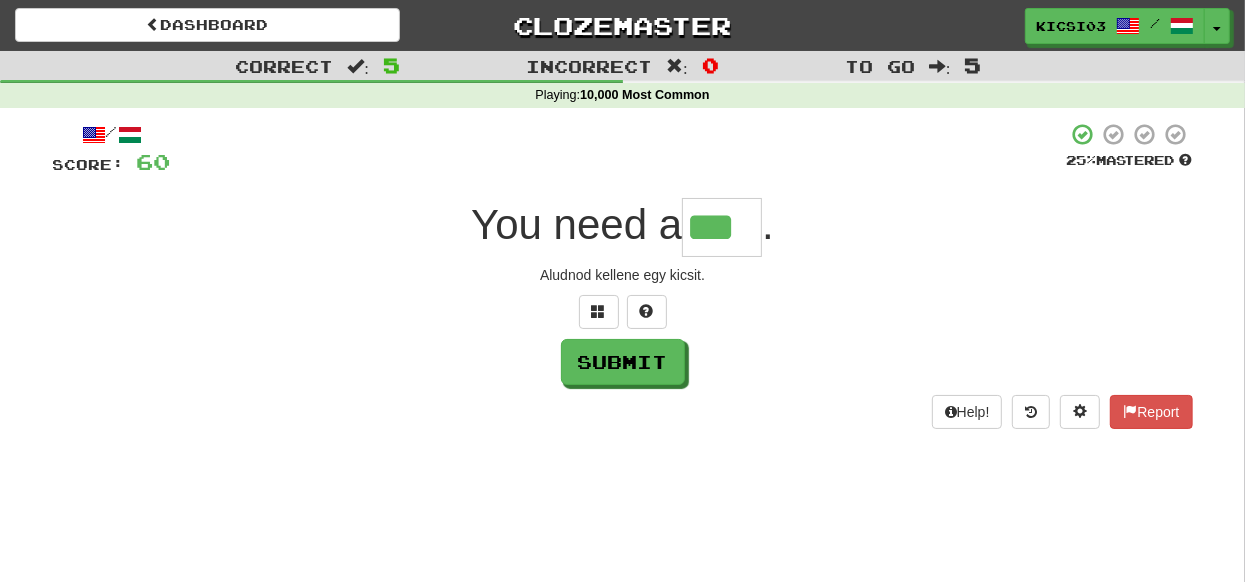 type on "***" 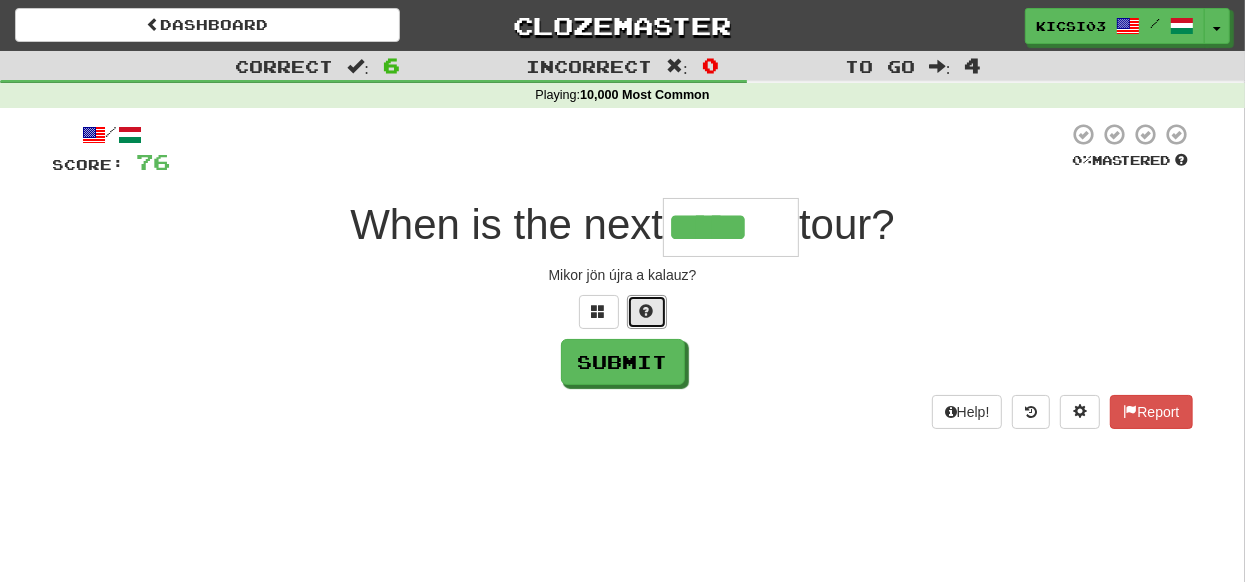 click at bounding box center [647, 311] 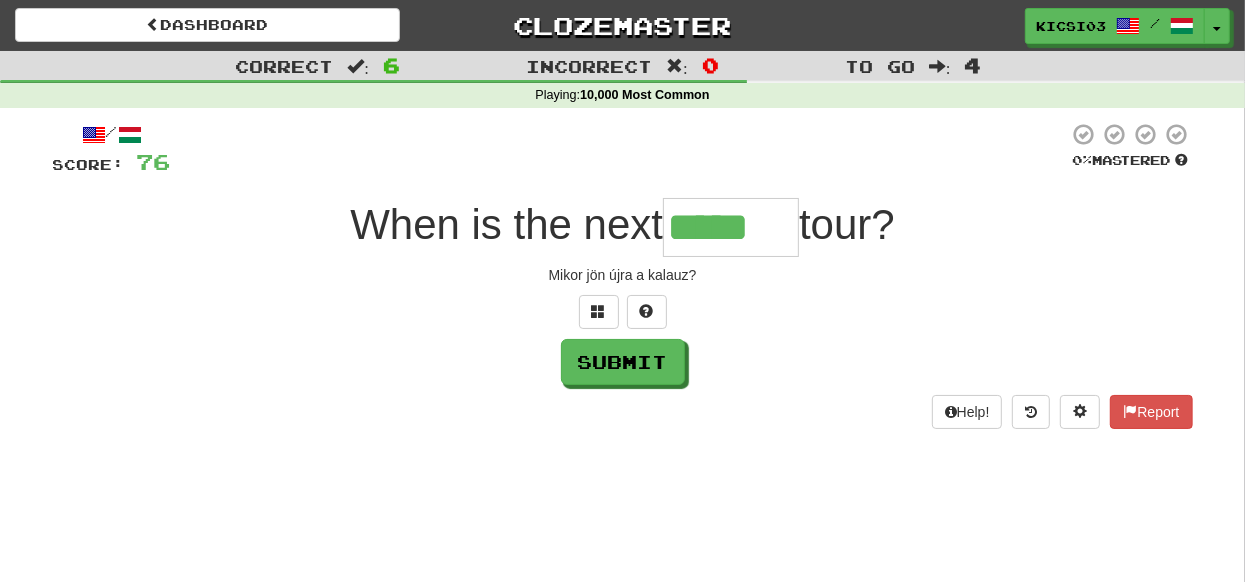 type on "******" 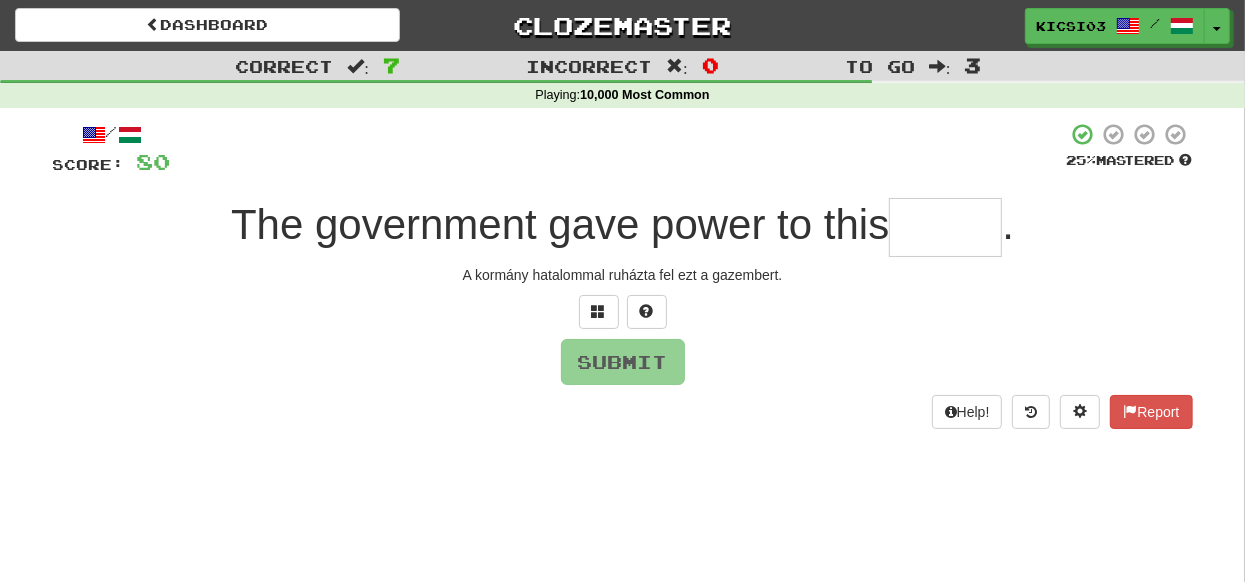 type on "*" 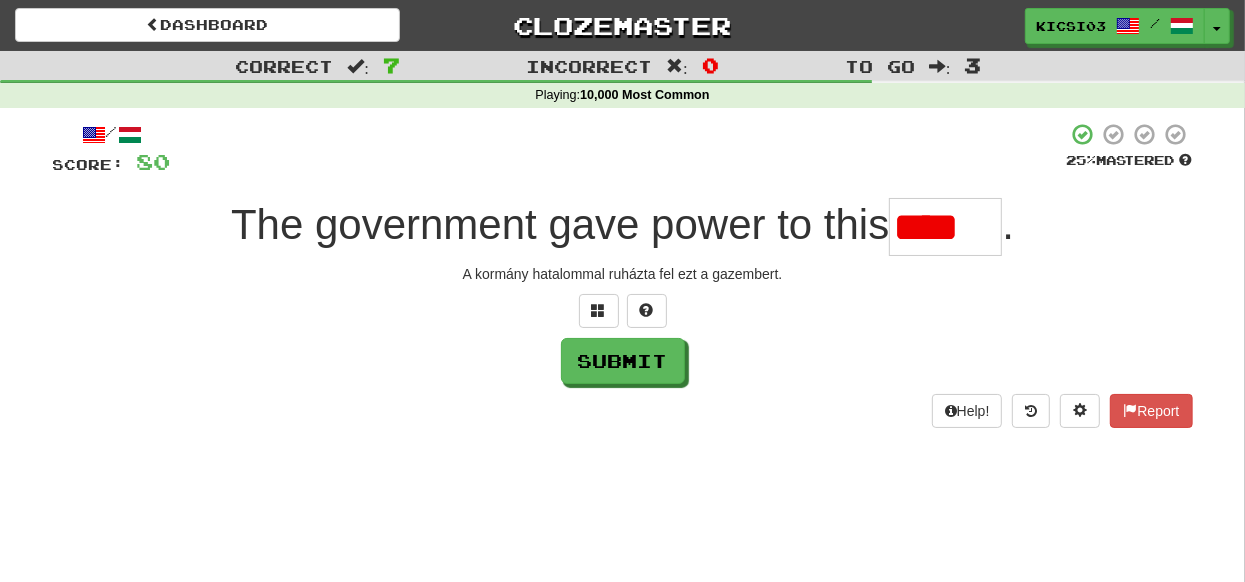 scroll, scrollTop: 0, scrollLeft: 0, axis: both 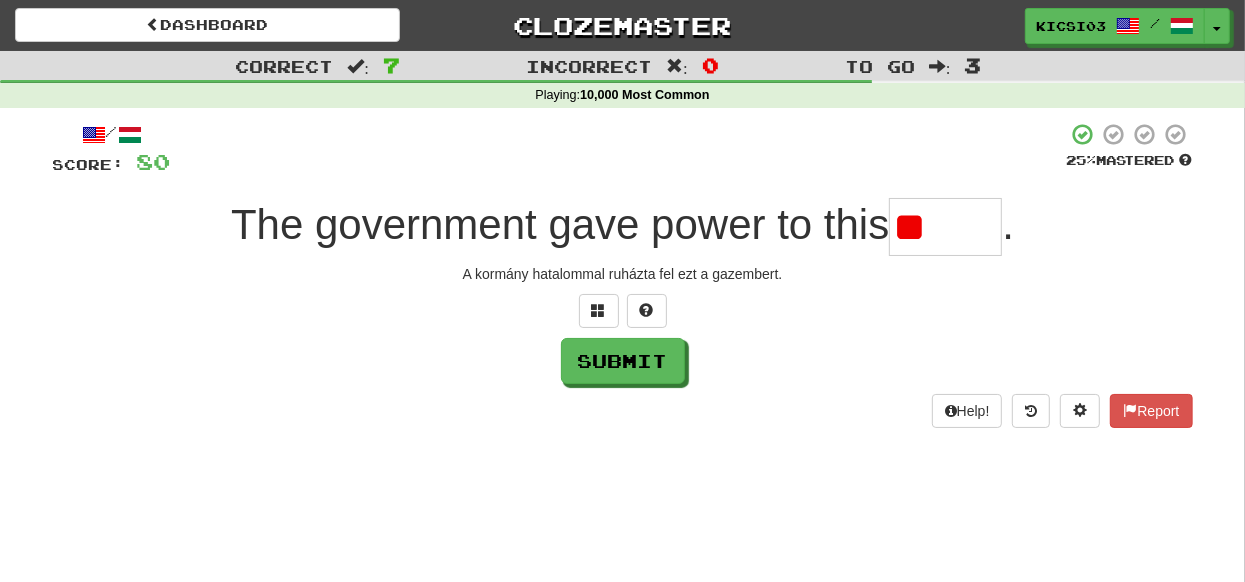 type on "*" 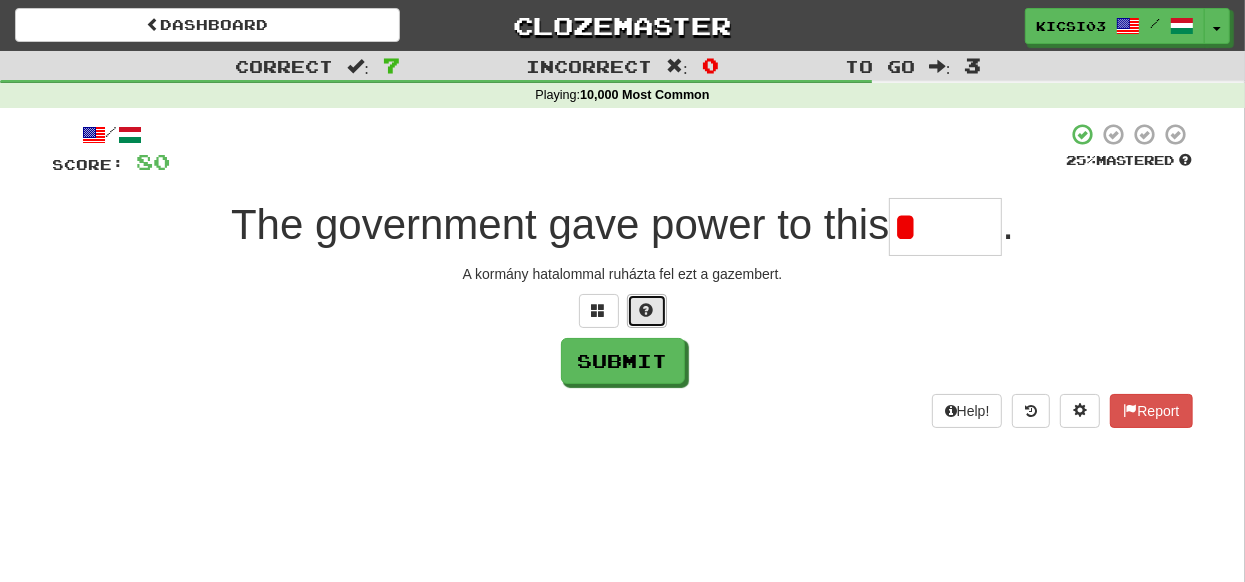 click at bounding box center (647, 311) 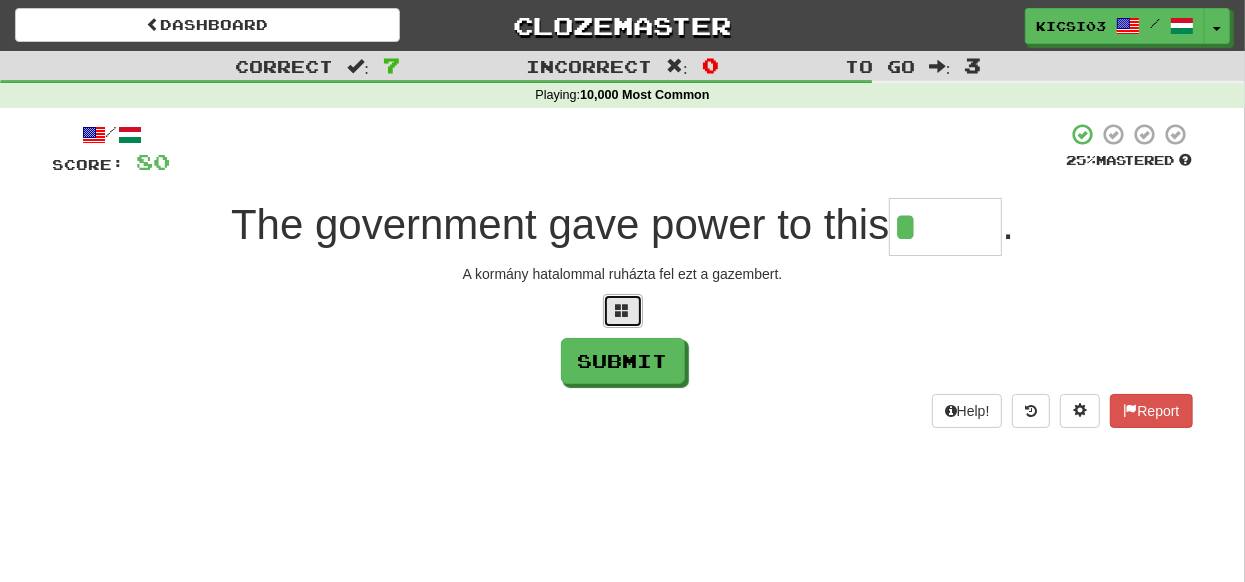 click at bounding box center (623, 310) 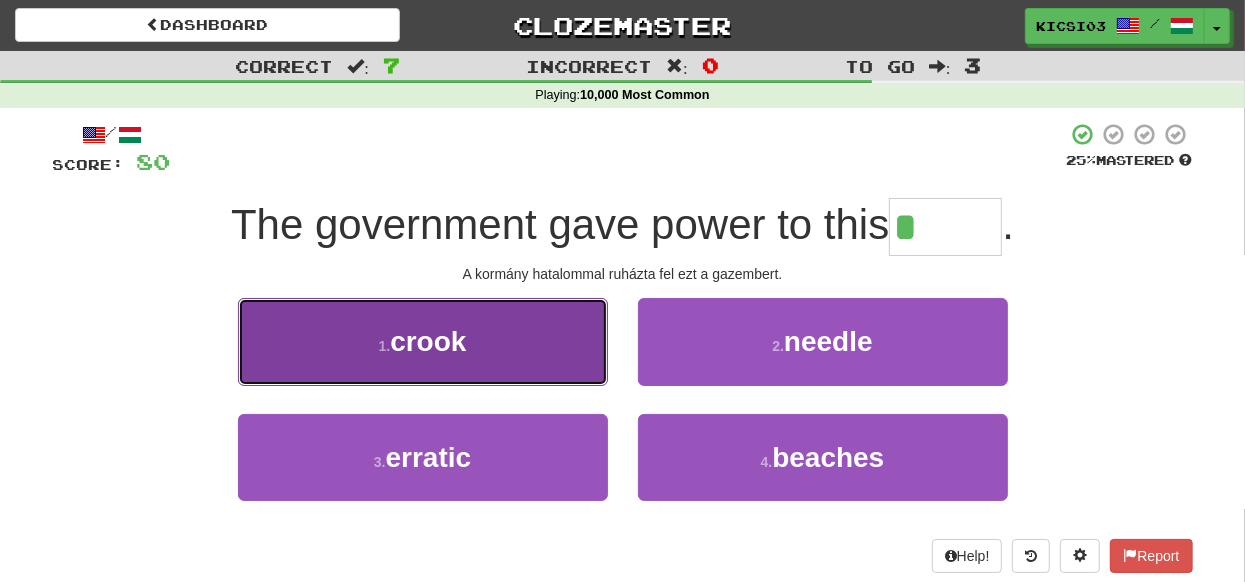 click on "1 .  crook" at bounding box center (423, 341) 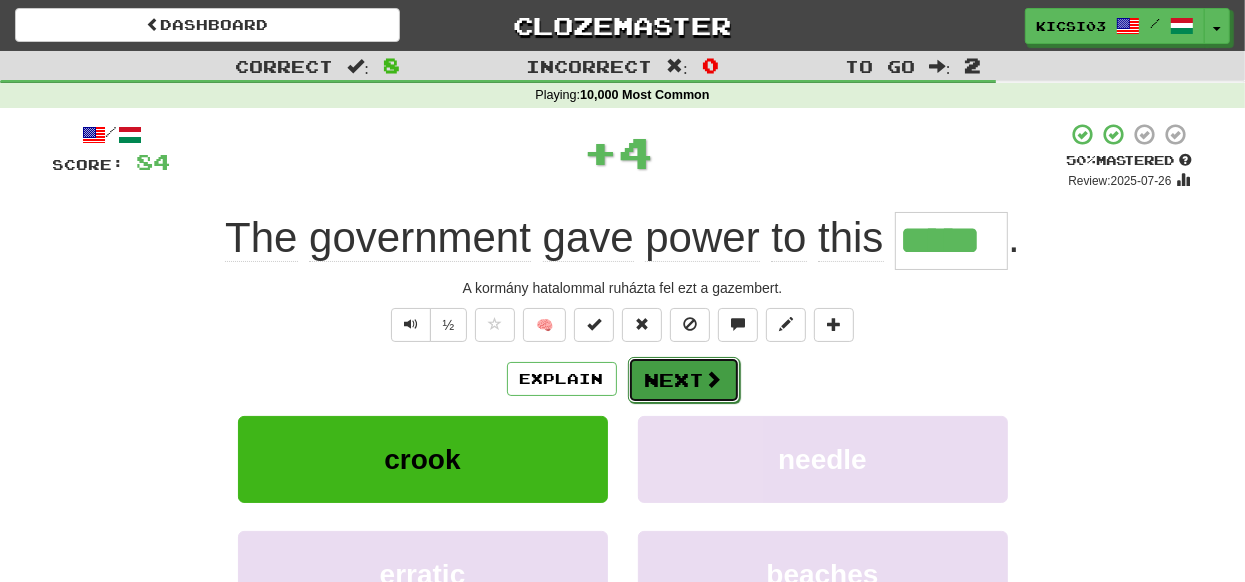 click on "Next" at bounding box center [684, 380] 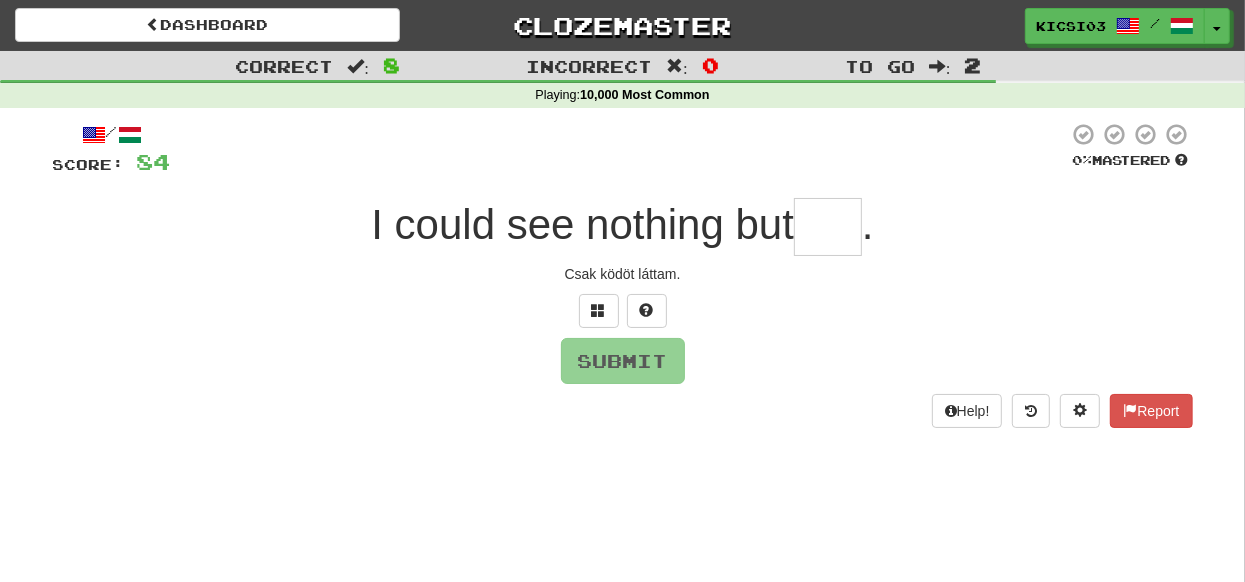 click at bounding box center (828, 227) 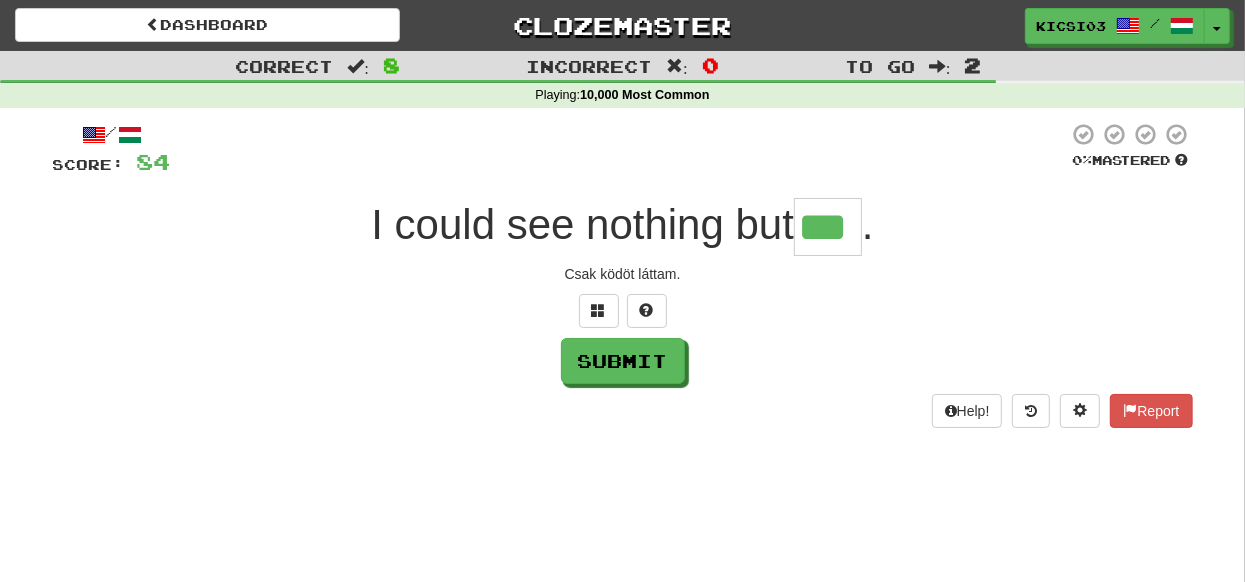 type on "***" 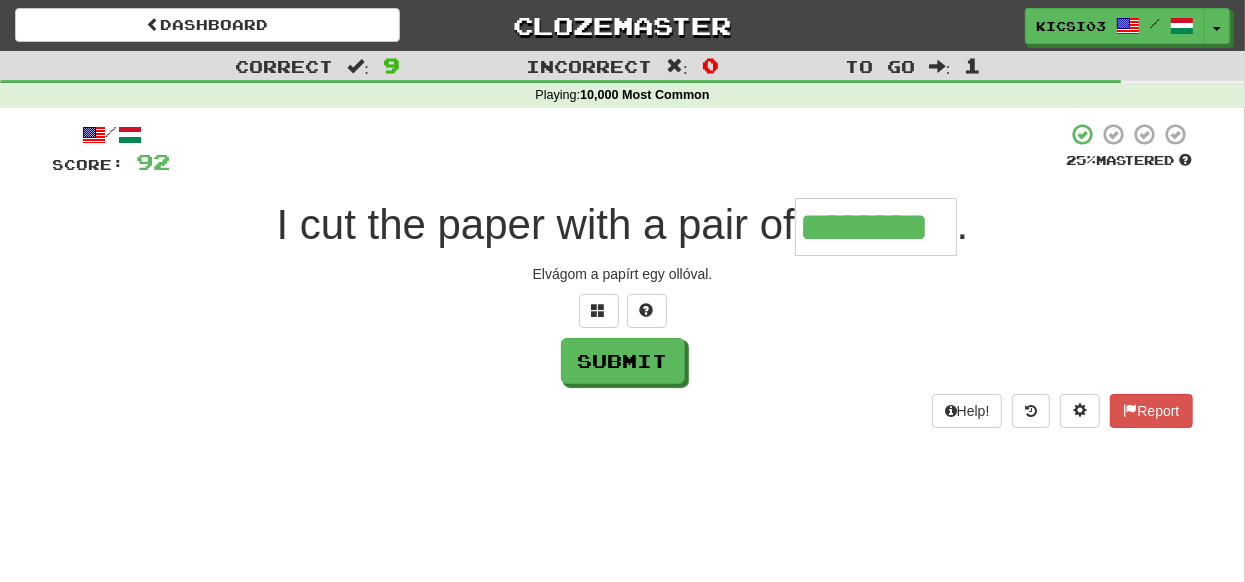 type on "********" 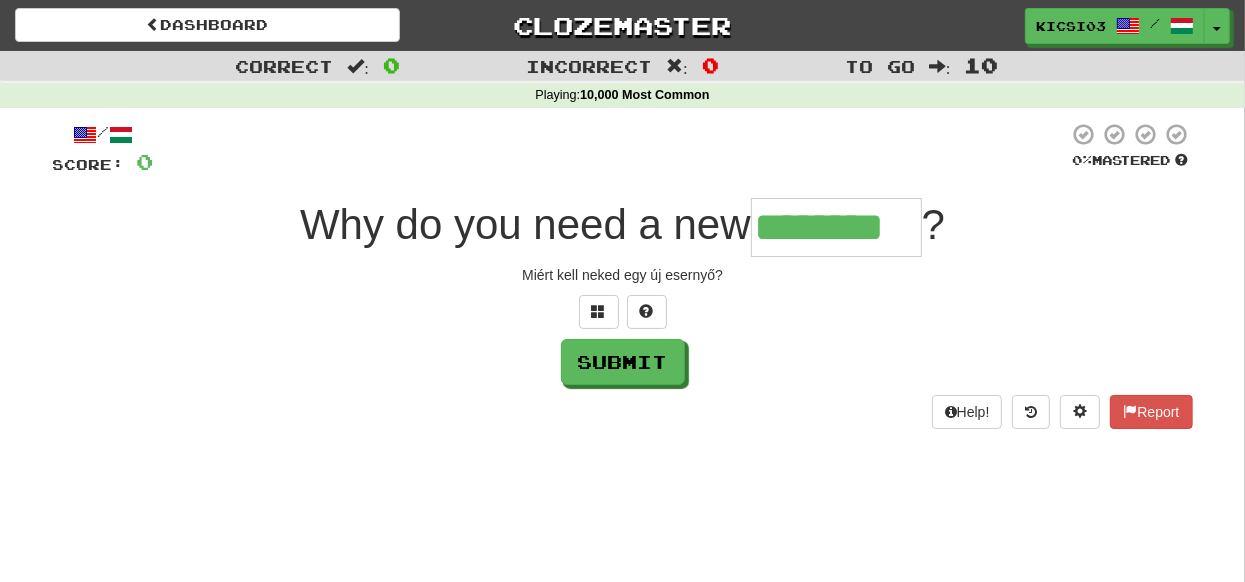 type on "********" 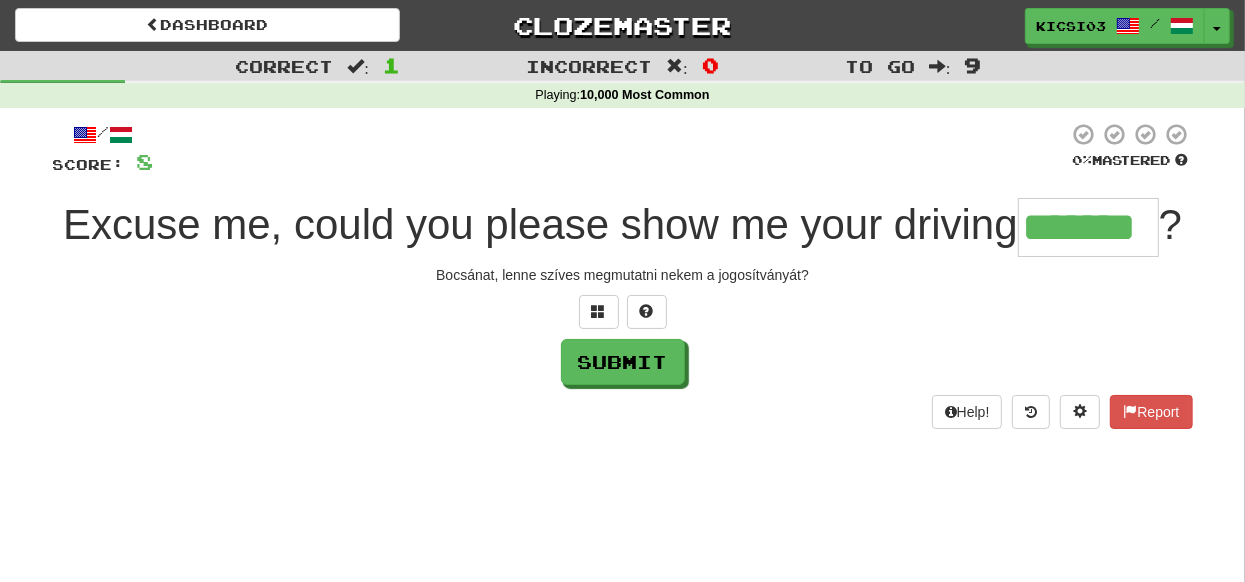 type on "*******" 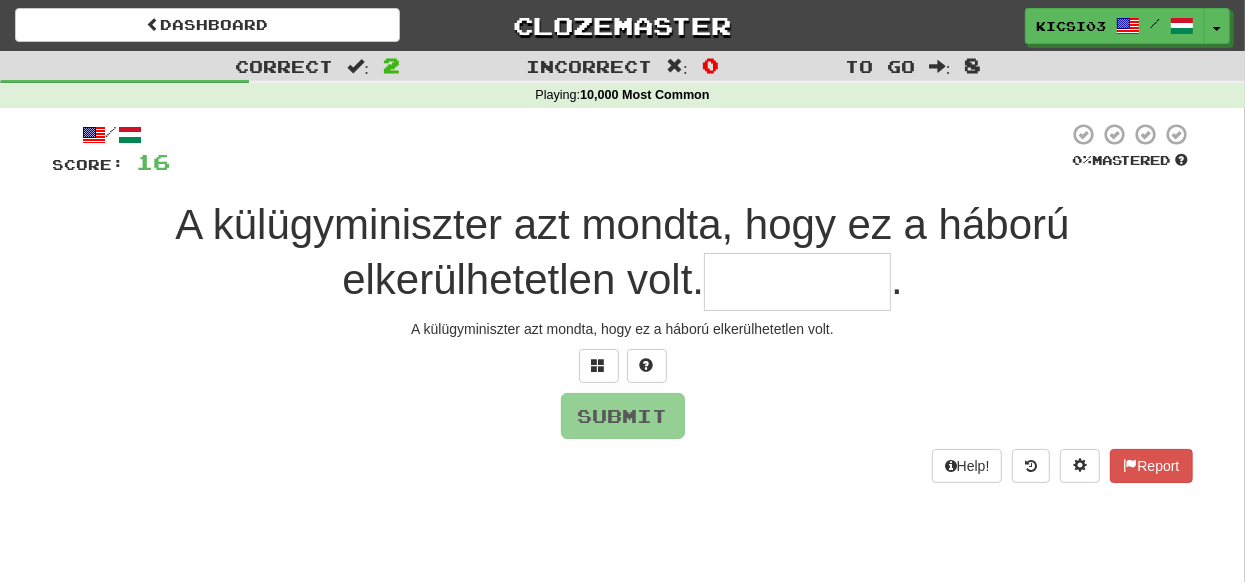 type on "*" 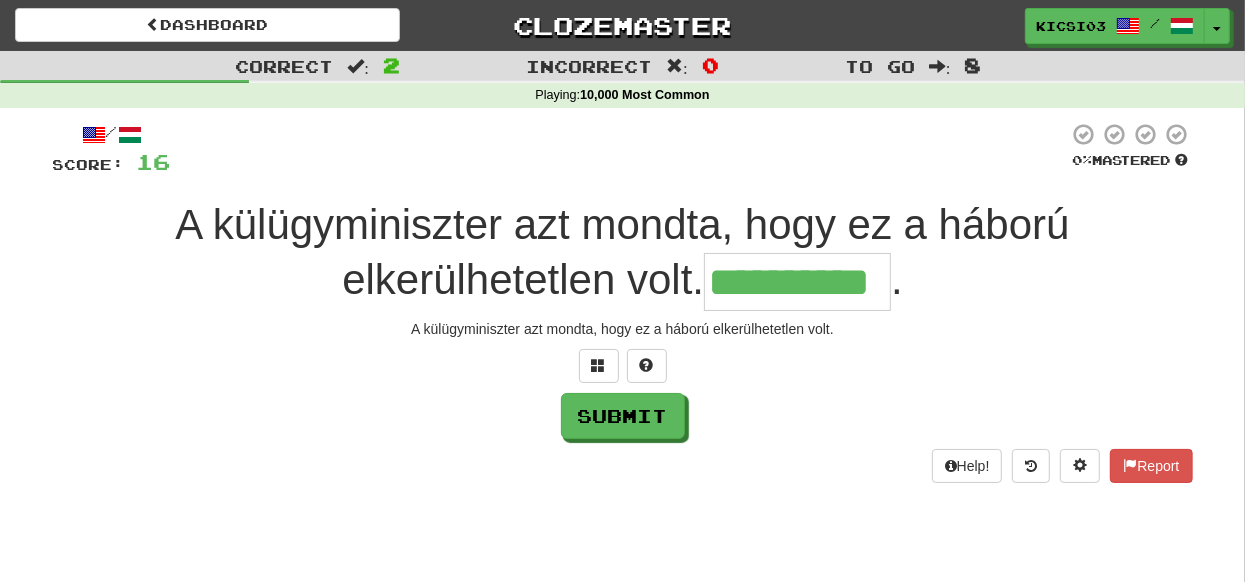 type on "**********" 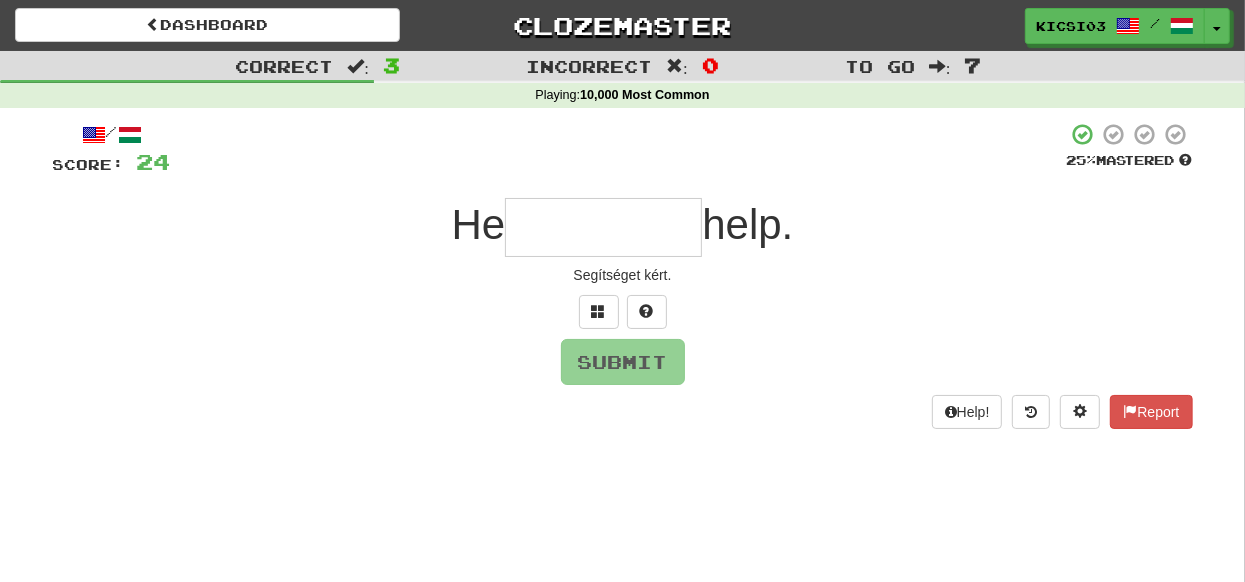type on "*" 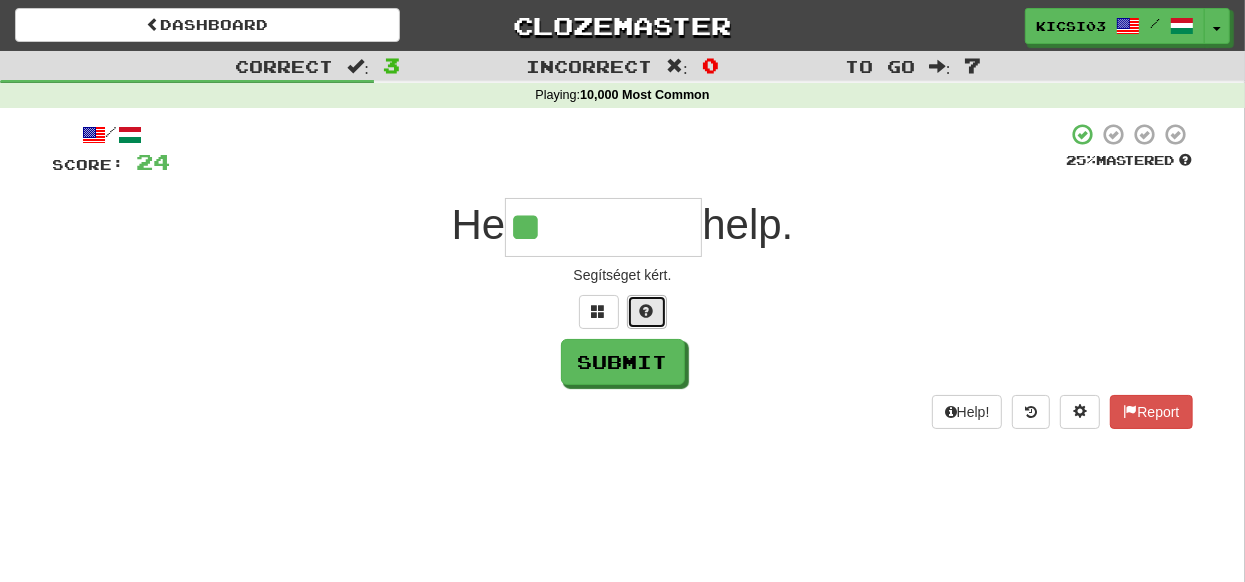 click at bounding box center [647, 311] 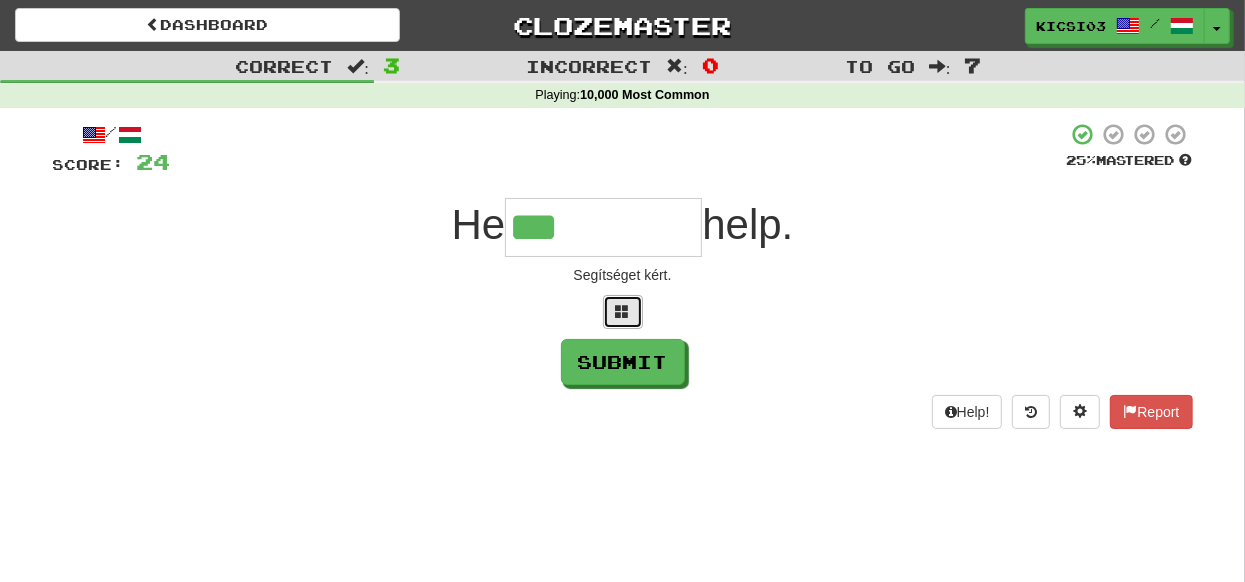 click at bounding box center (623, 311) 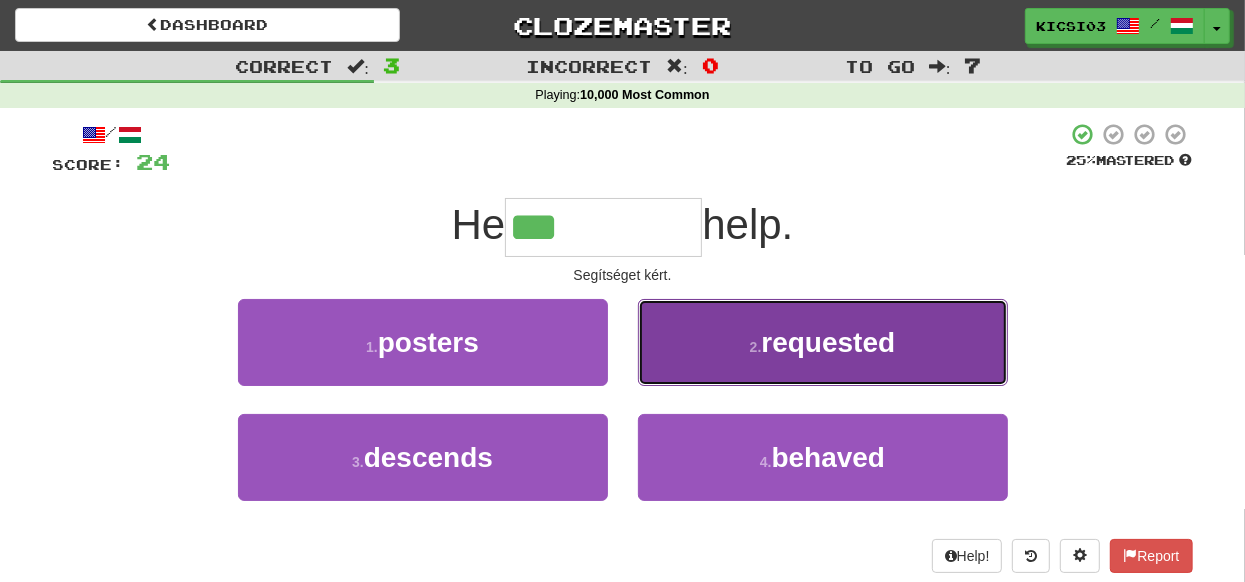 click on "requested" at bounding box center (828, 342) 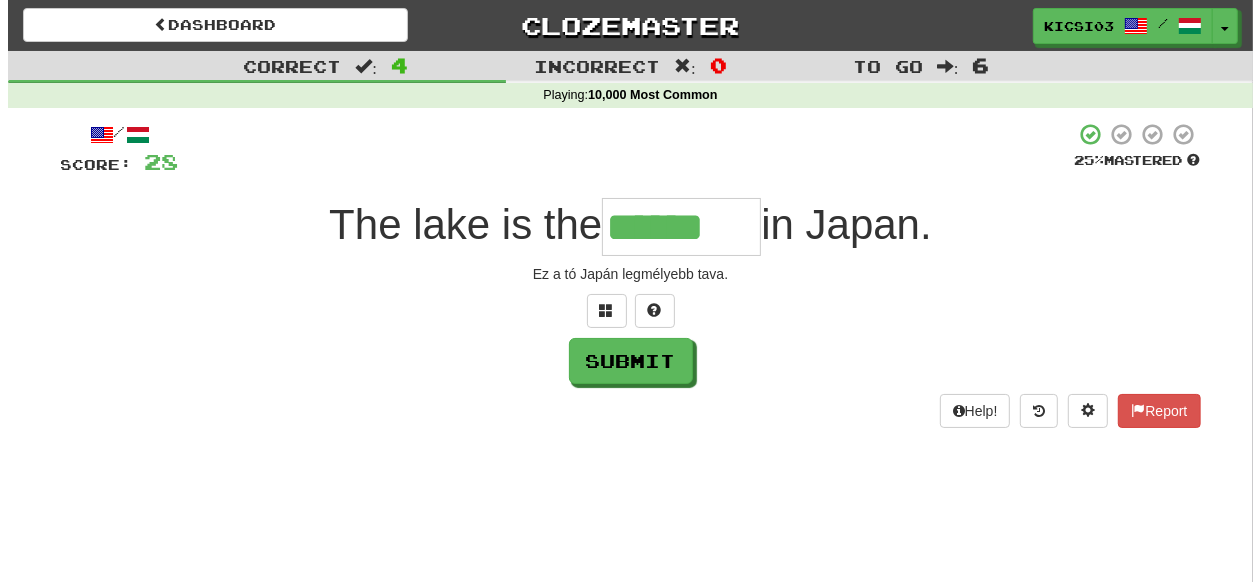 scroll, scrollTop: 0, scrollLeft: 0, axis: both 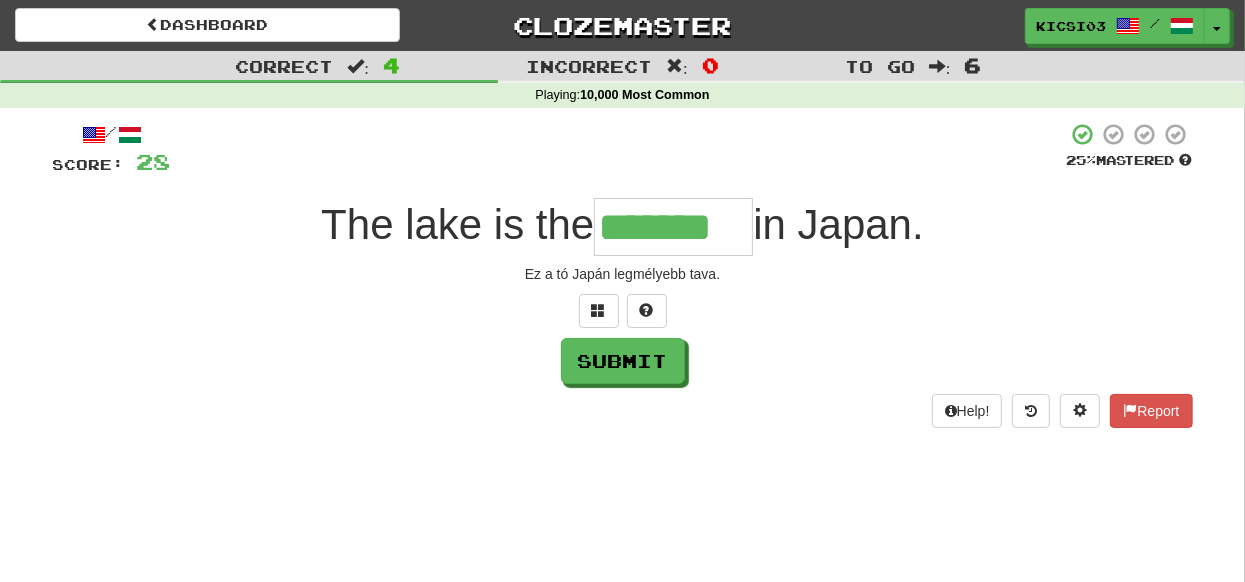 type on "*******" 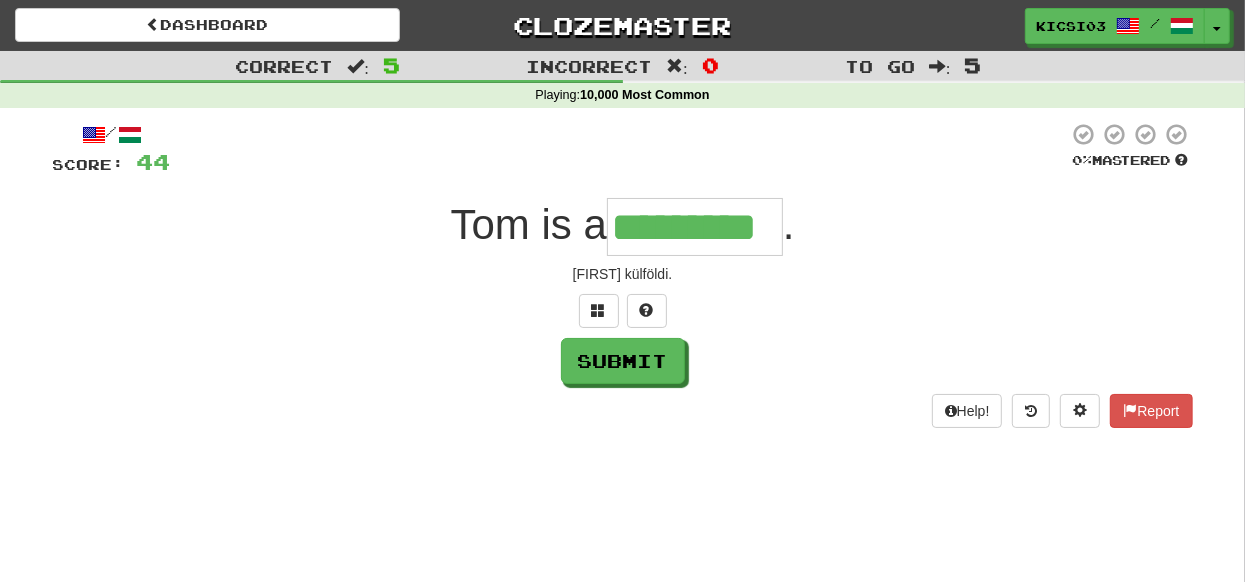 type on "*********" 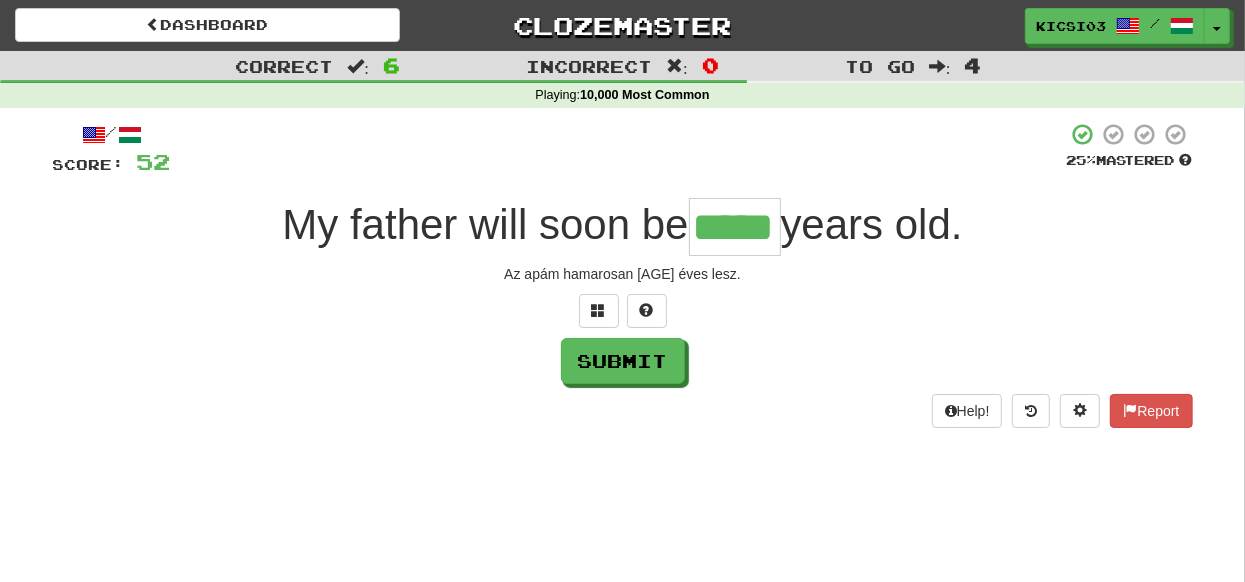type on "*****" 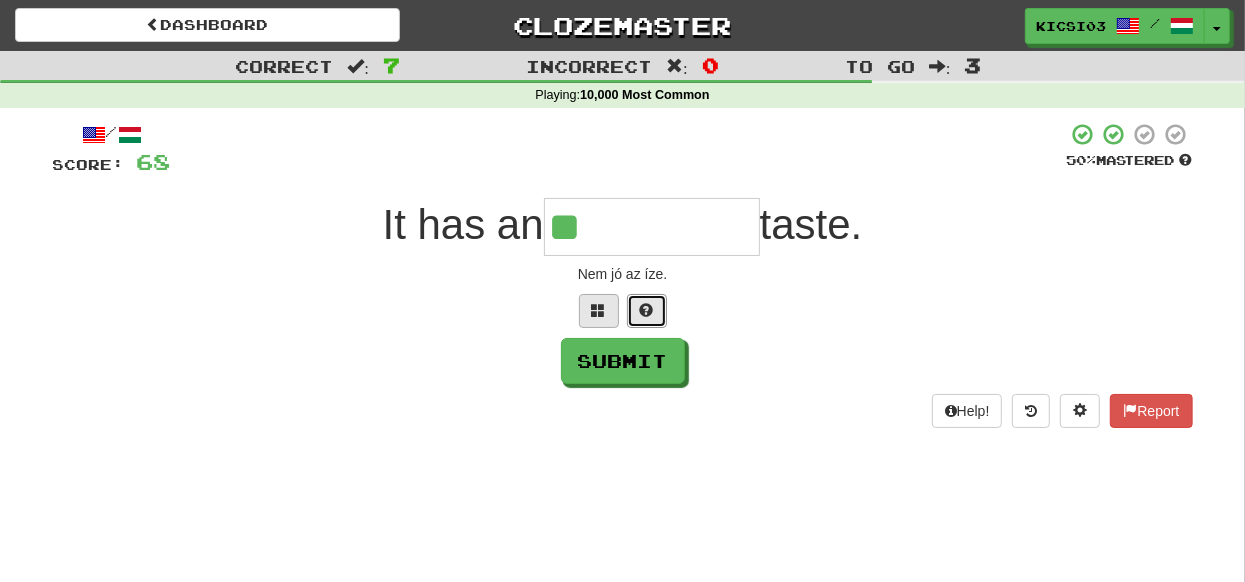 drag, startPoint x: 637, startPoint y: 315, endPoint x: 615, endPoint y: 305, distance: 24.166092 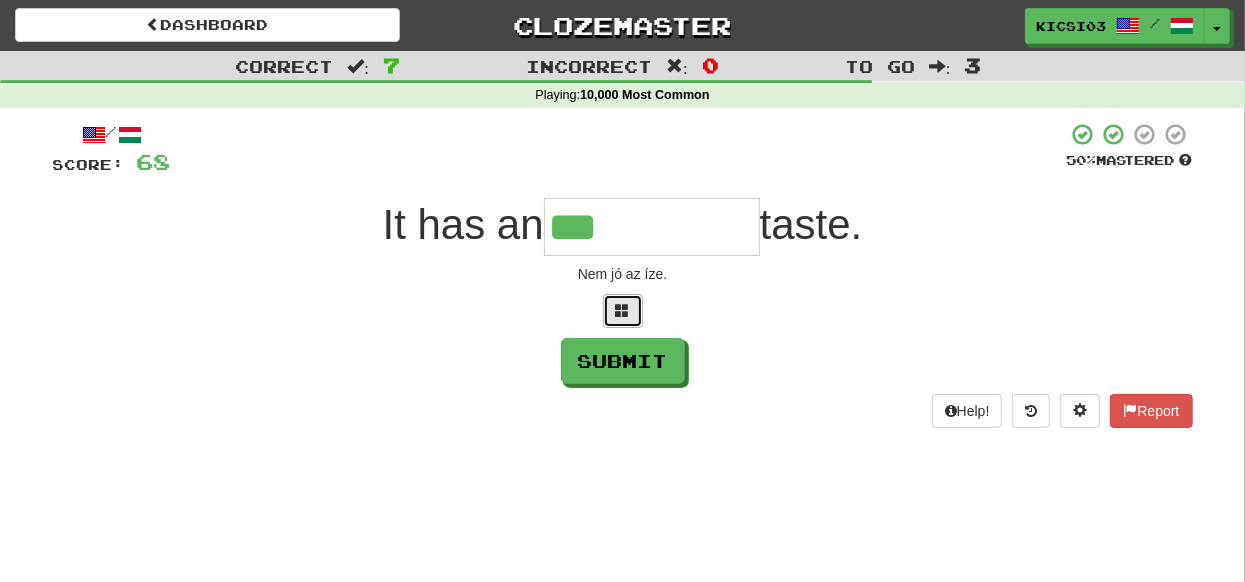 click at bounding box center (623, 311) 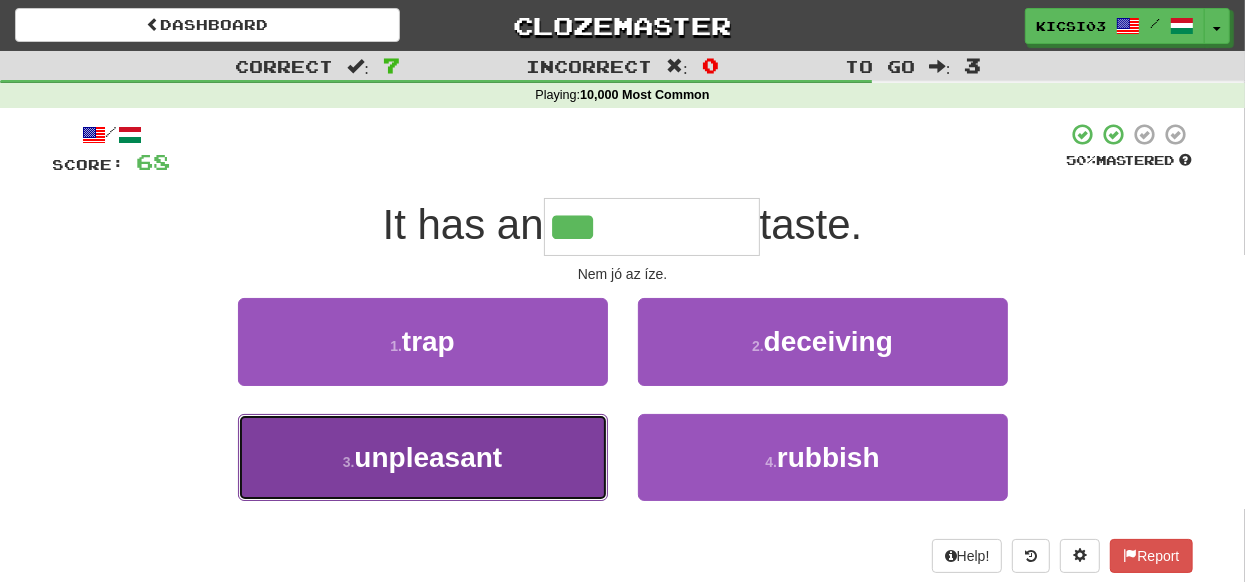click on "unpleasant" at bounding box center [428, 457] 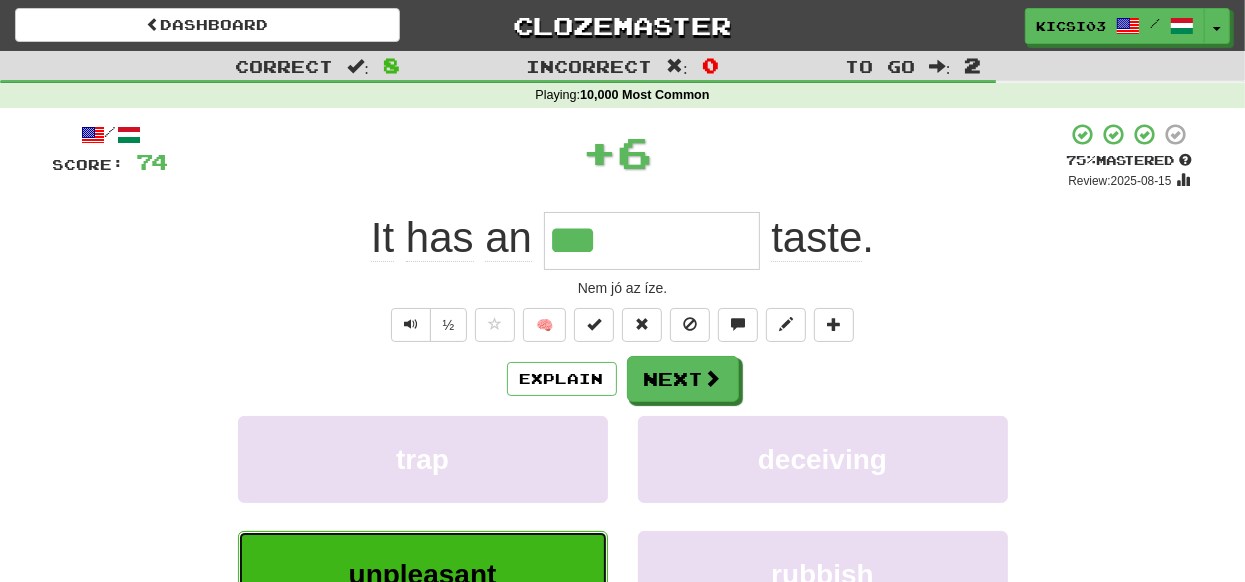type on "**********" 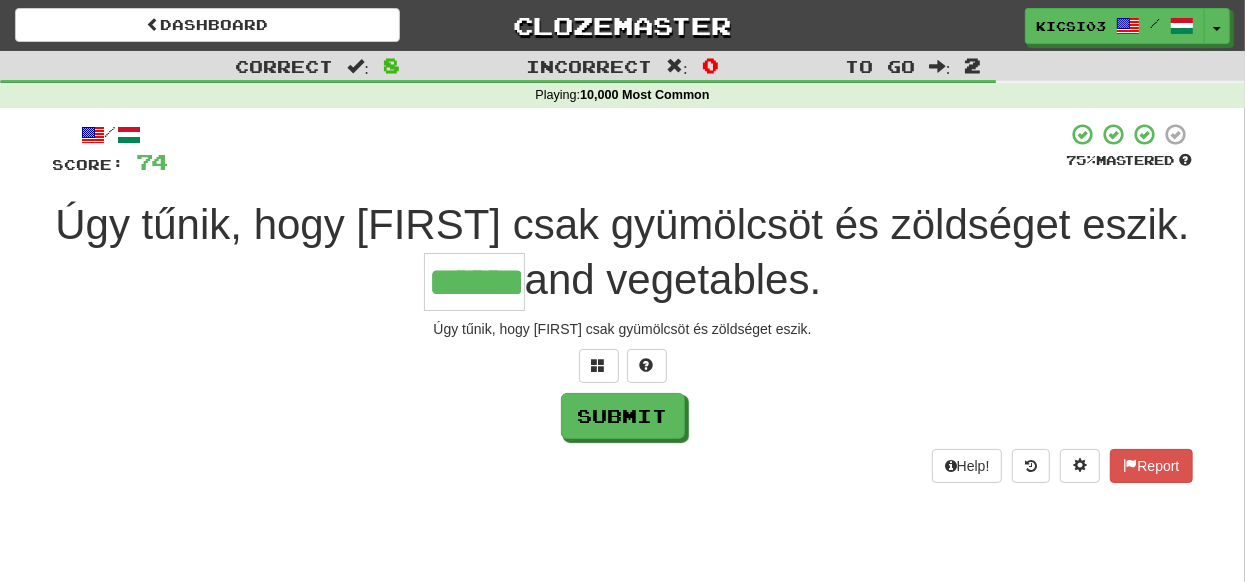 type on "******" 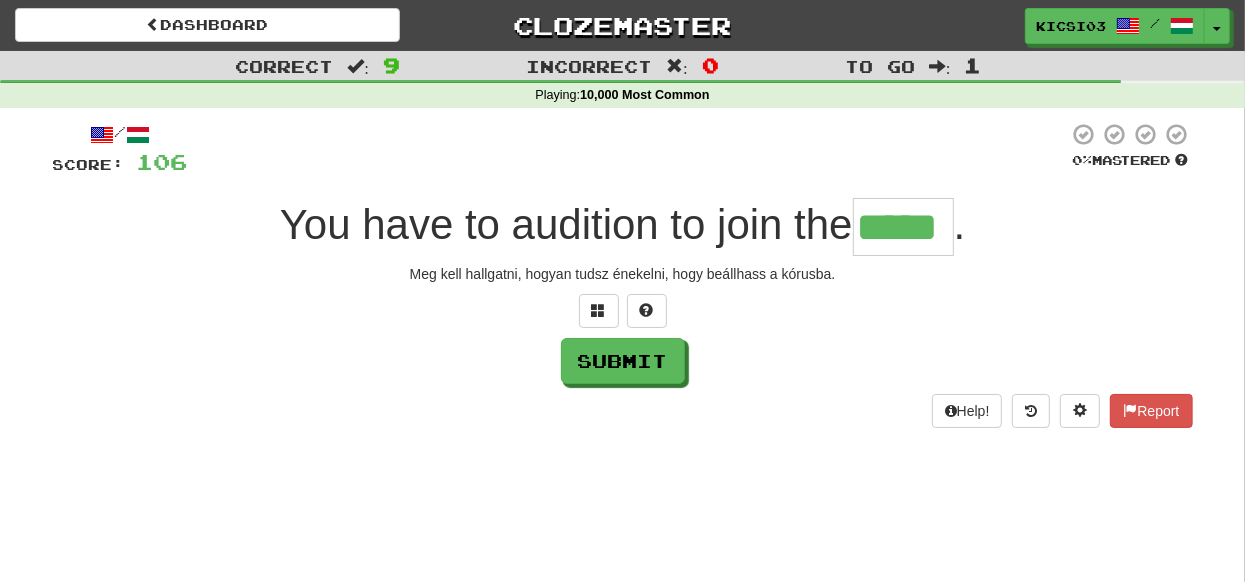 type on "*****" 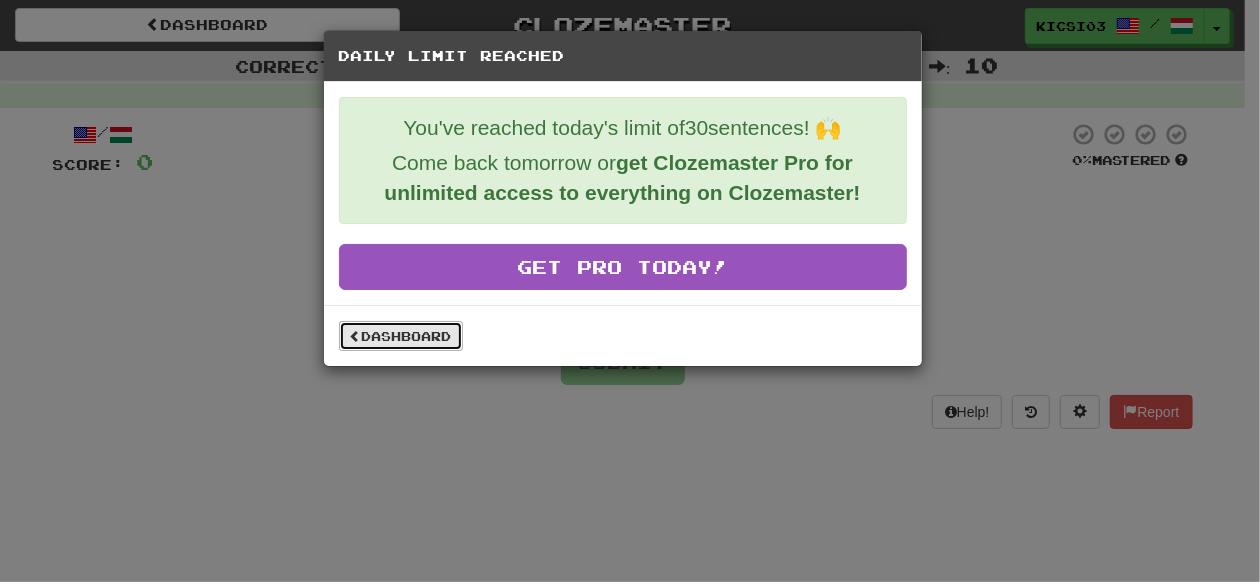 click on "Dashboard" at bounding box center (401, 336) 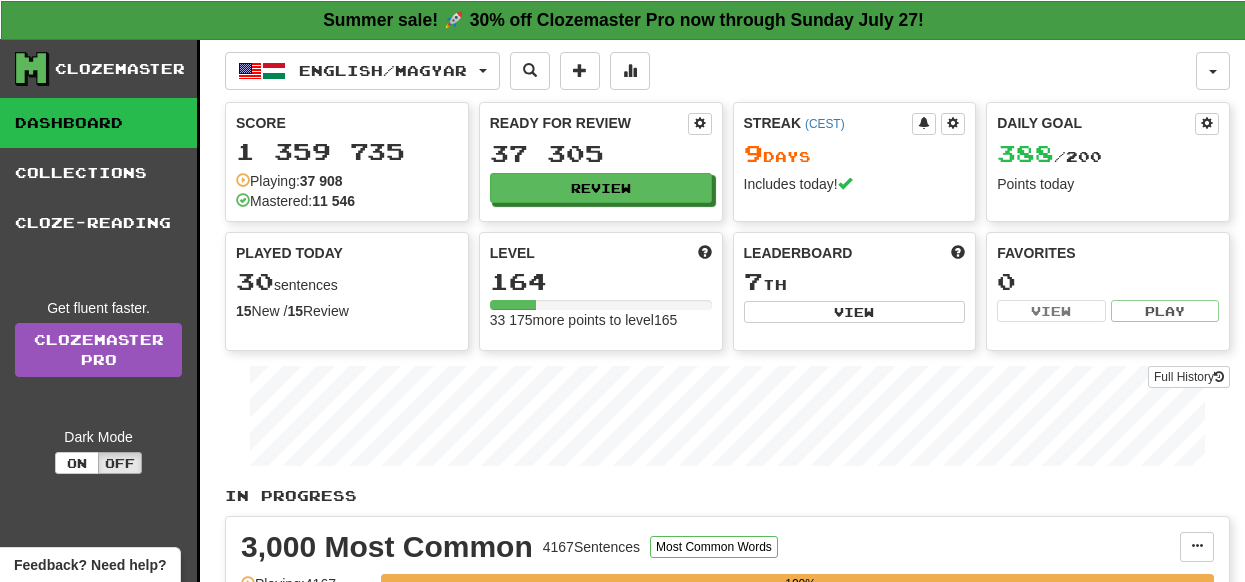 scroll, scrollTop: 0, scrollLeft: 0, axis: both 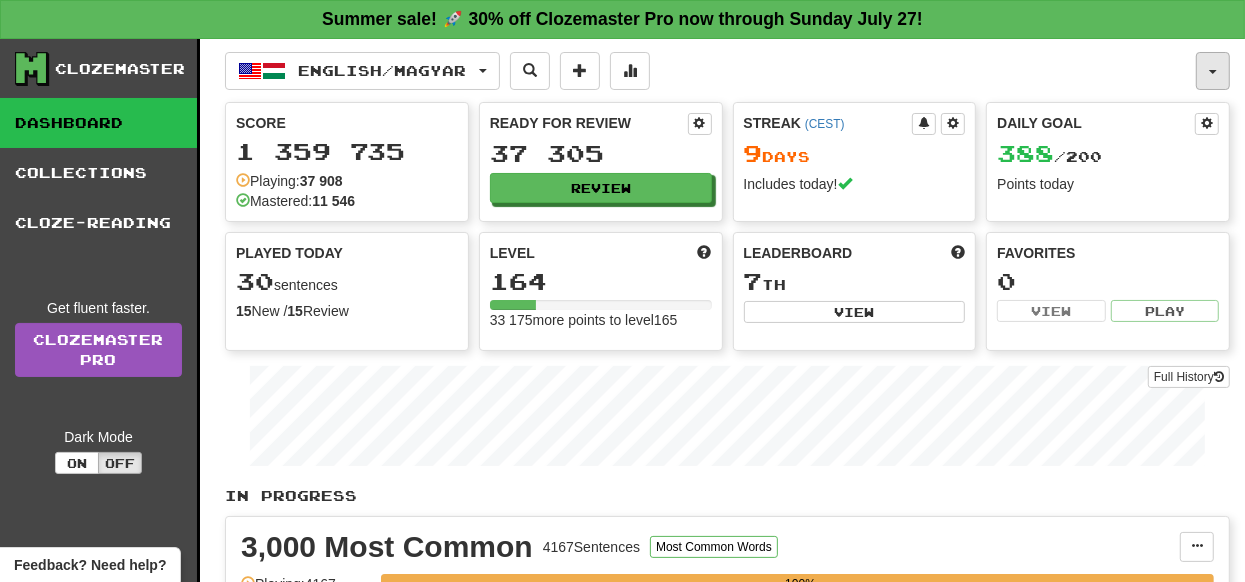 click at bounding box center [1213, 71] 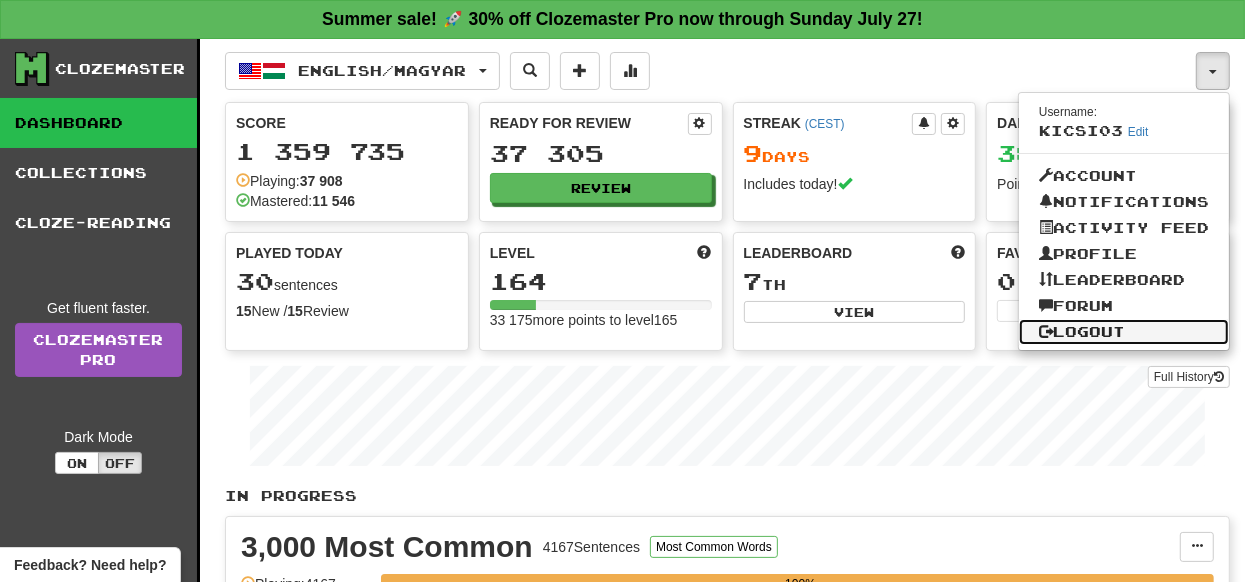 click on "Logout" at bounding box center (1124, 332) 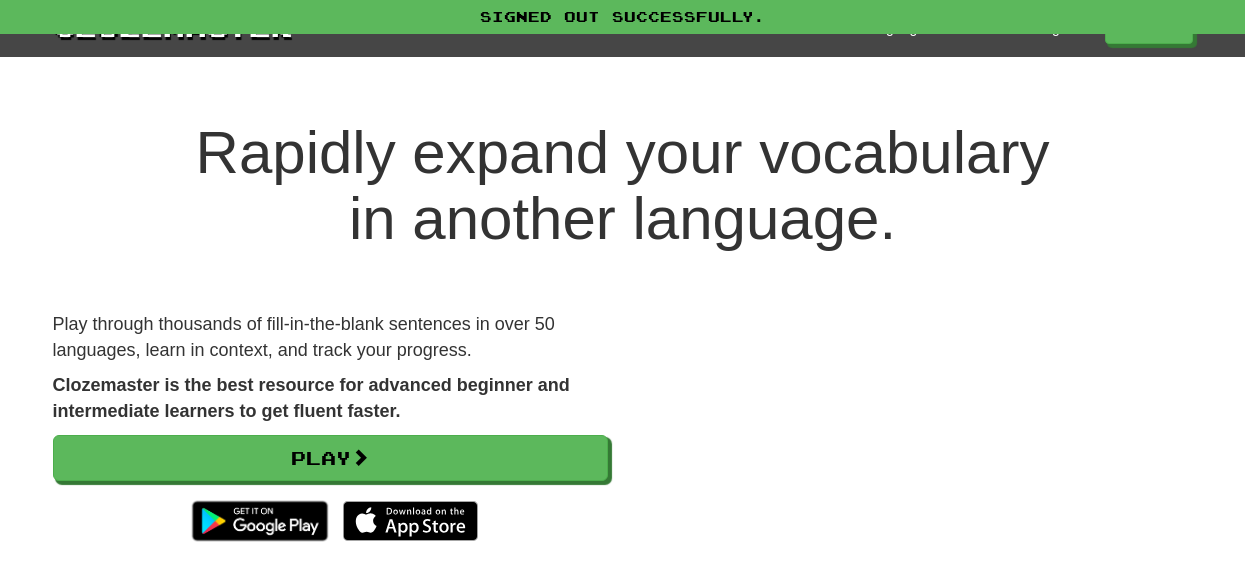 scroll, scrollTop: 0, scrollLeft: 0, axis: both 